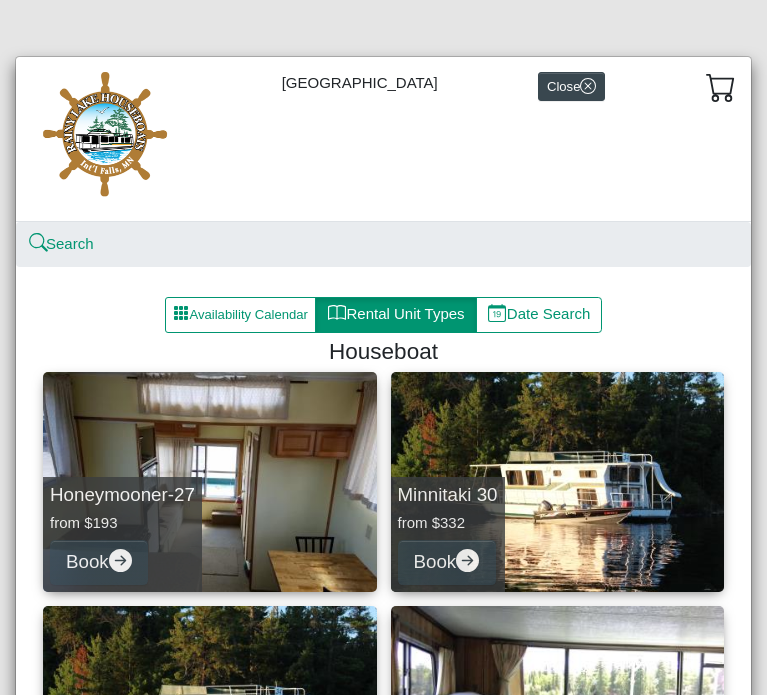 scroll, scrollTop: 0, scrollLeft: 0, axis: both 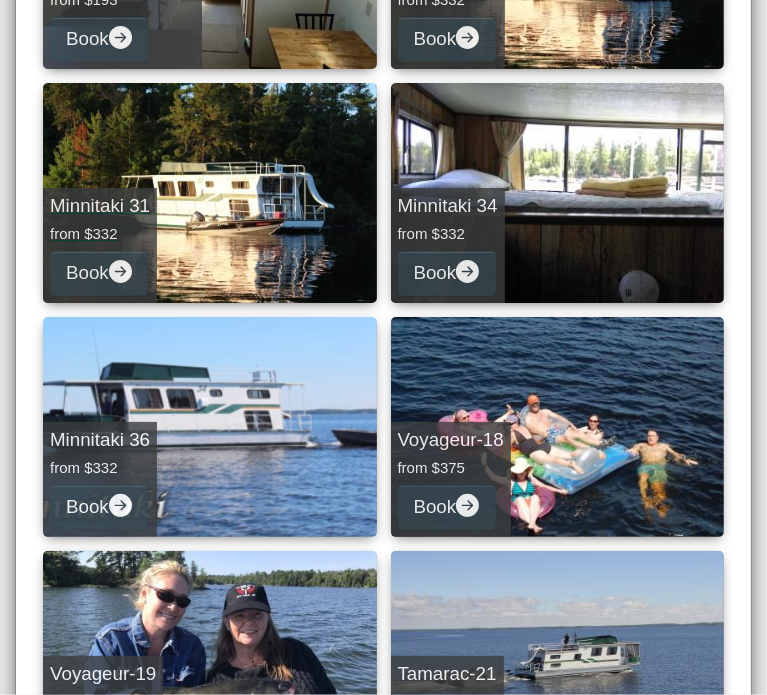 drag, startPoint x: 0, startPoint y: 0, endPoint x: 77, endPoint y: 299, distance: 308.75555 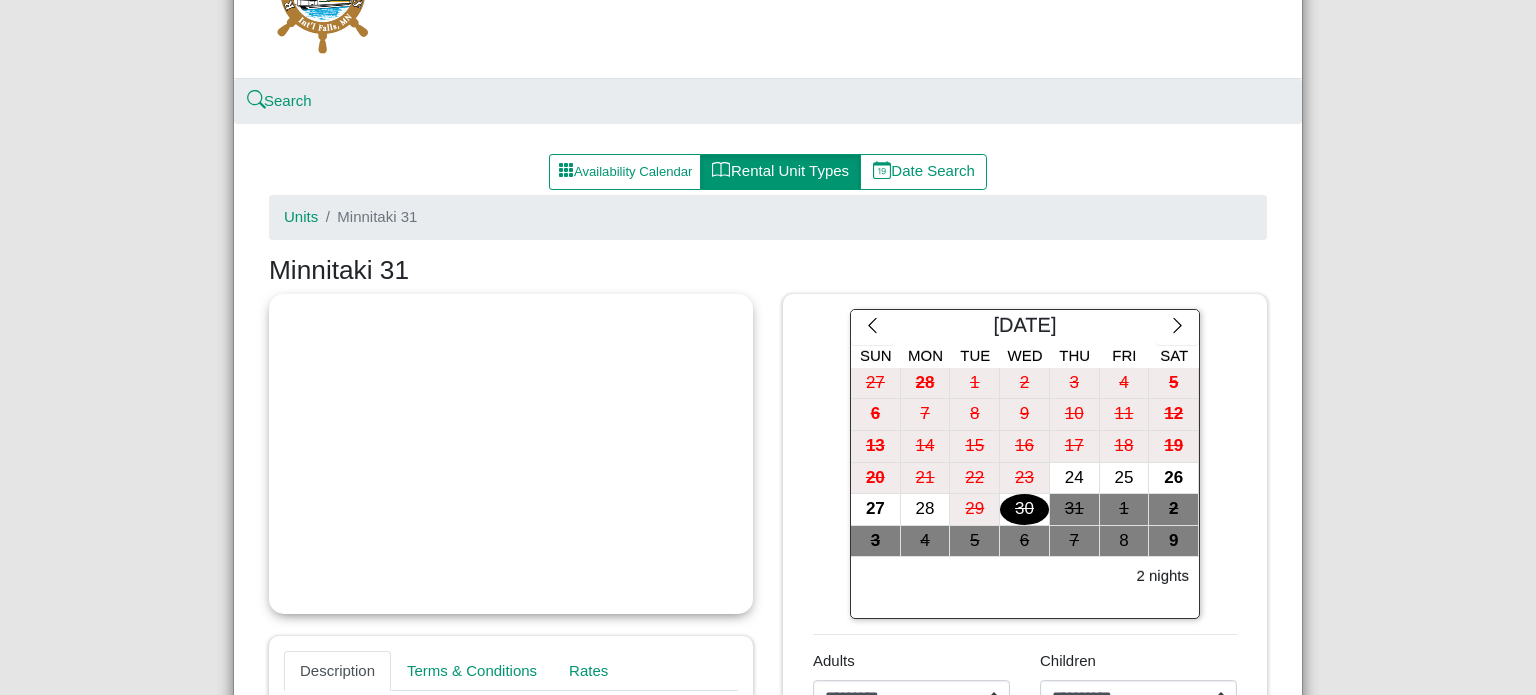 scroll, scrollTop: 142, scrollLeft: 0, axis: vertical 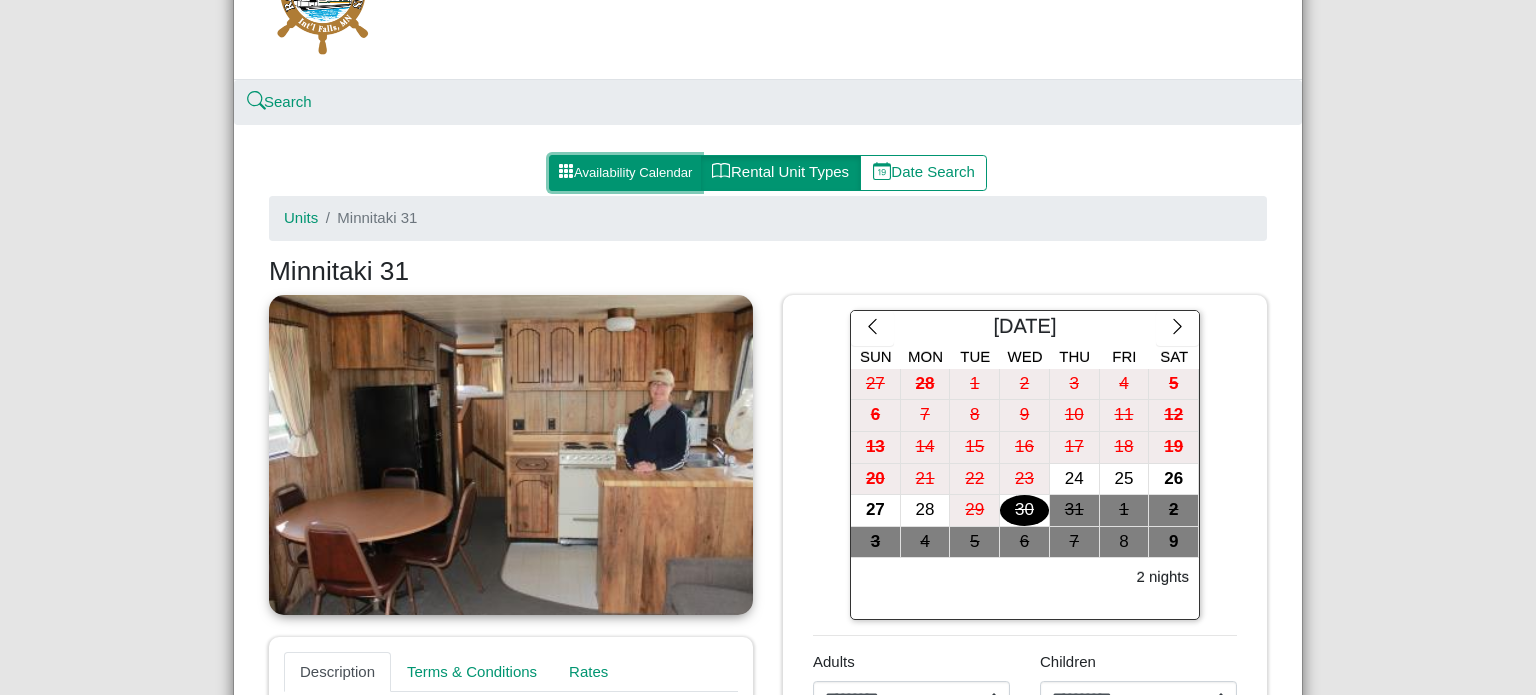 click on "Availability Calendar" at bounding box center (625, 173) 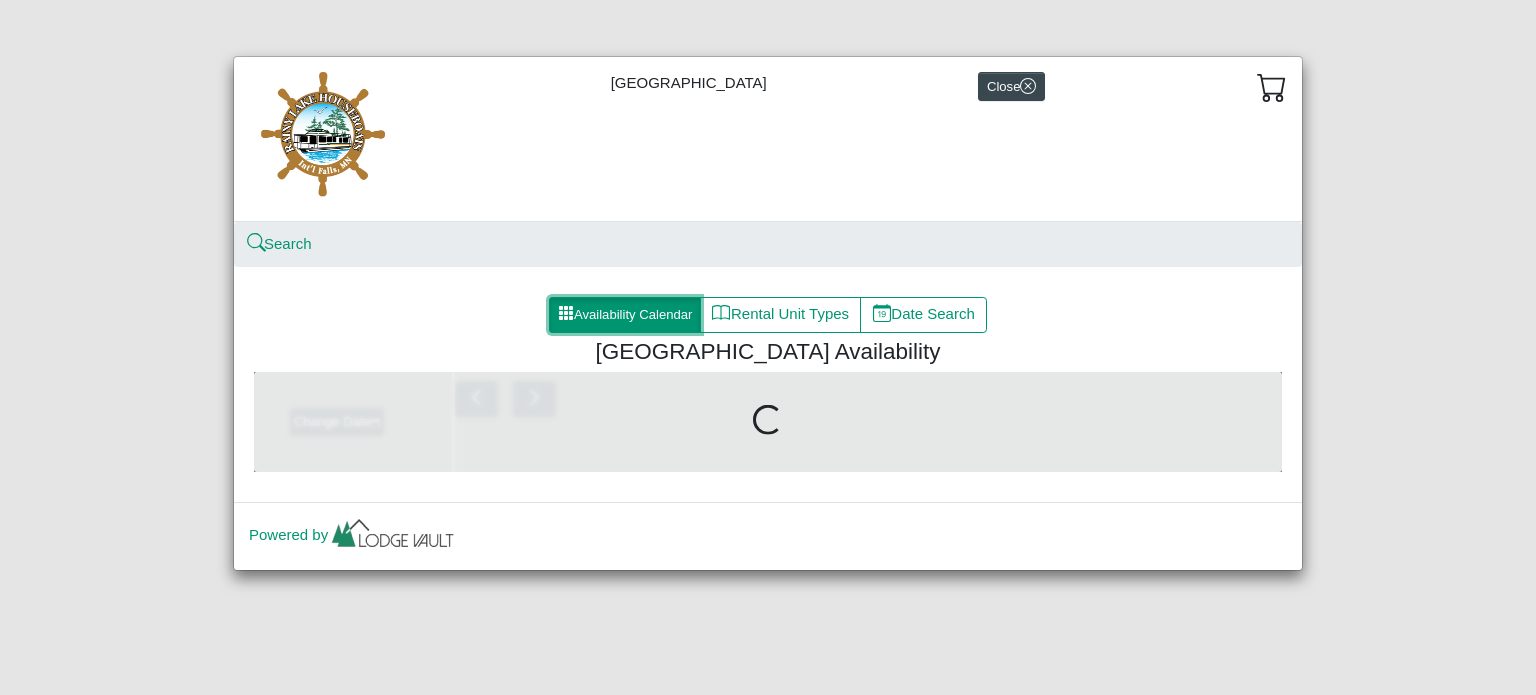 scroll, scrollTop: 0, scrollLeft: 0, axis: both 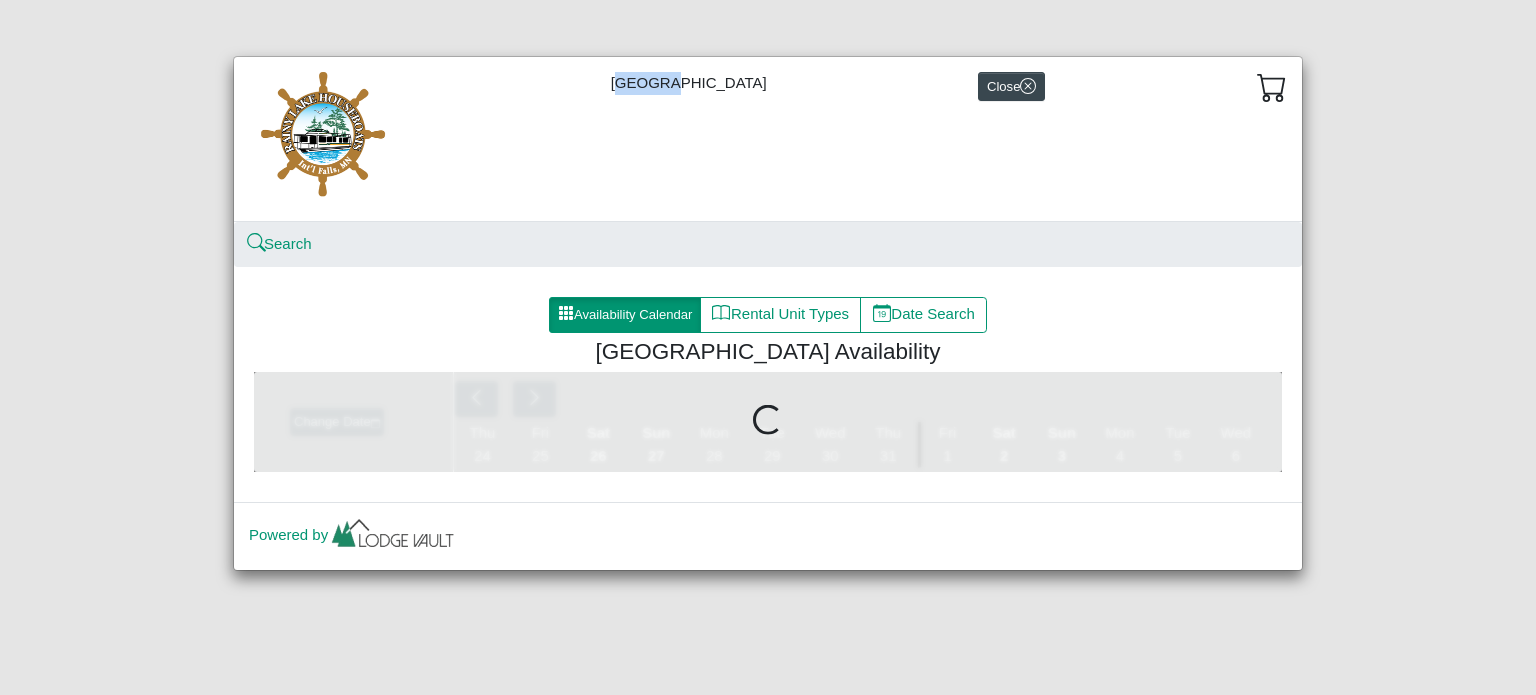 click on "[GEOGRAPHIC_DATA]   Close" at bounding box center (768, 139) 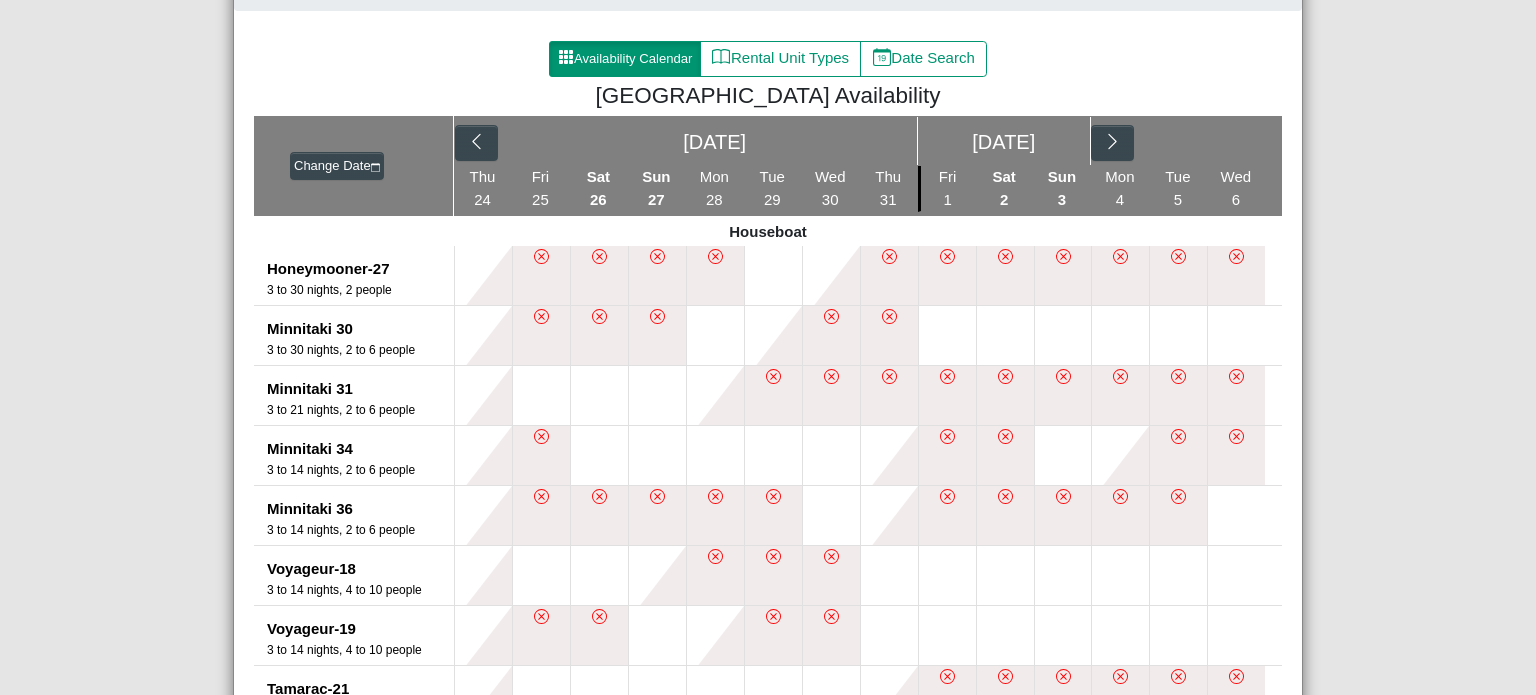 scroll, scrollTop: 258, scrollLeft: 0, axis: vertical 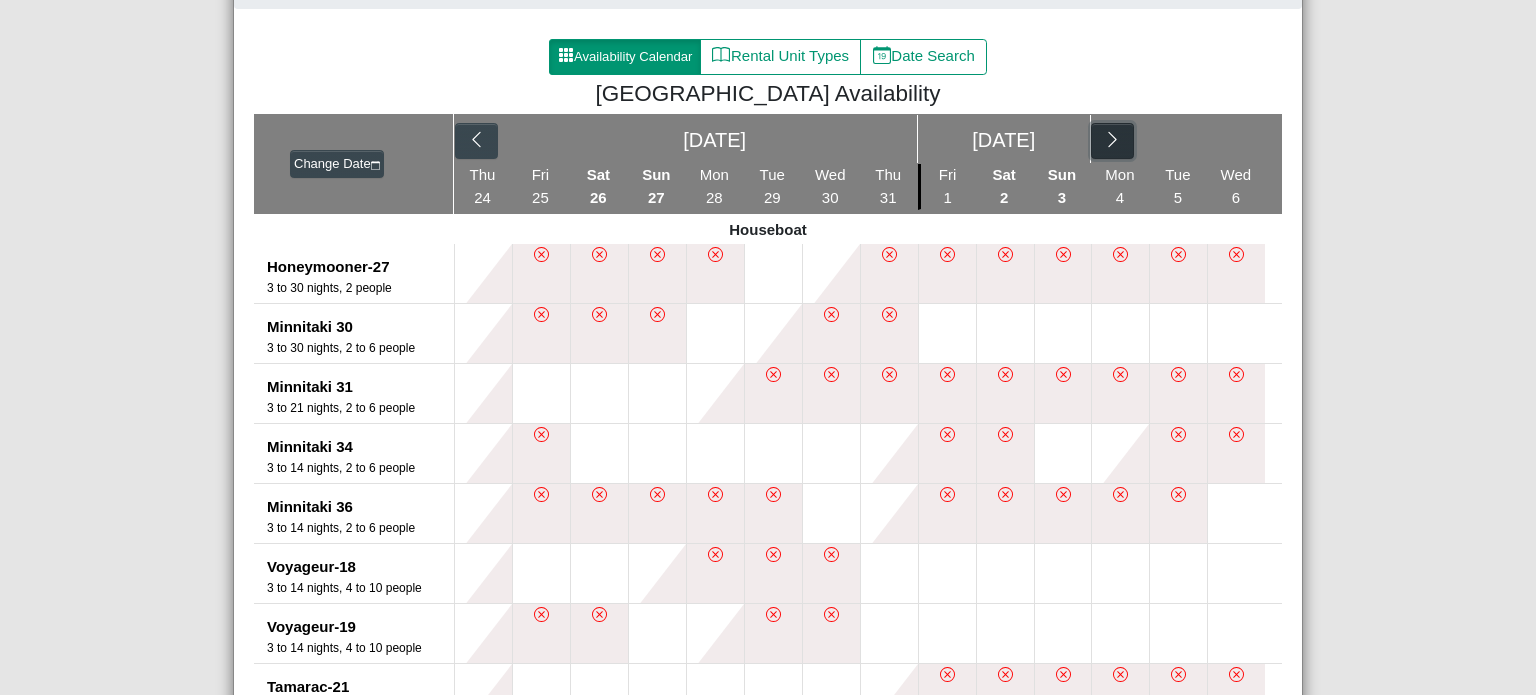 click at bounding box center [1112, 141] 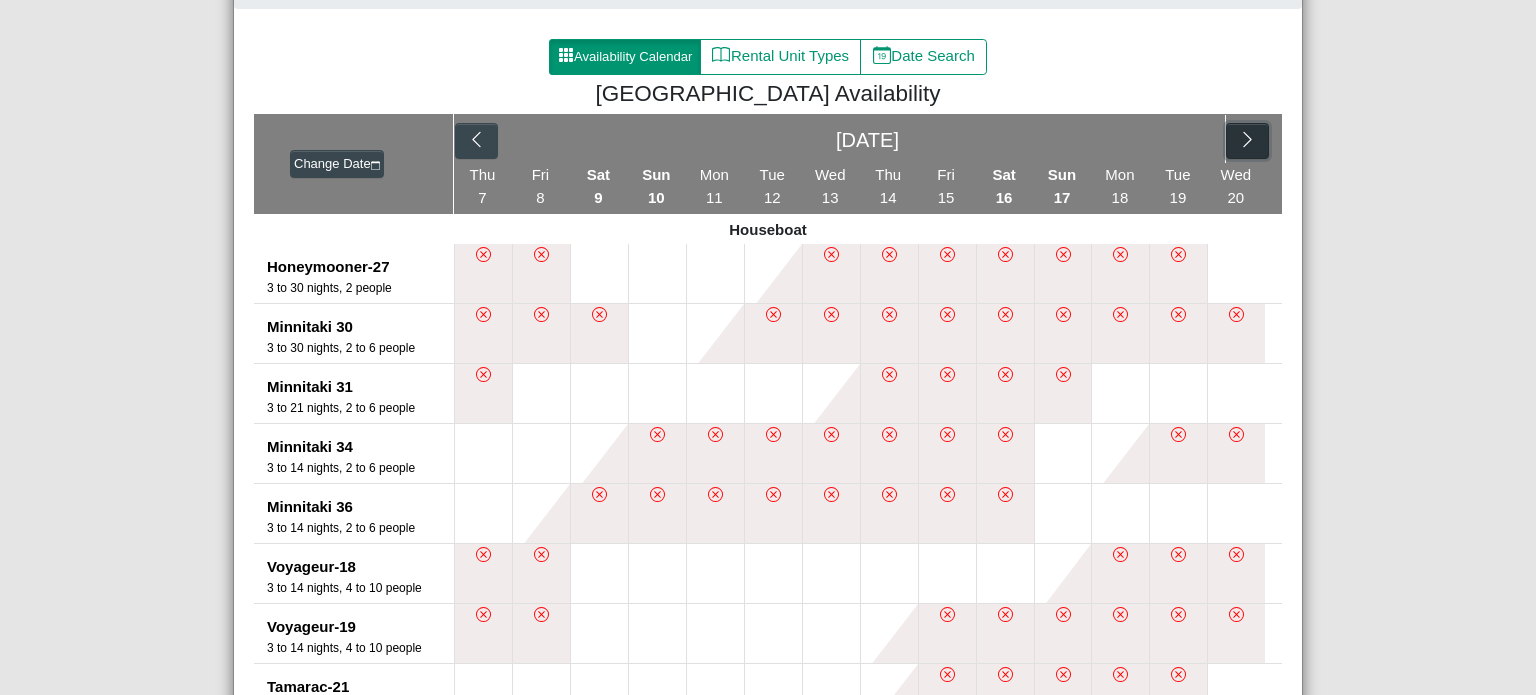 click at bounding box center [1247, 141] 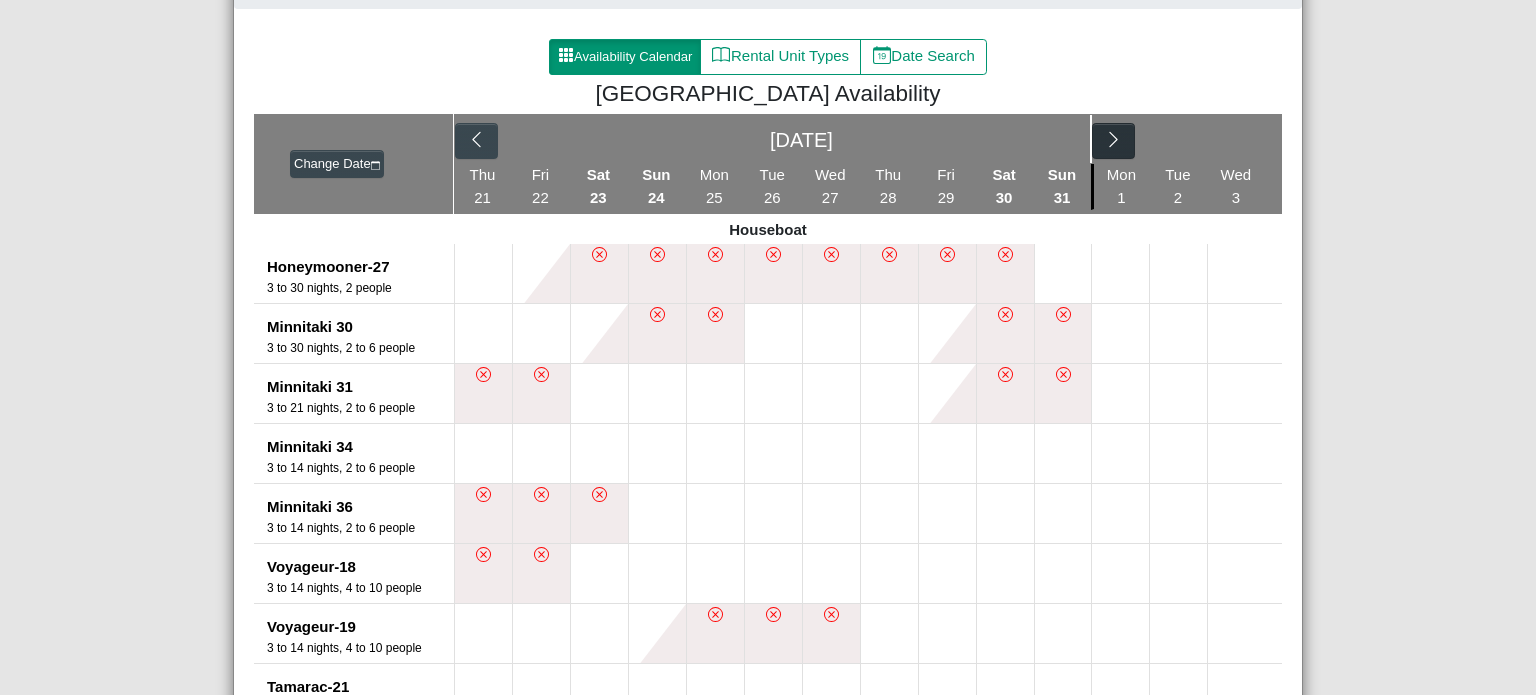 click on "[DATE]" at bounding box center [868, 139] 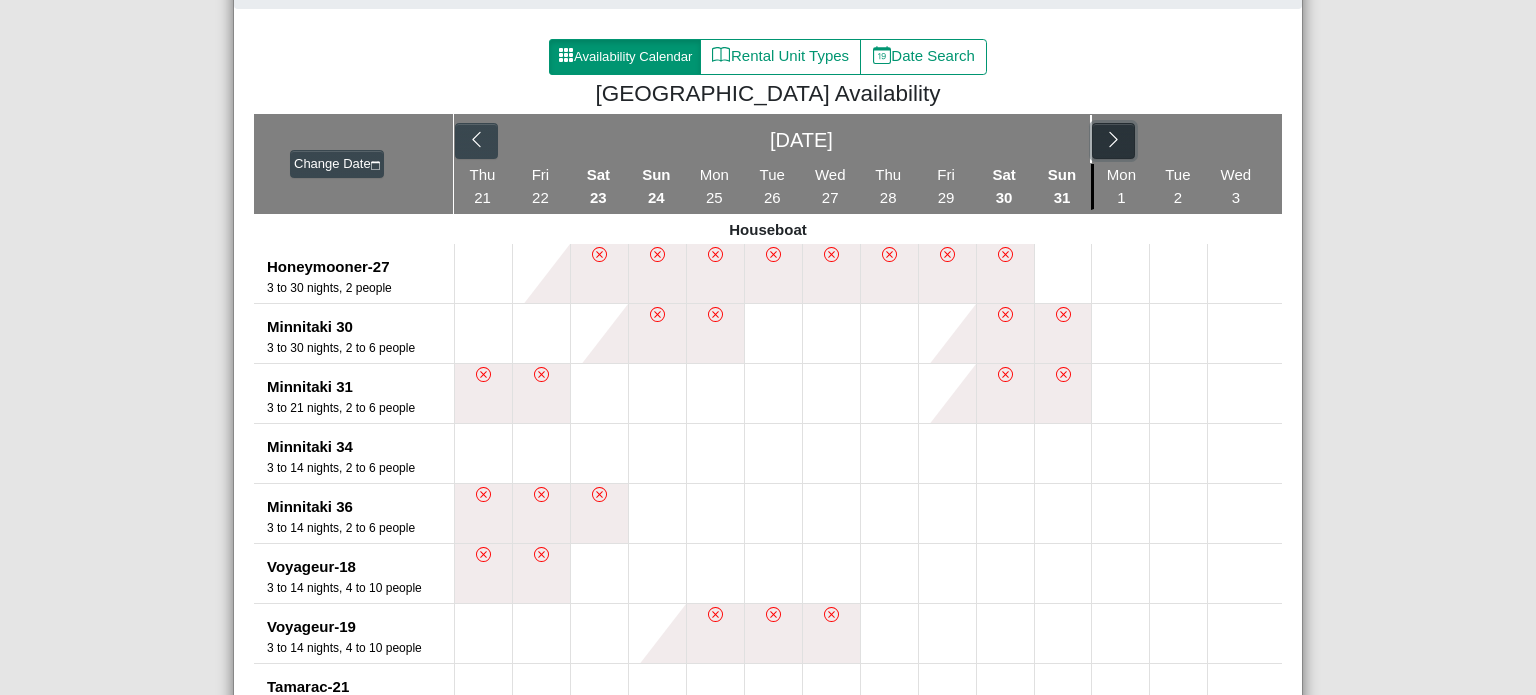 click 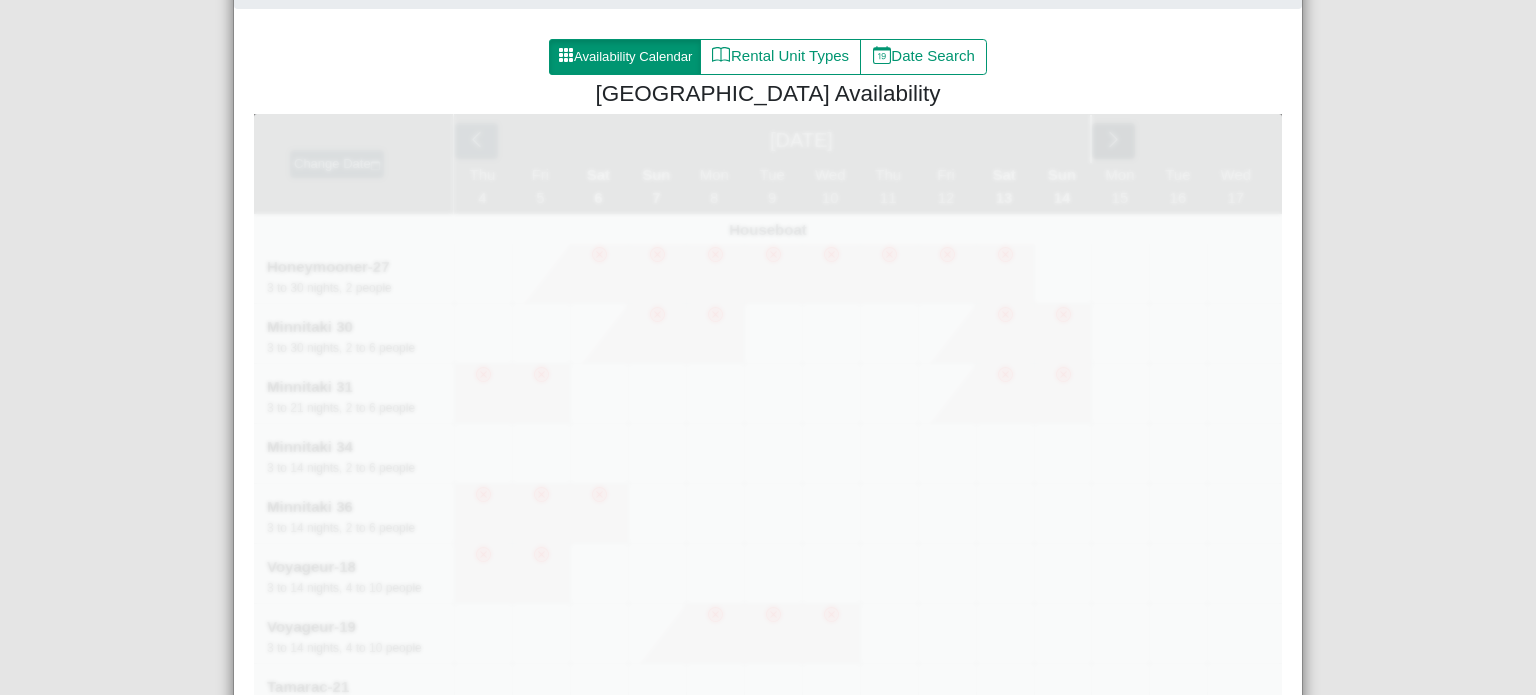 click at bounding box center [768, 1334] 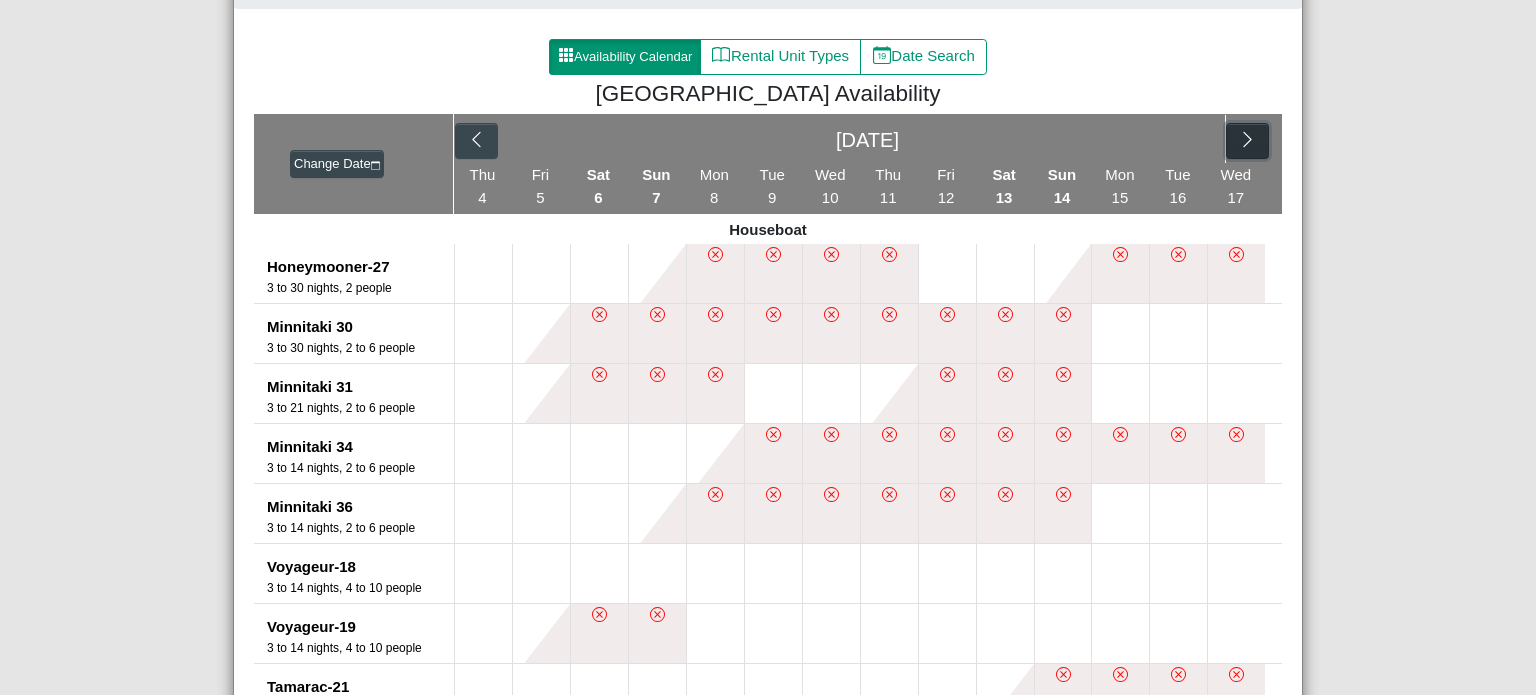 click at bounding box center (1247, 141) 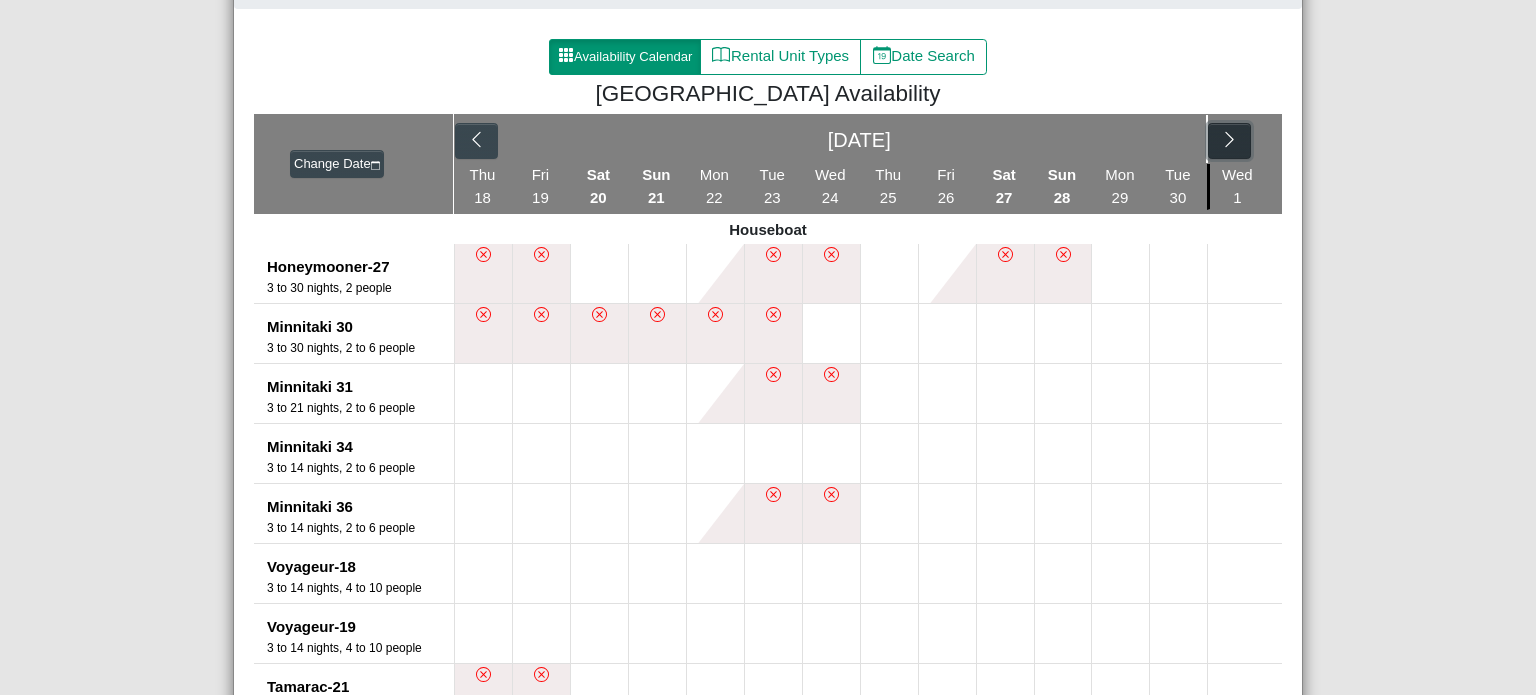 click 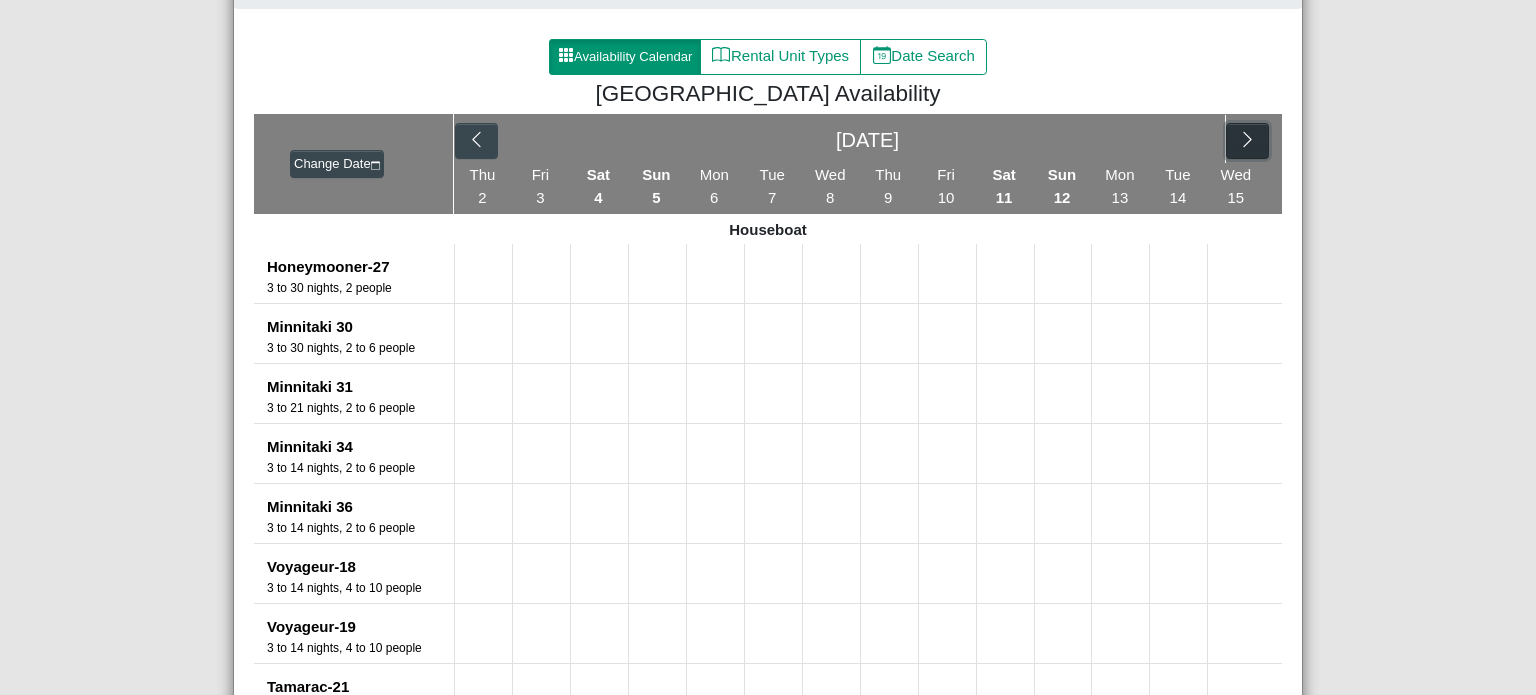 click at bounding box center [1247, 141] 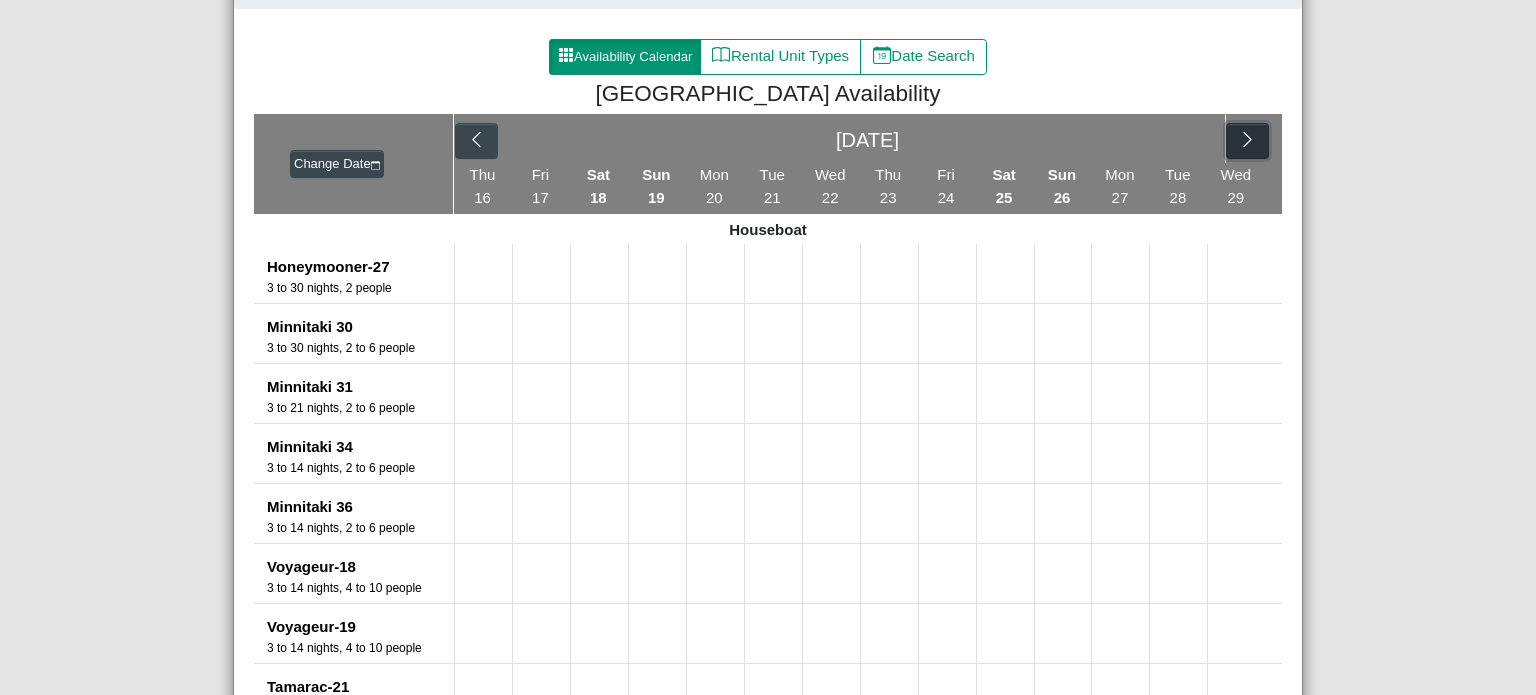 click at bounding box center [1247, 141] 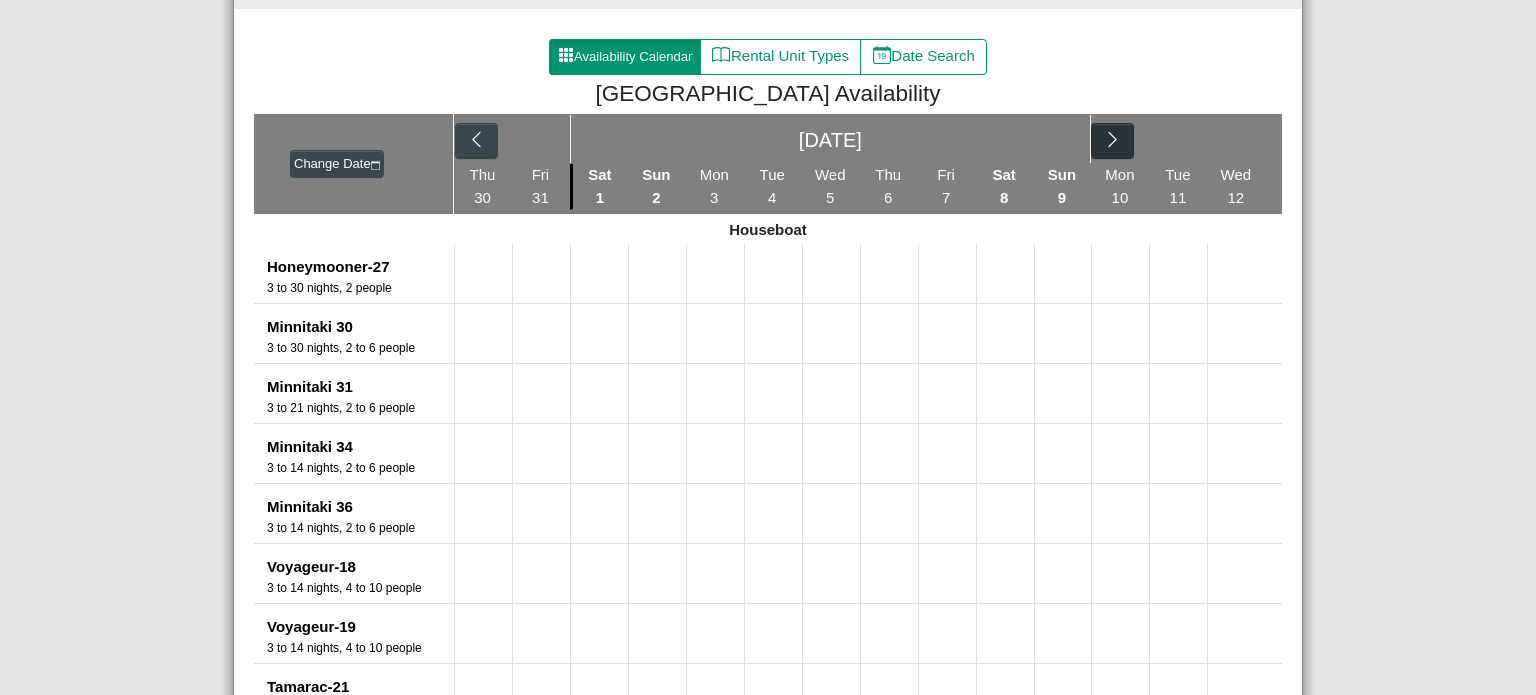 click on "[DATE]" at bounding box center [868, 139] 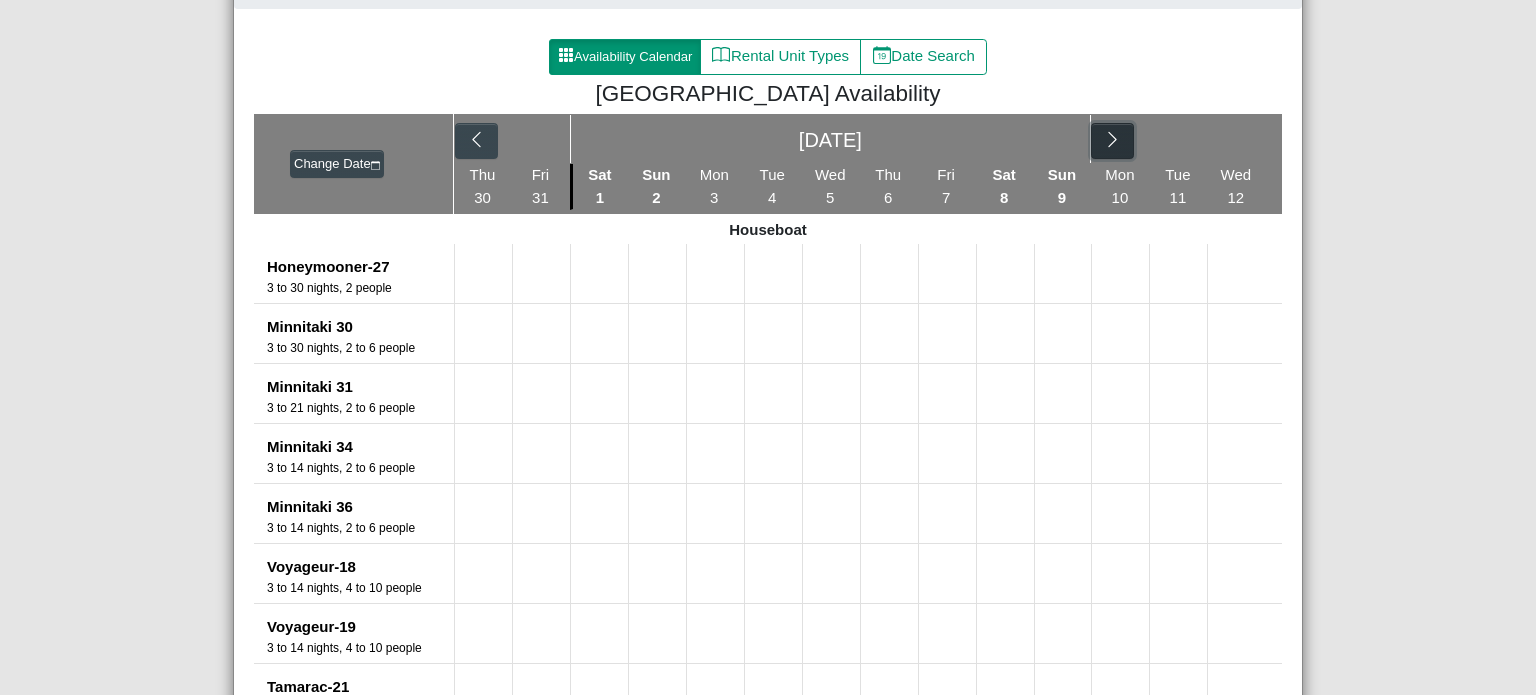 click 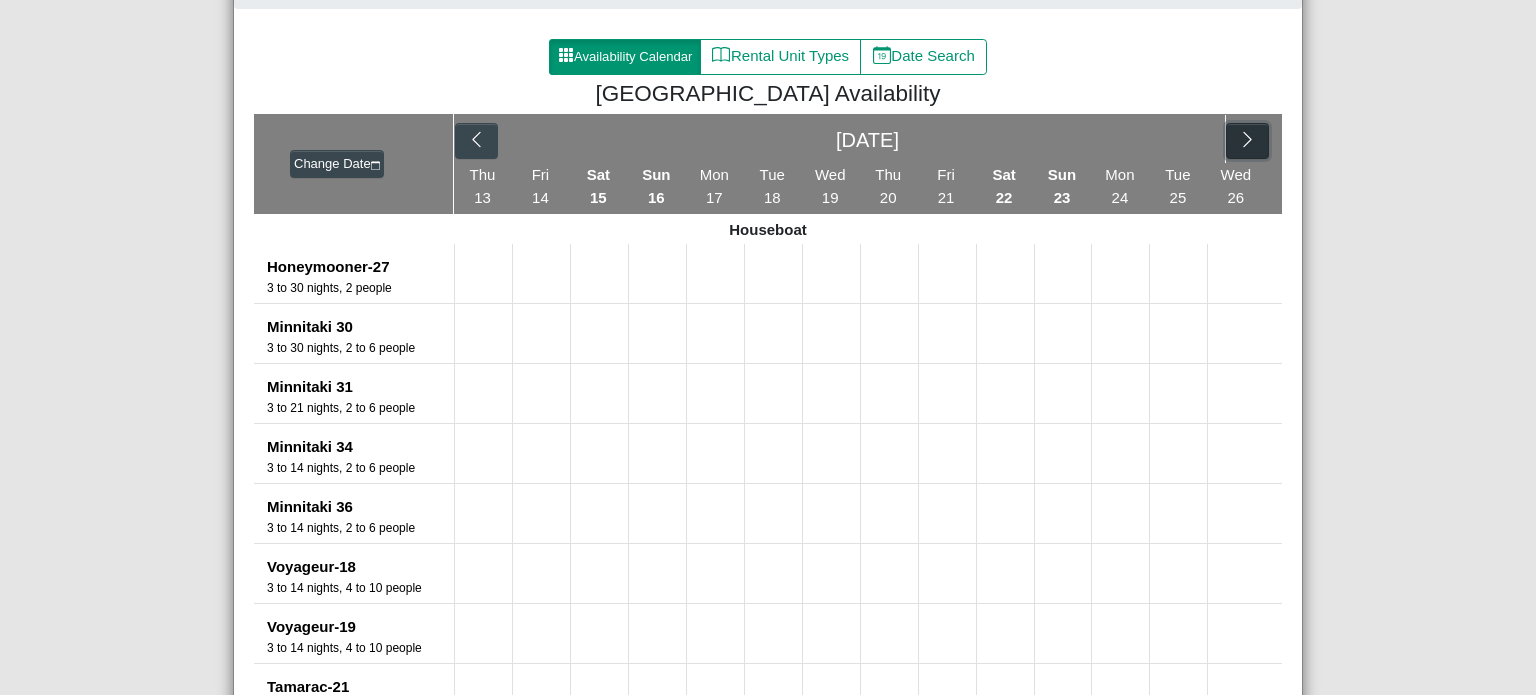 click at bounding box center [1247, 141] 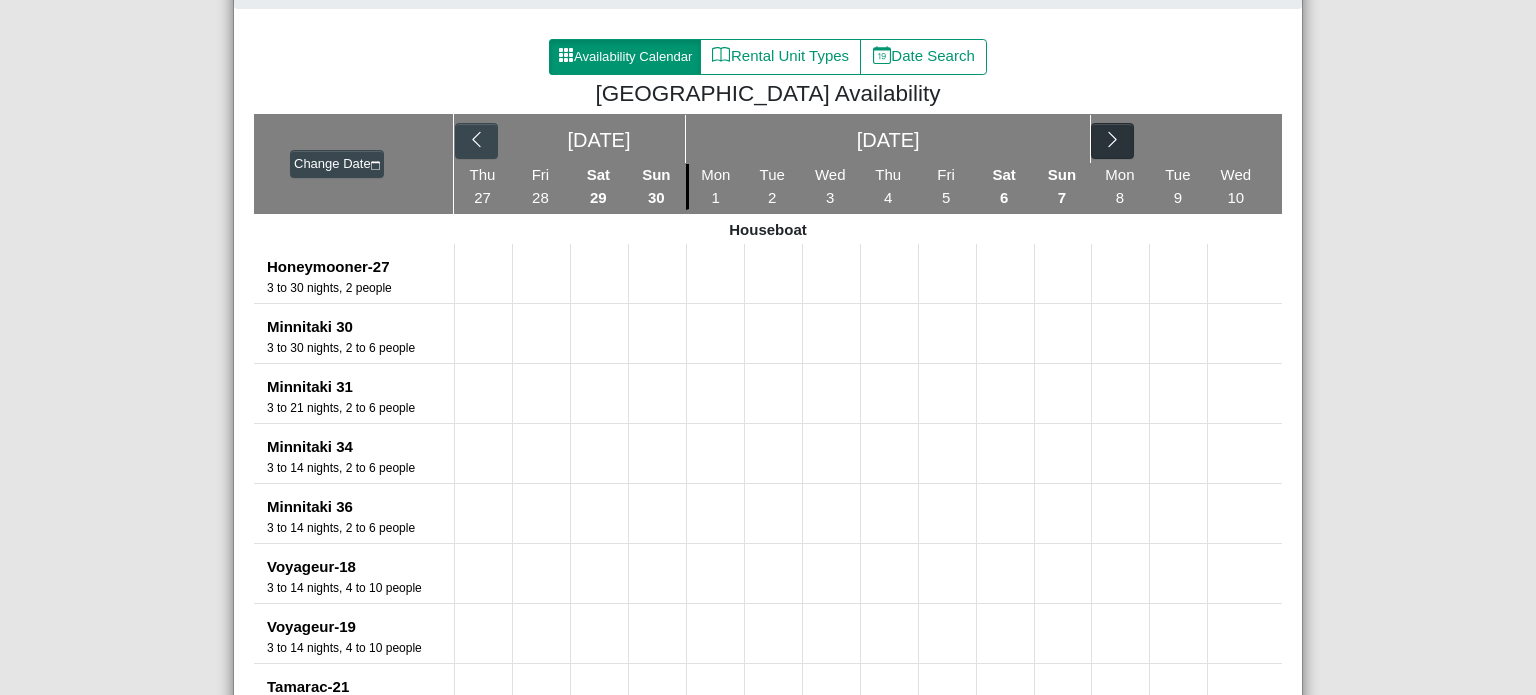 click on "[DATE]   [DATE]" at bounding box center (868, 139) 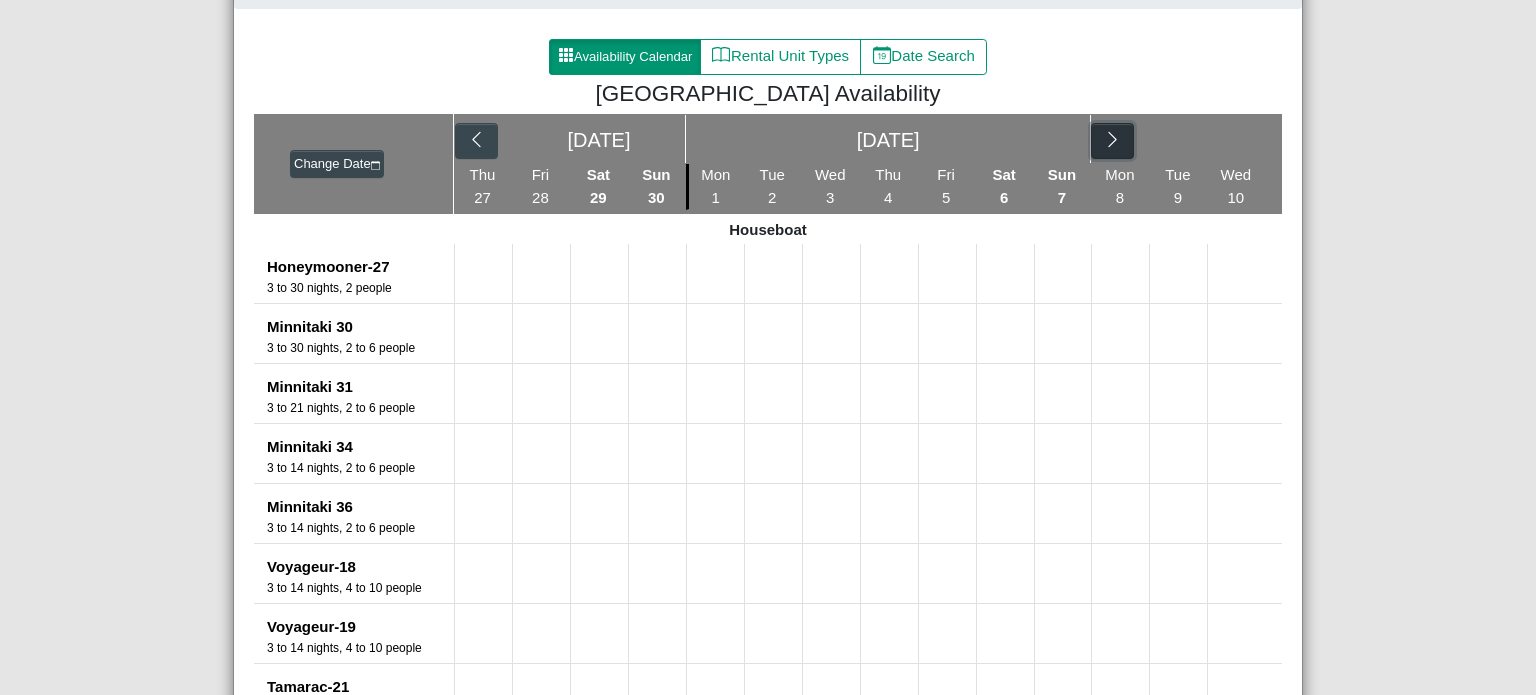 click at bounding box center [1112, 141] 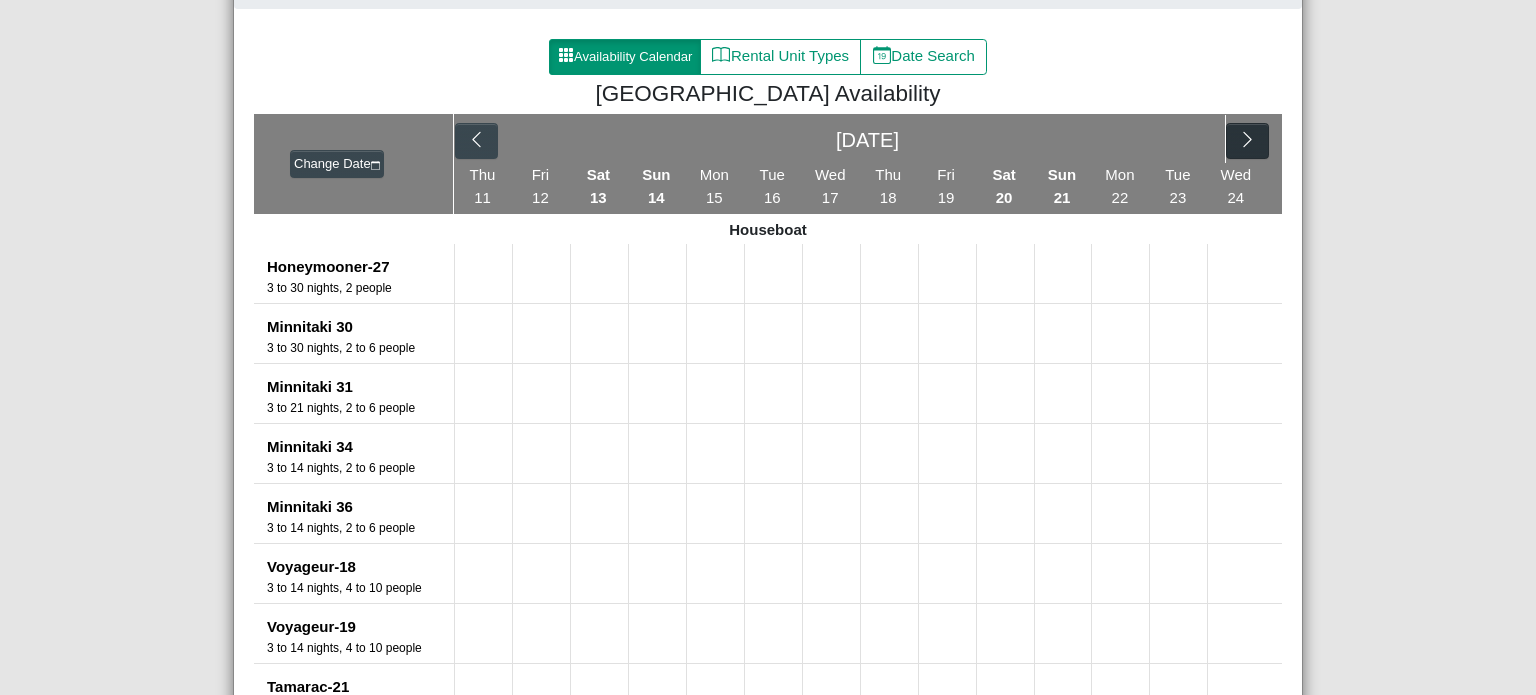 click on "[DATE]" at bounding box center [868, 139] 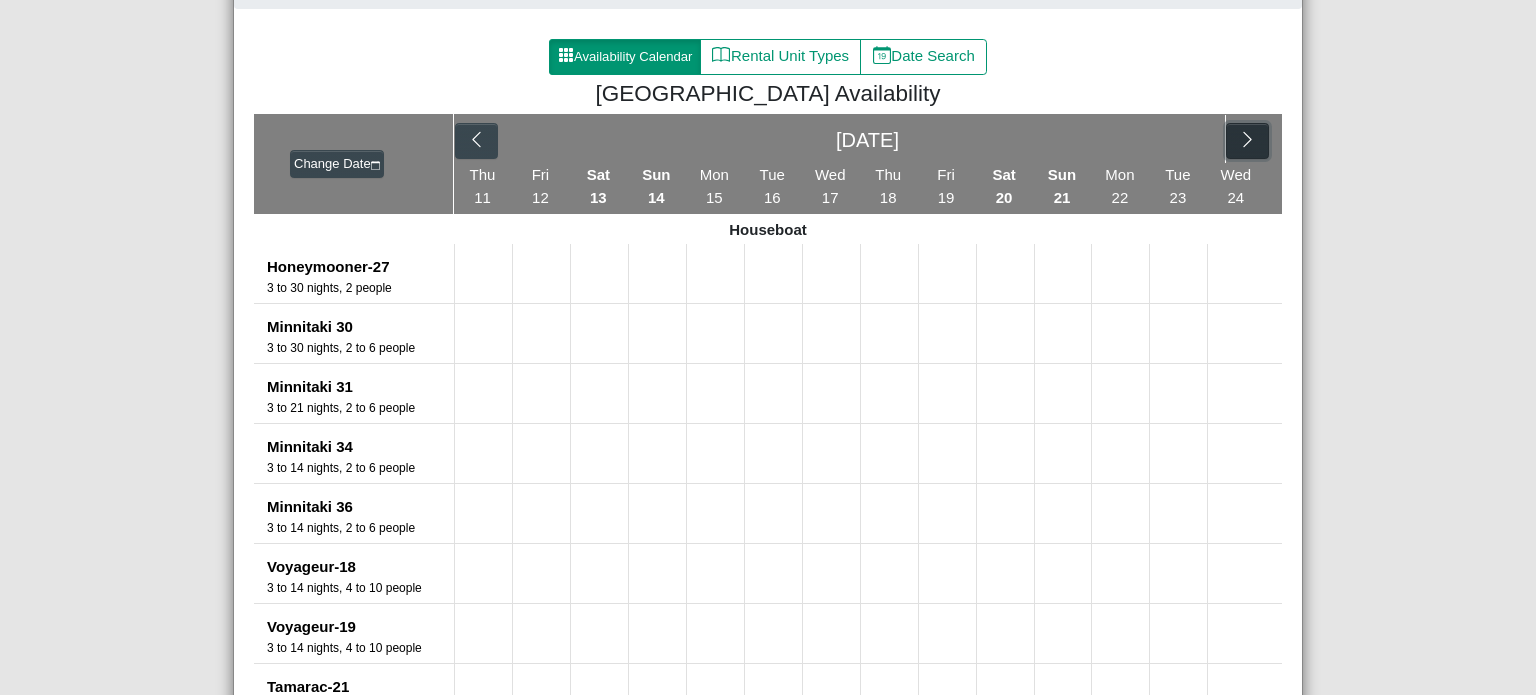 click 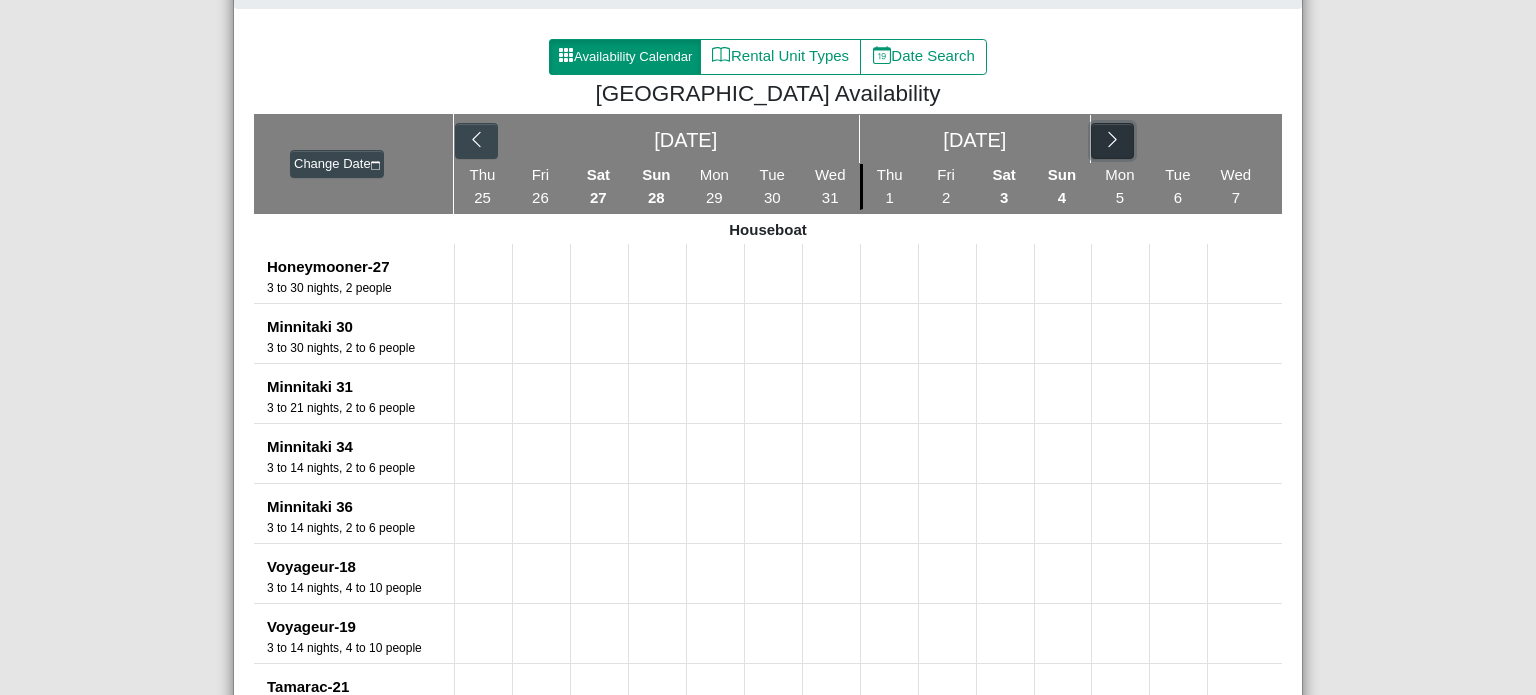 click at bounding box center [1112, 141] 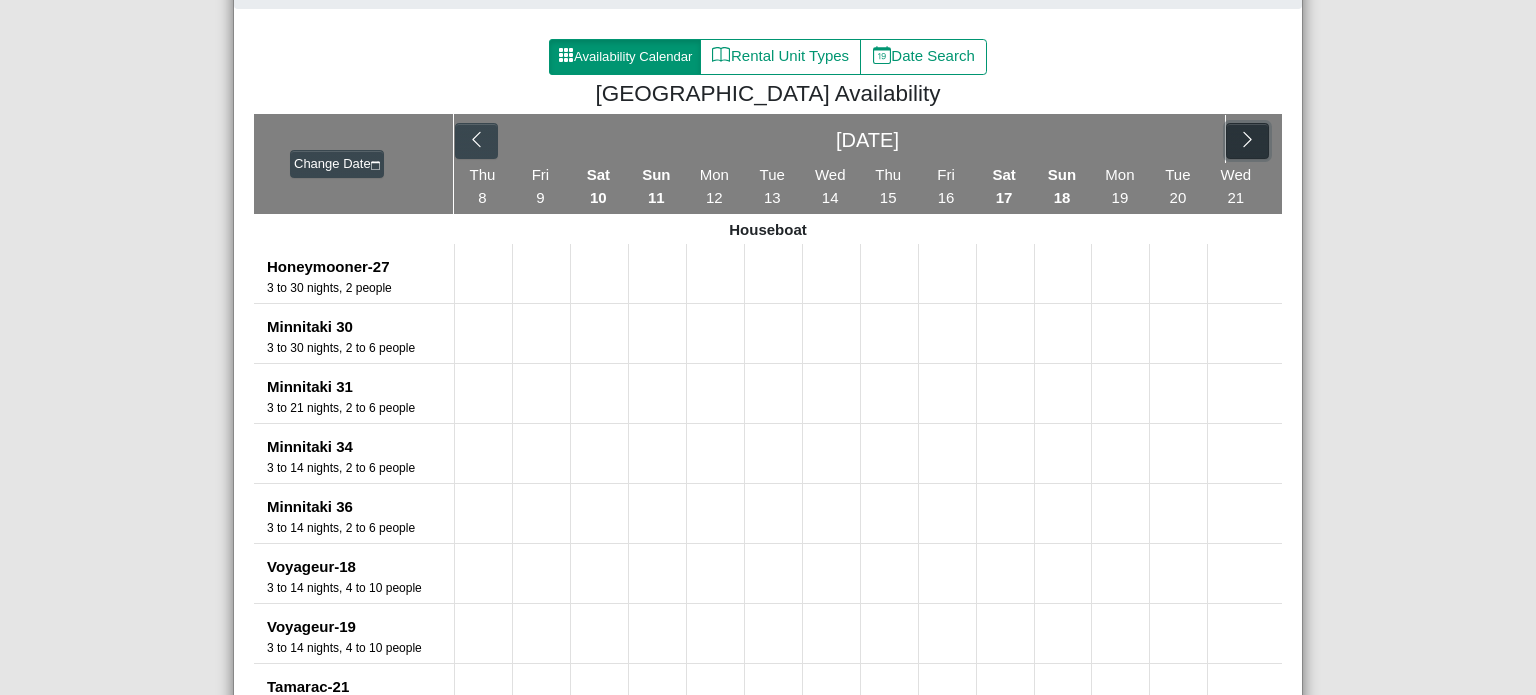 click 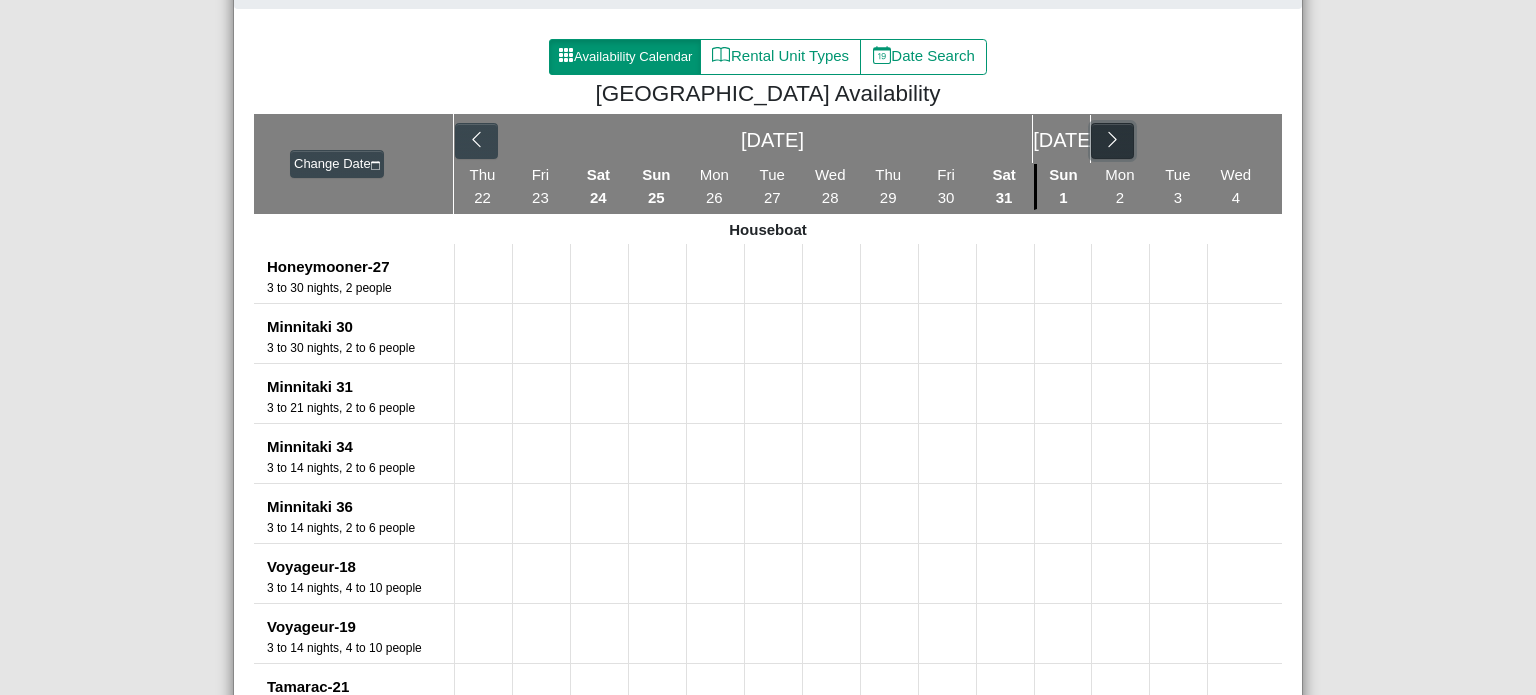 click 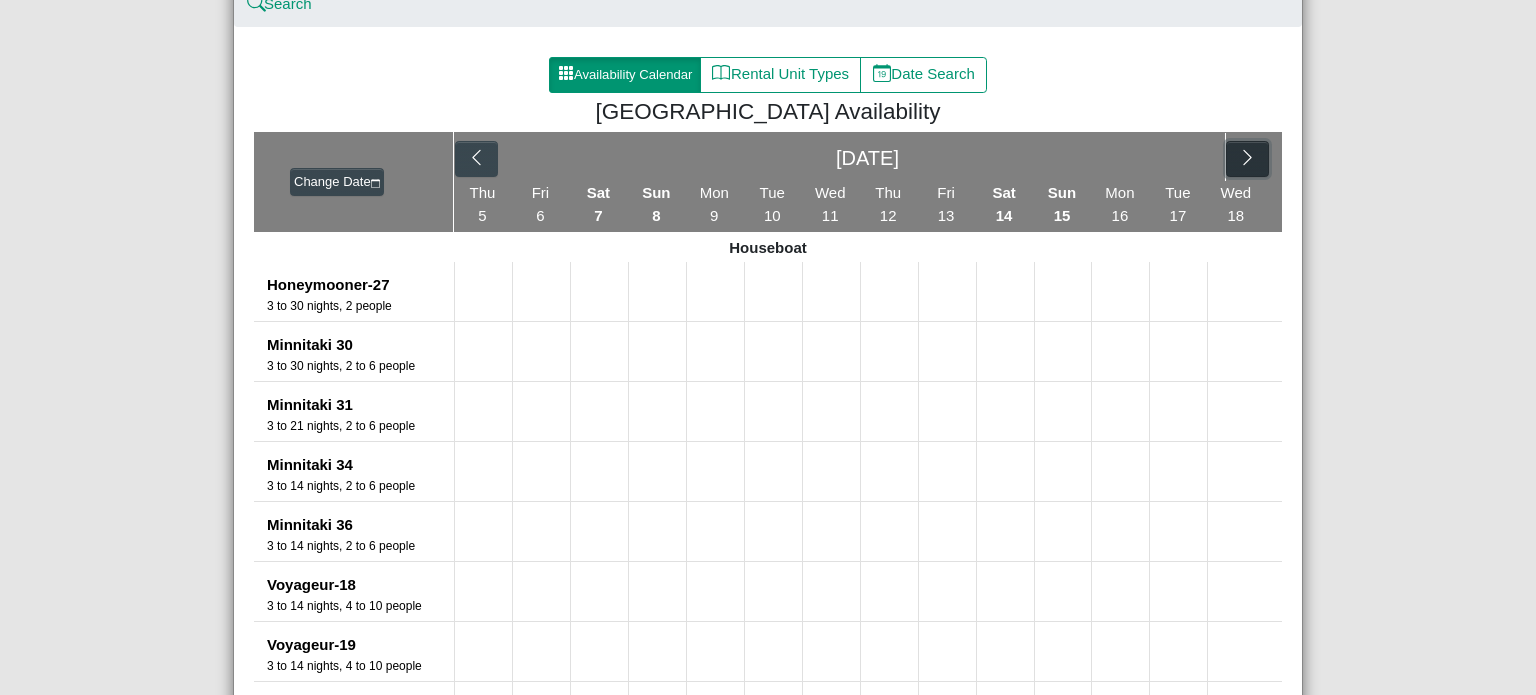 scroll, scrollTop: 240, scrollLeft: 0, axis: vertical 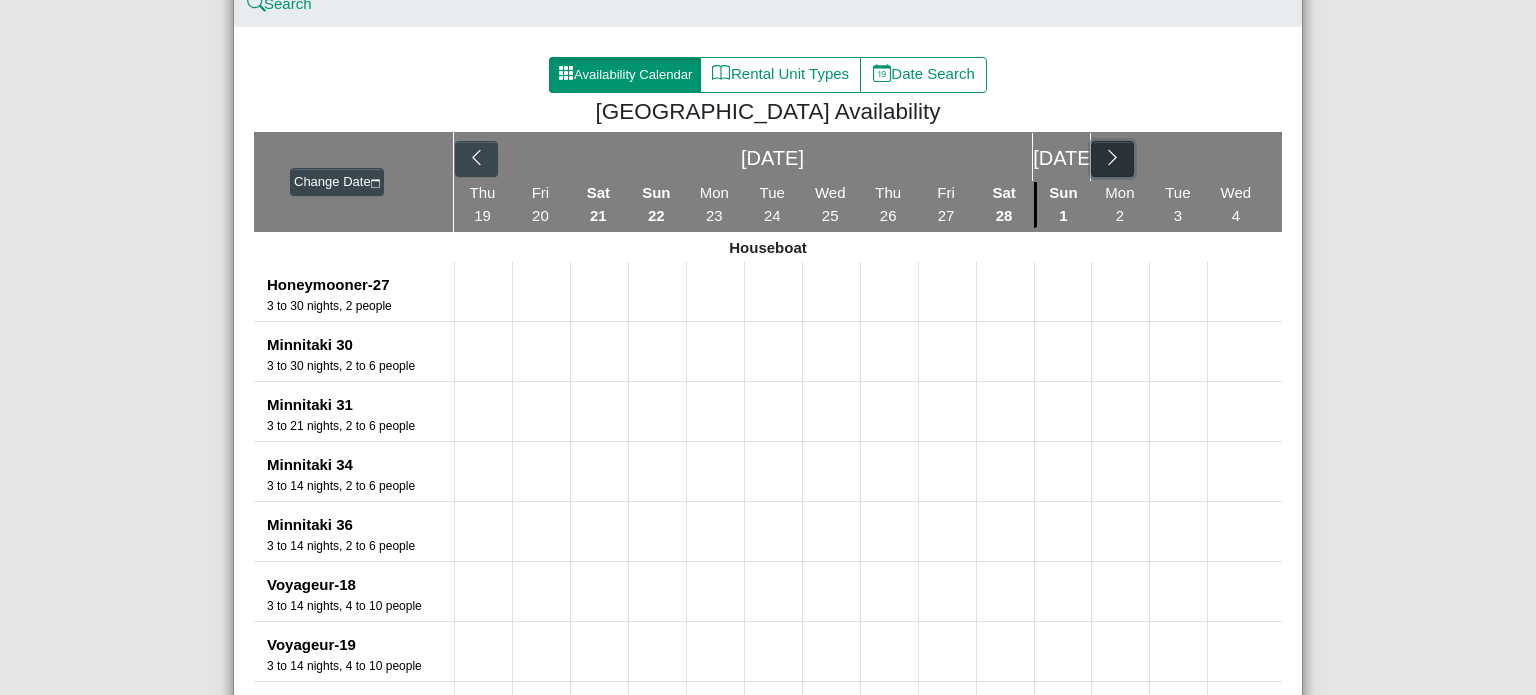 click 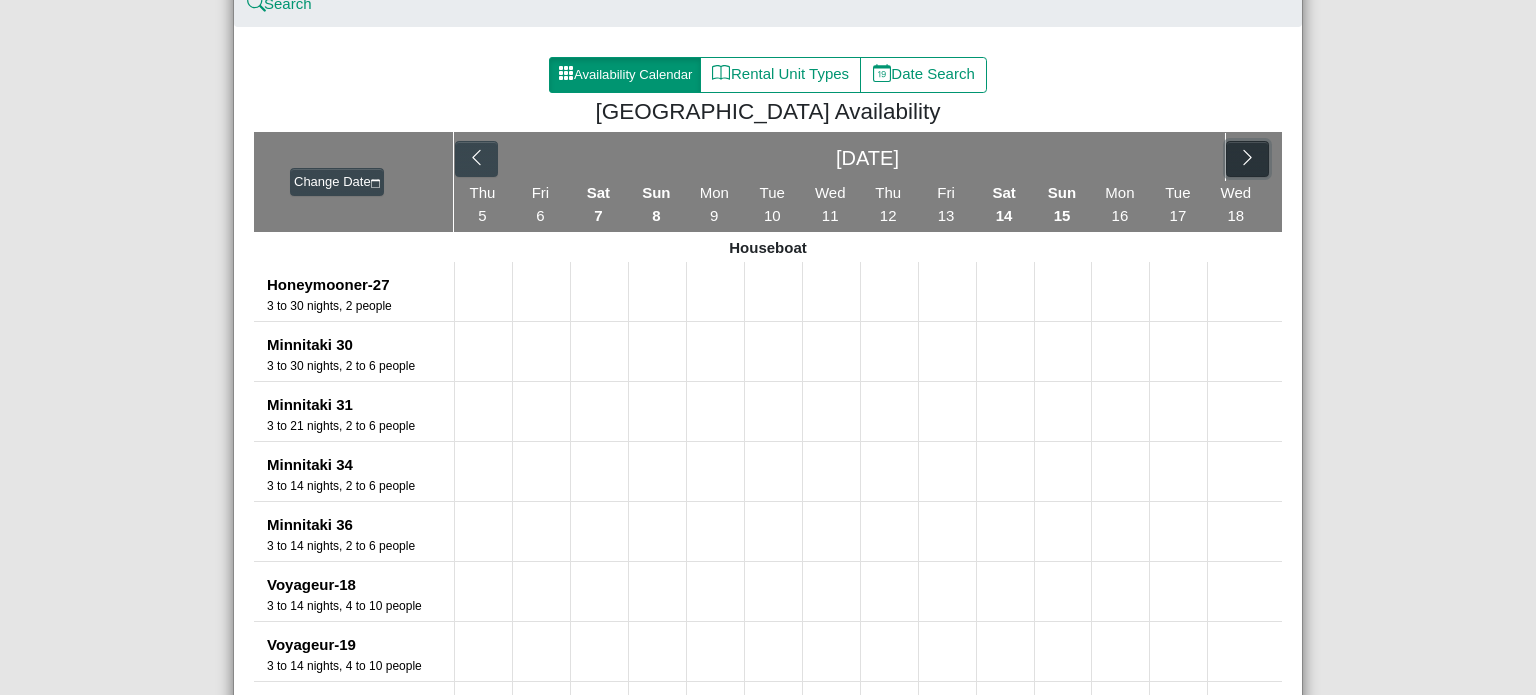 click 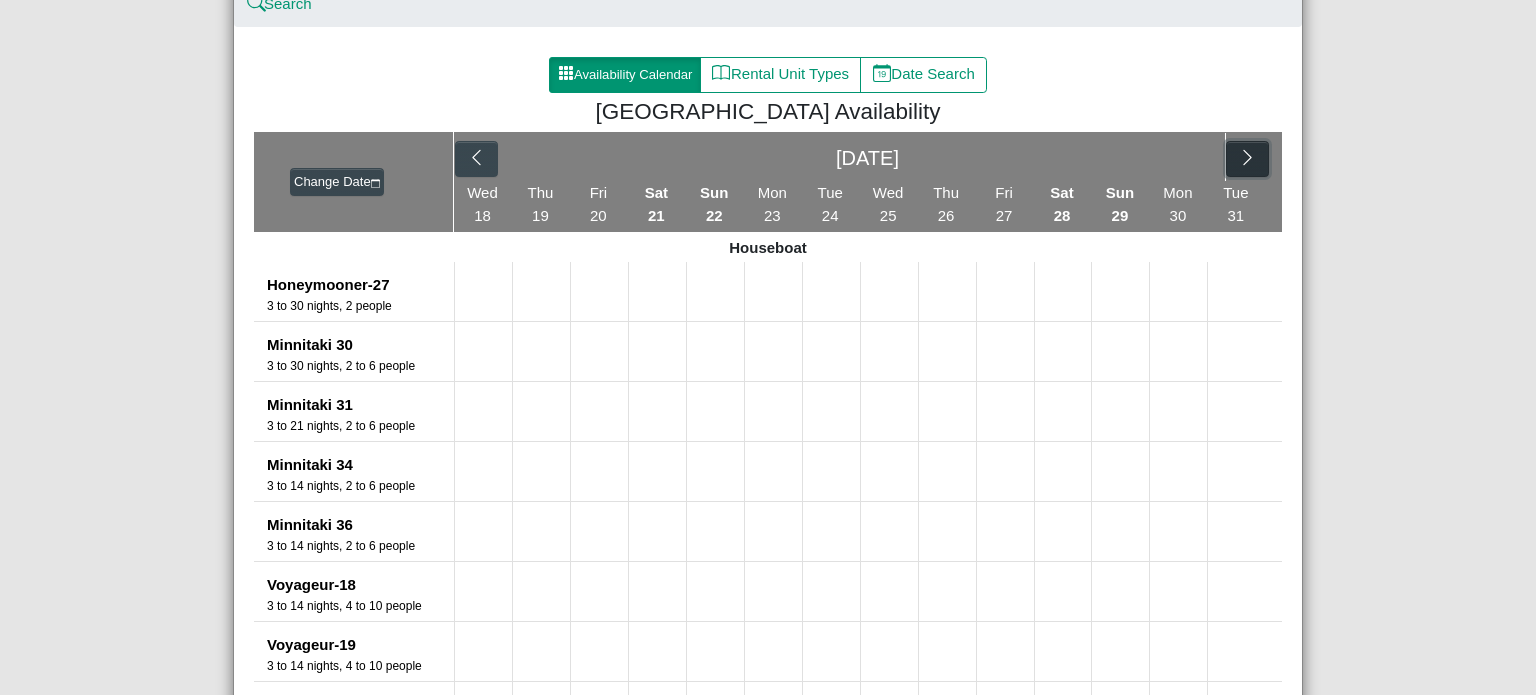 click 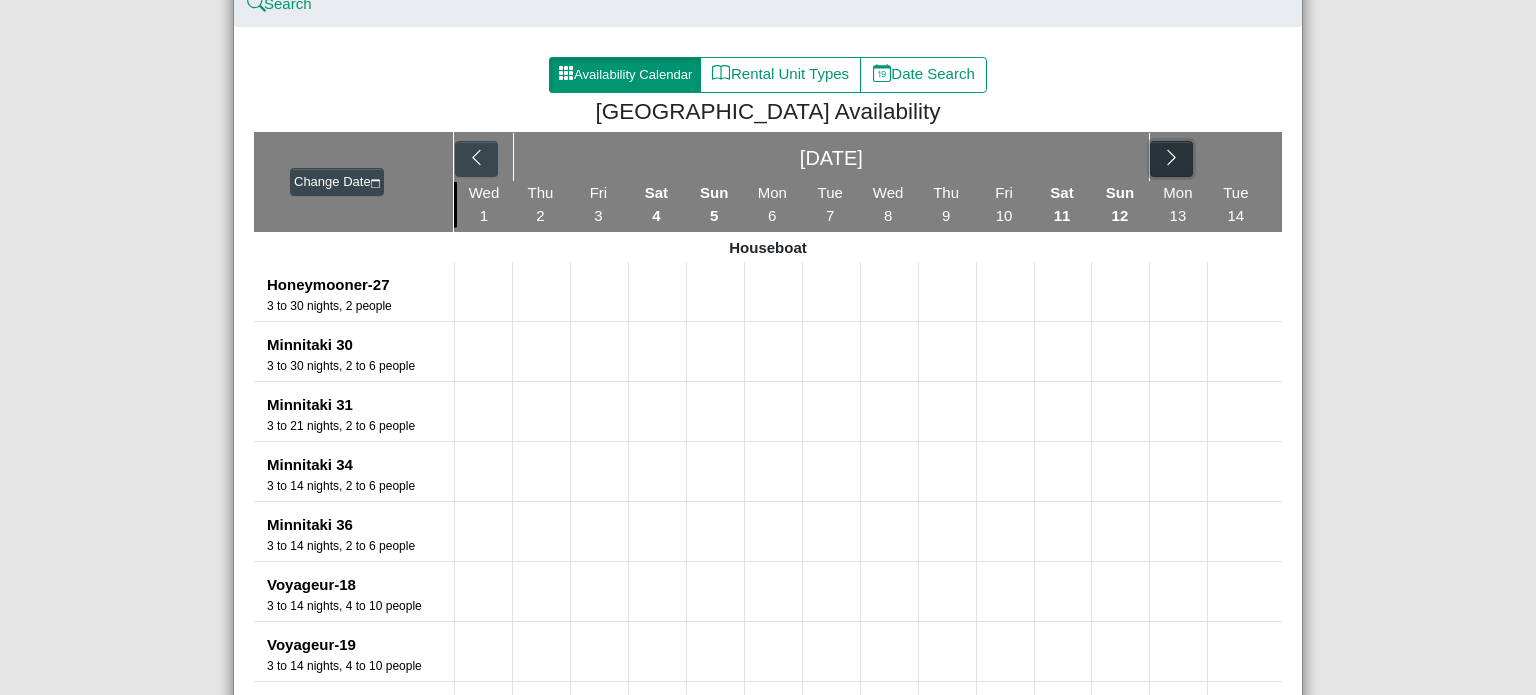 click at bounding box center (1171, 159) 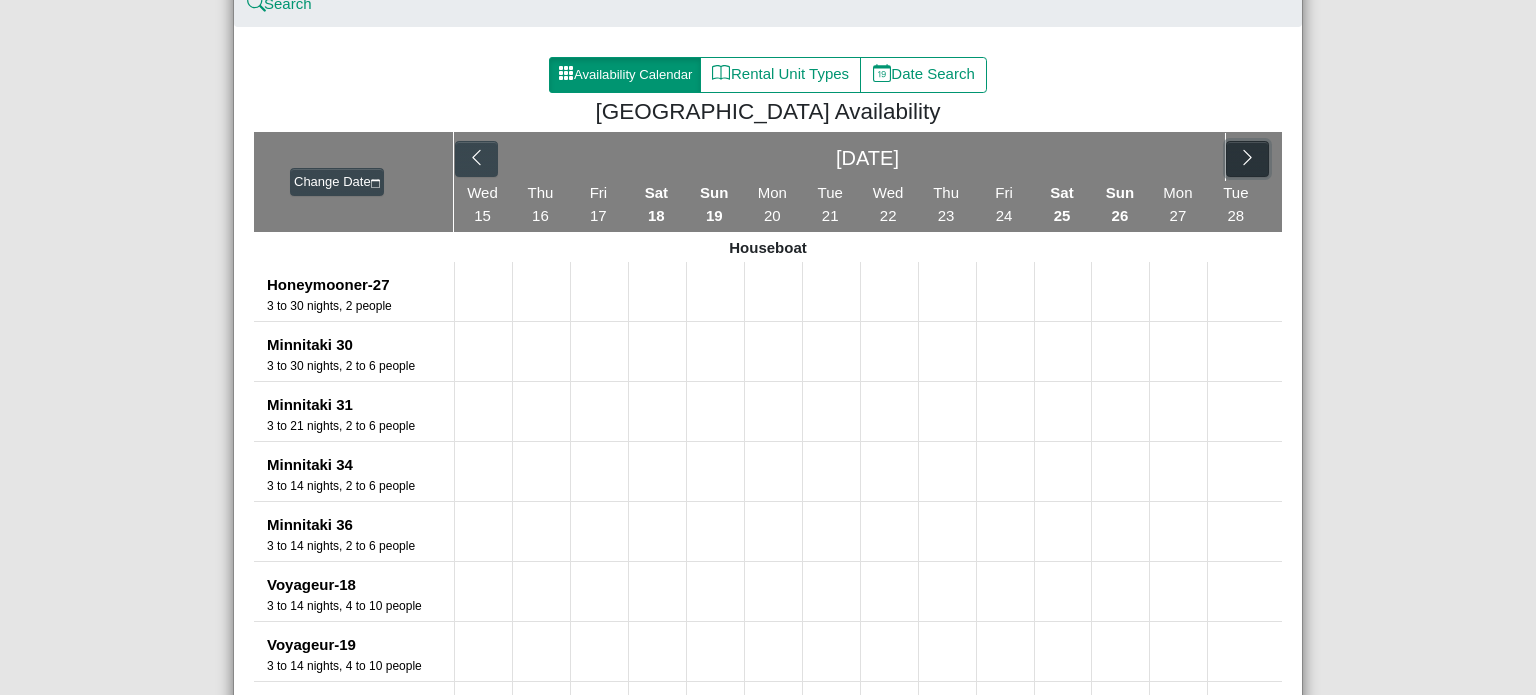 click 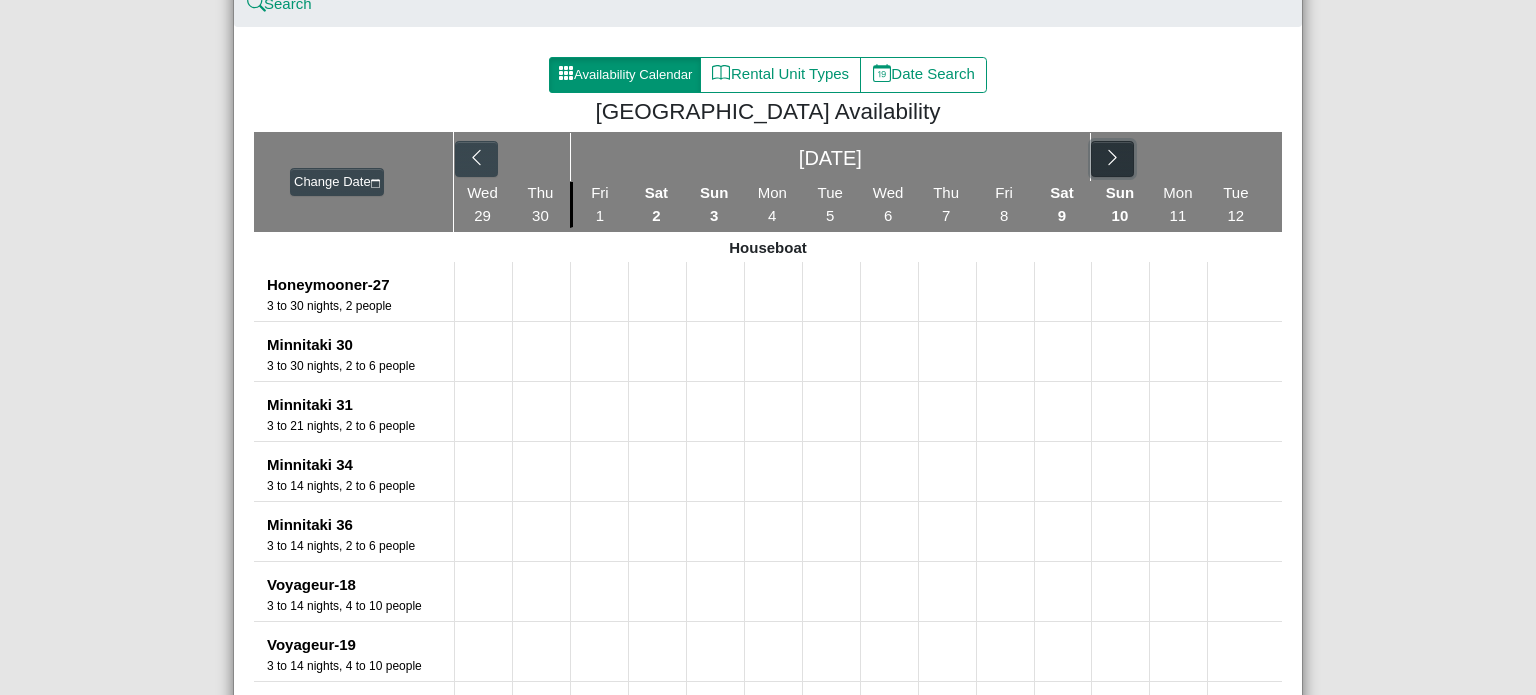 click at bounding box center [1112, 159] 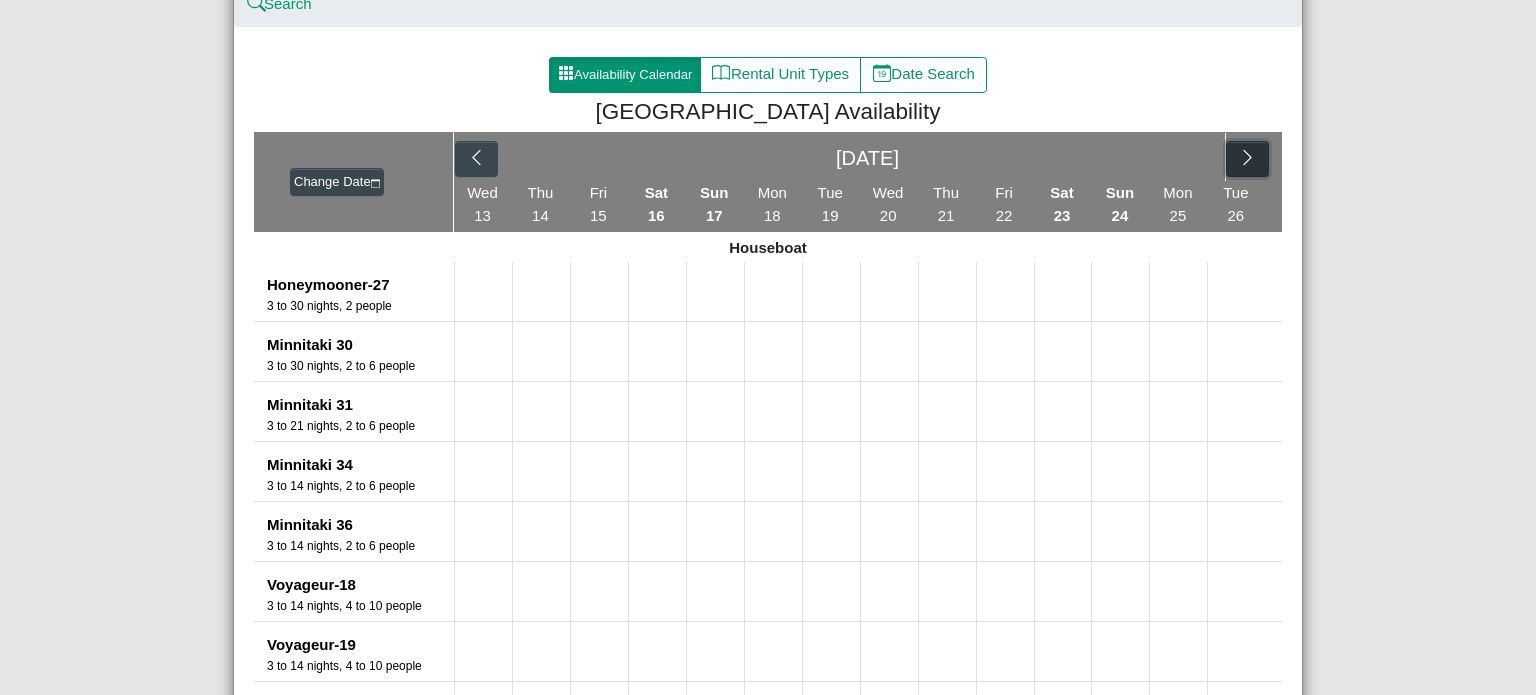 click 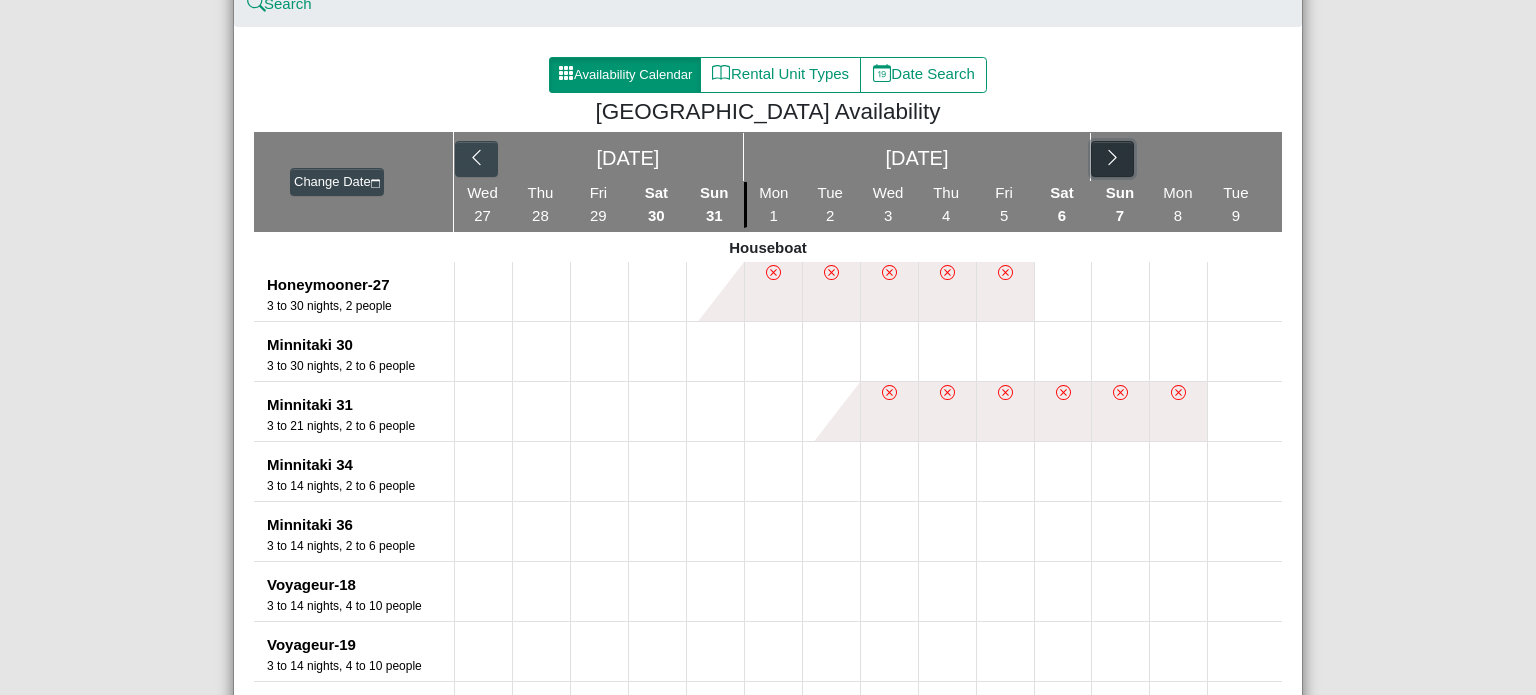 click at bounding box center (1112, 159) 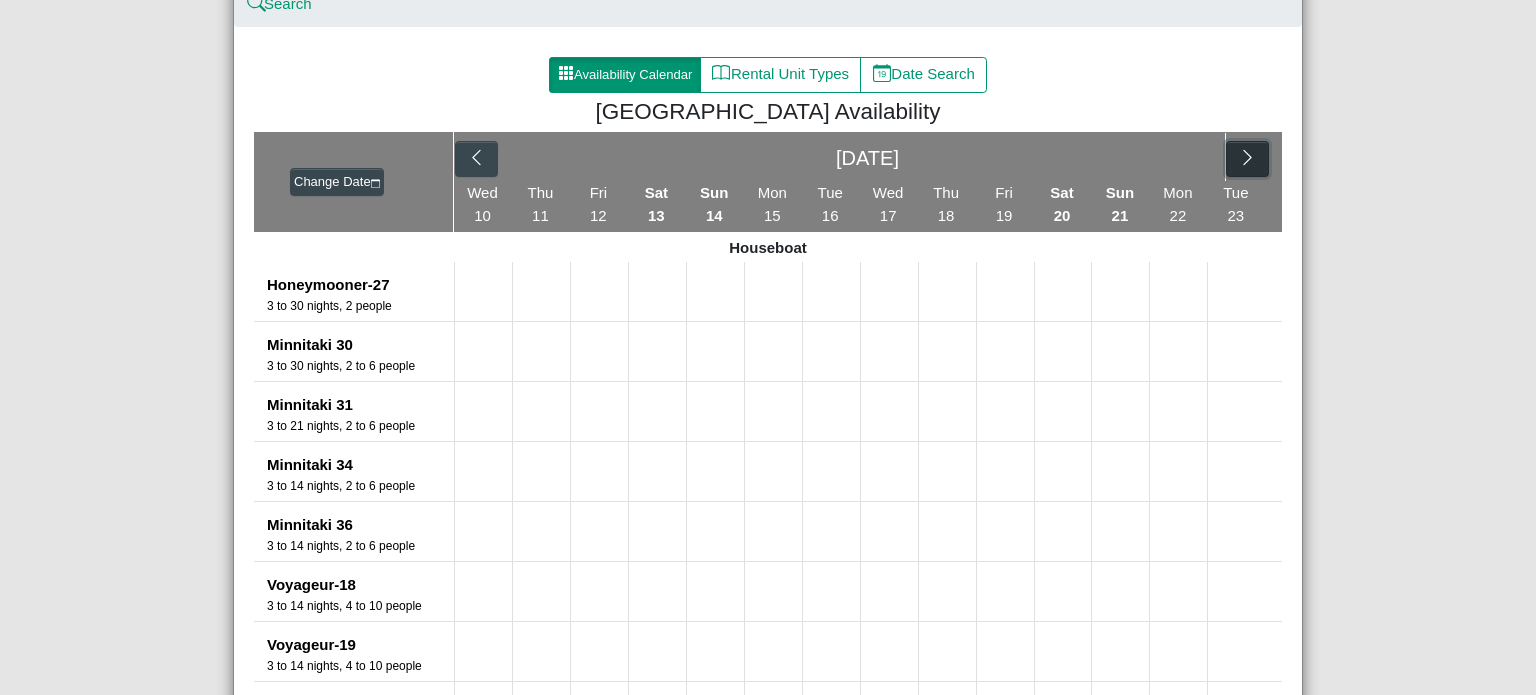 click 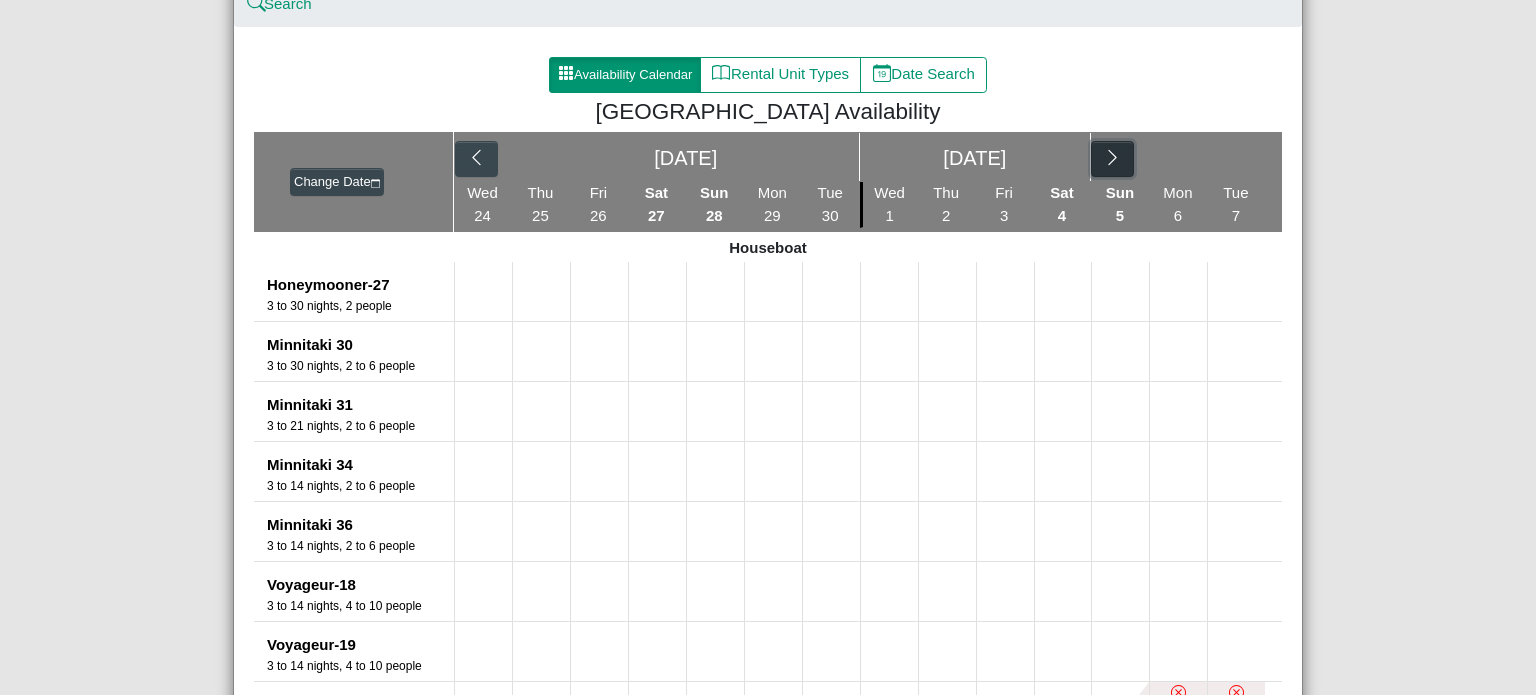 click 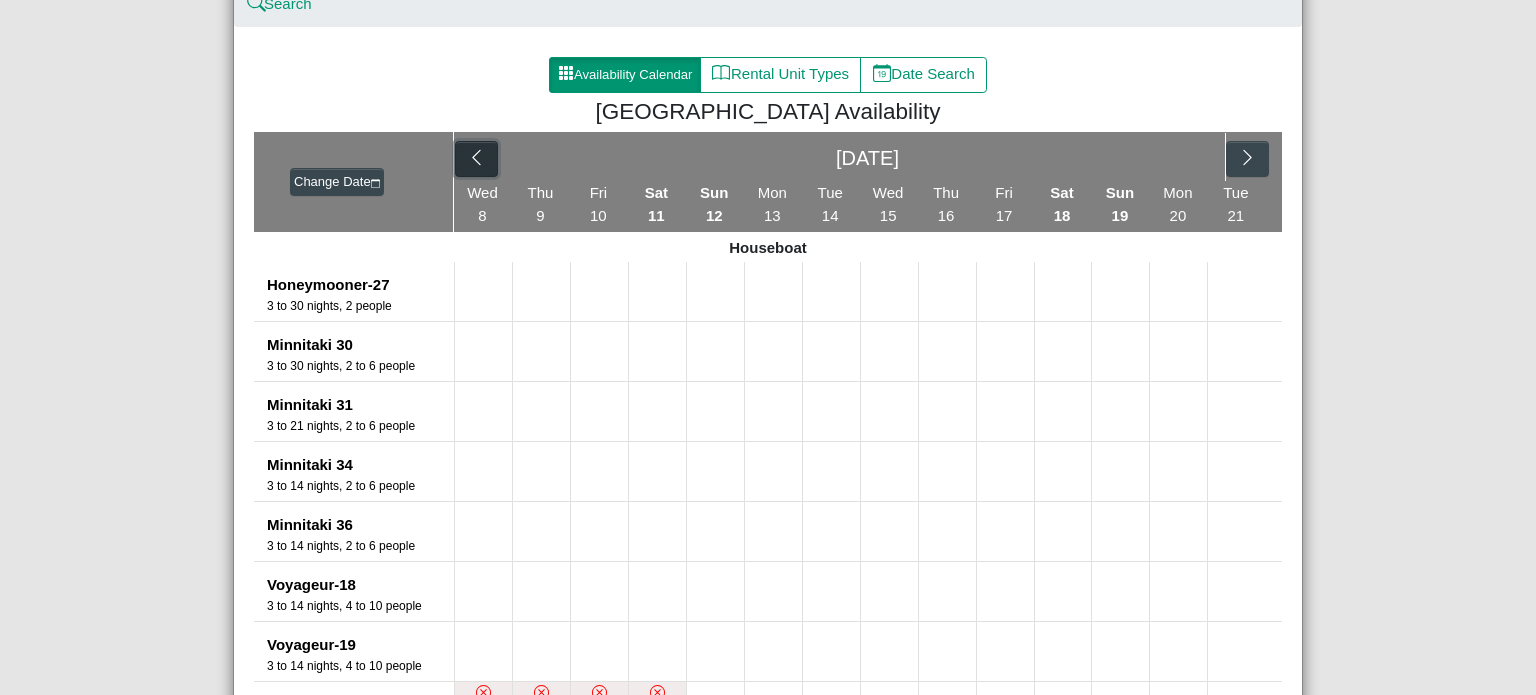click at bounding box center (476, 159) 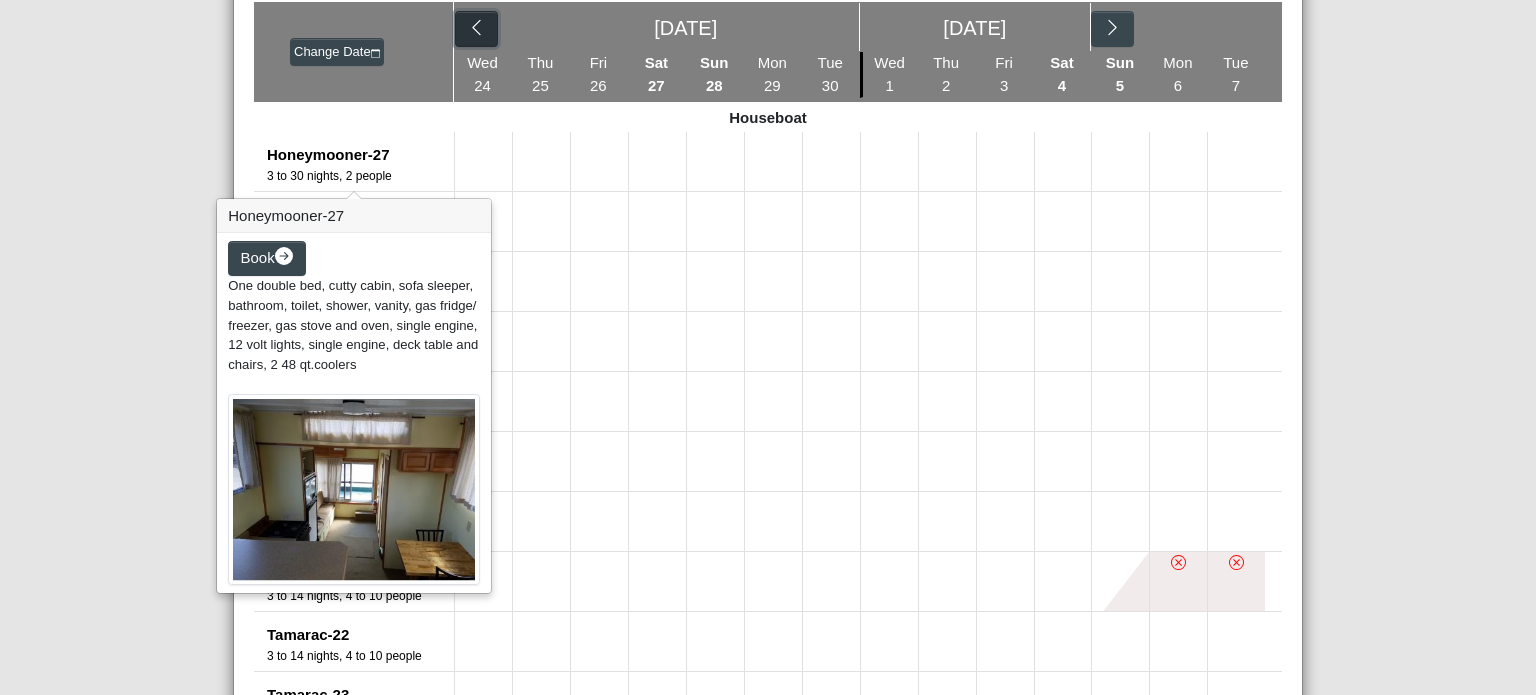 scroll, scrollTop: 371, scrollLeft: 0, axis: vertical 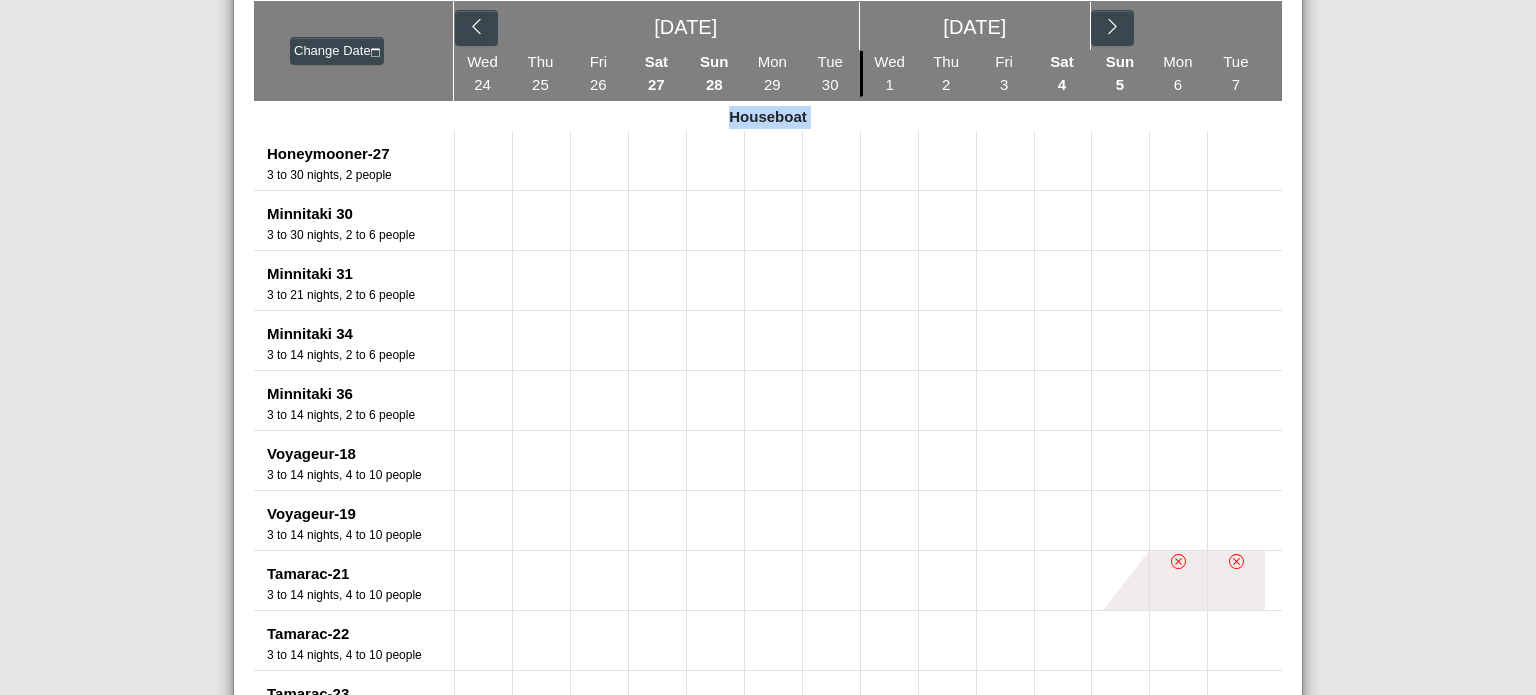 drag, startPoint x: 151, startPoint y: 155, endPoint x: 48, endPoint y: 113, distance: 111.233986 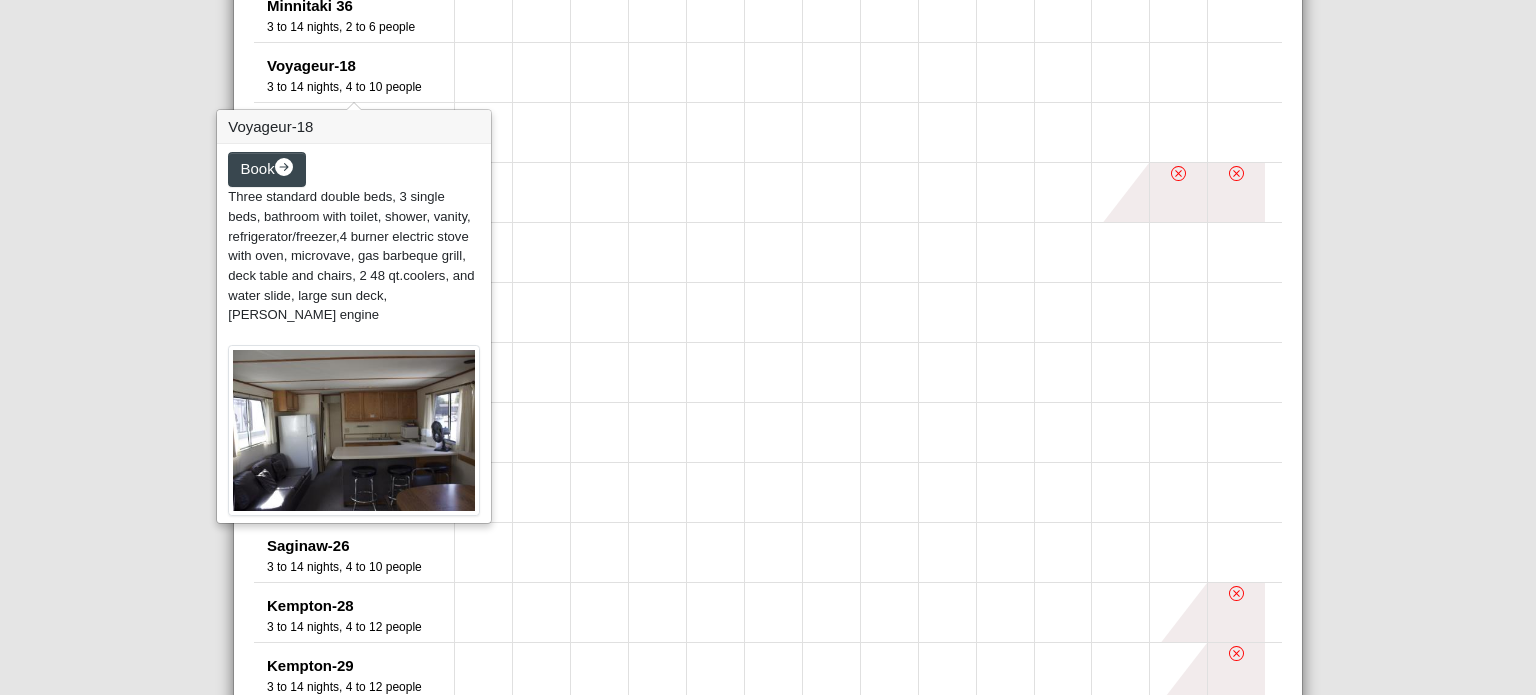 scroll, scrollTop: 760, scrollLeft: 0, axis: vertical 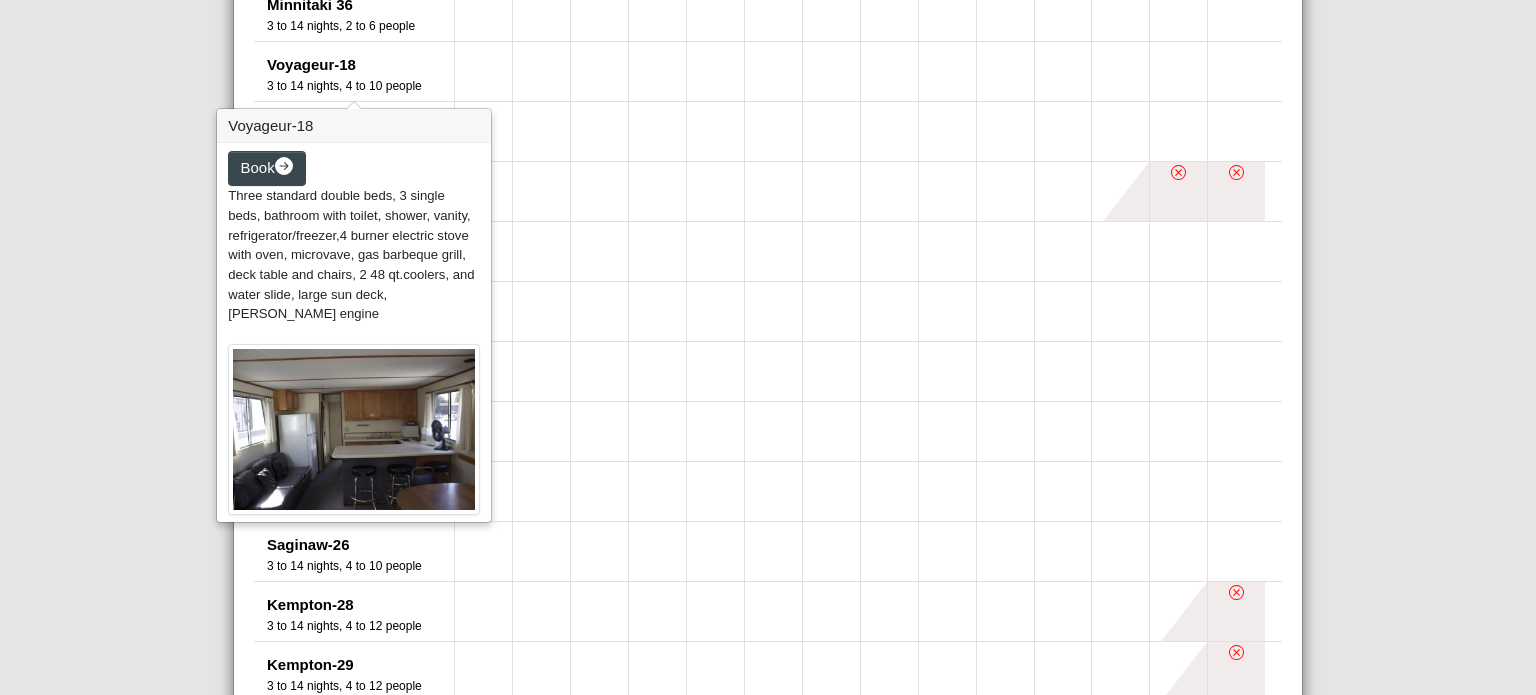 click at bounding box center (354, 429) 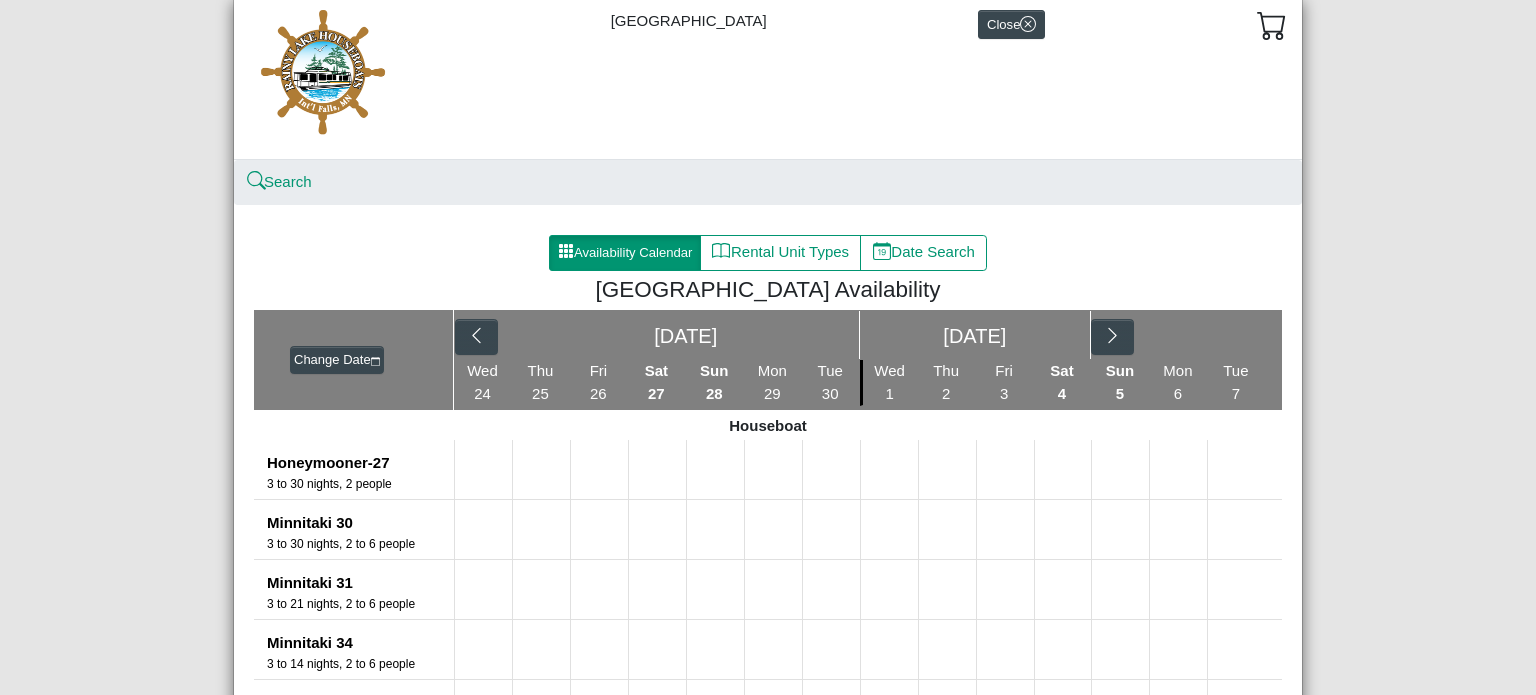 scroll, scrollTop: 0, scrollLeft: 0, axis: both 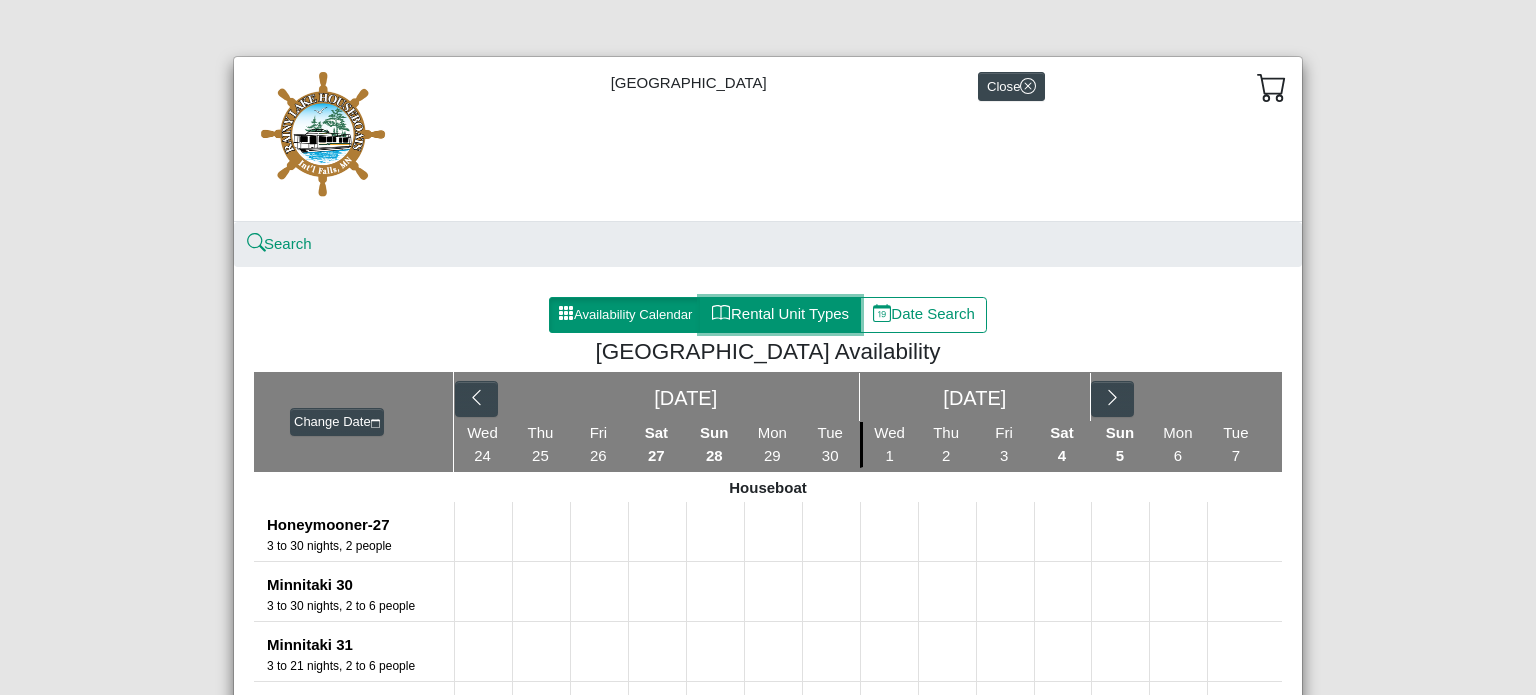 click on "Rental Unit Types" at bounding box center (780, 315) 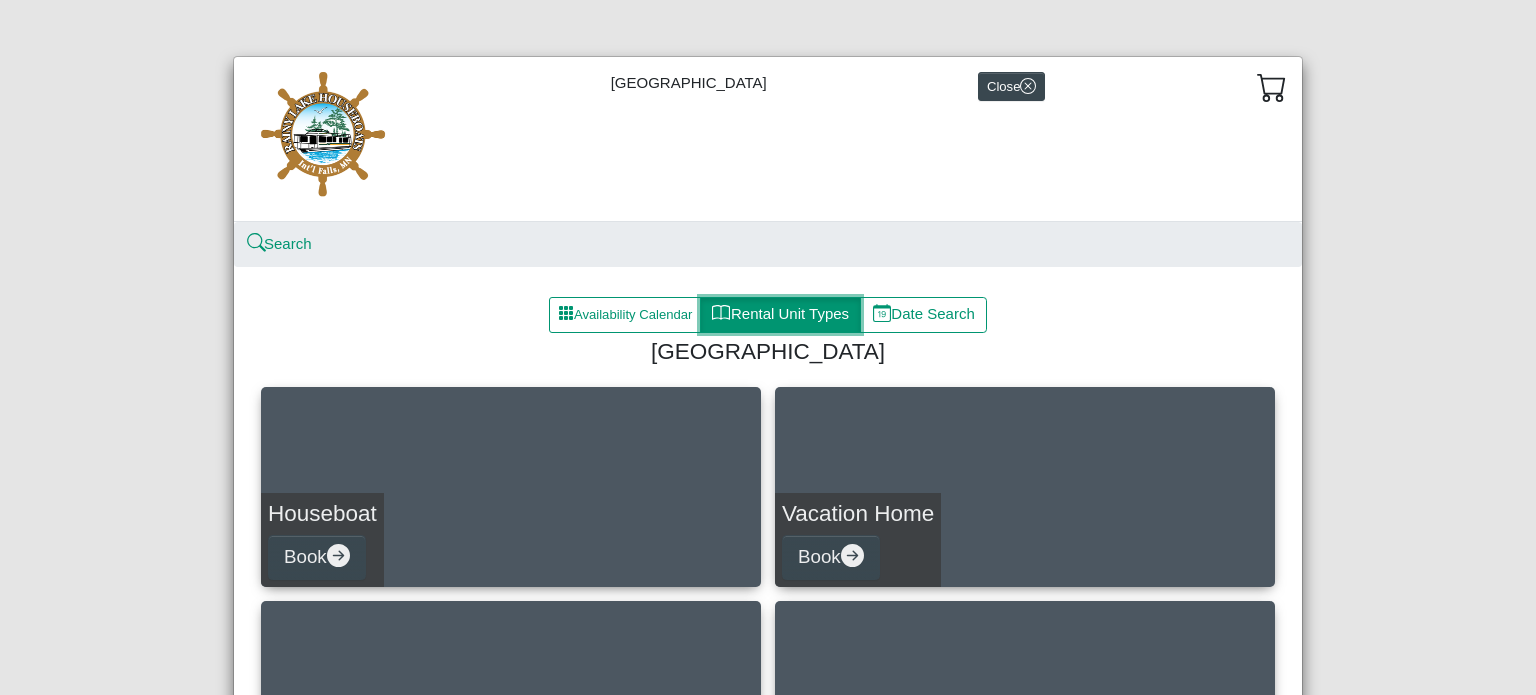 scroll, scrollTop: 52, scrollLeft: 0, axis: vertical 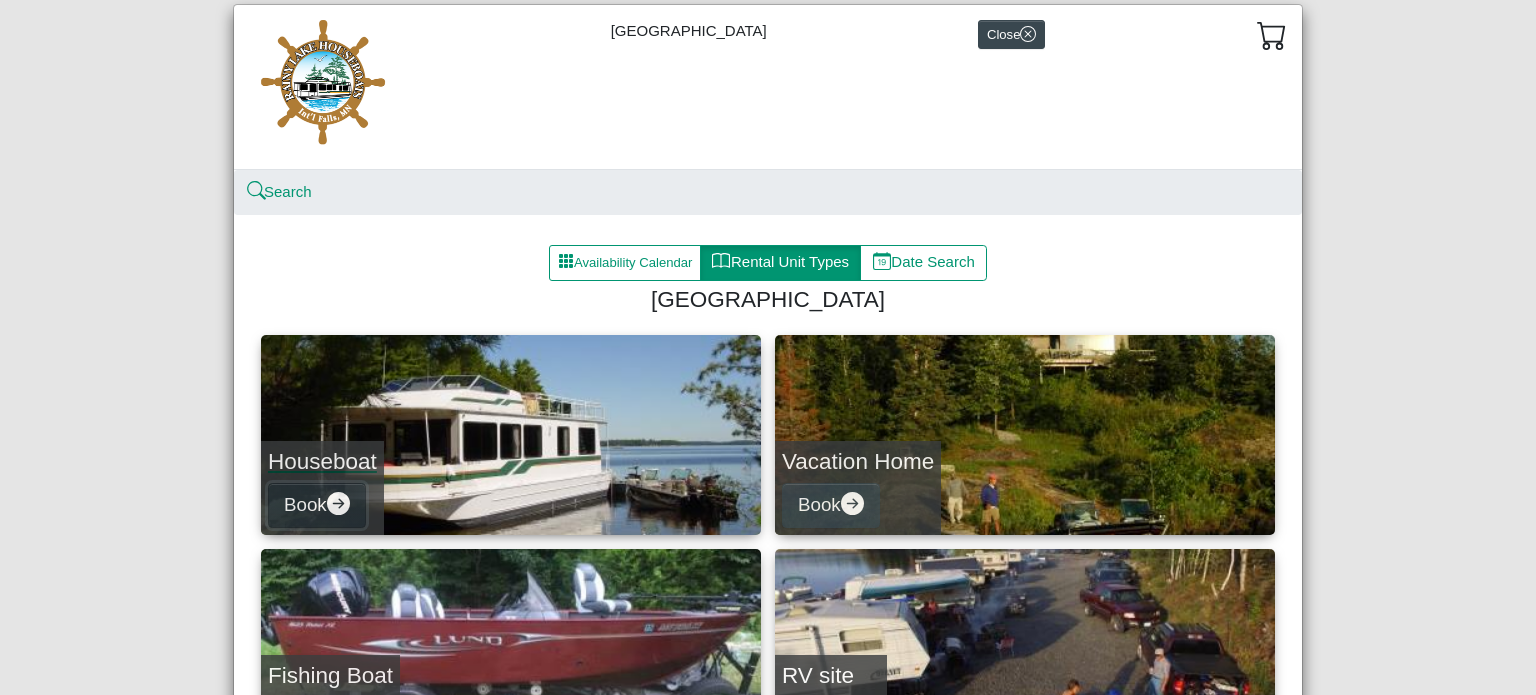 click 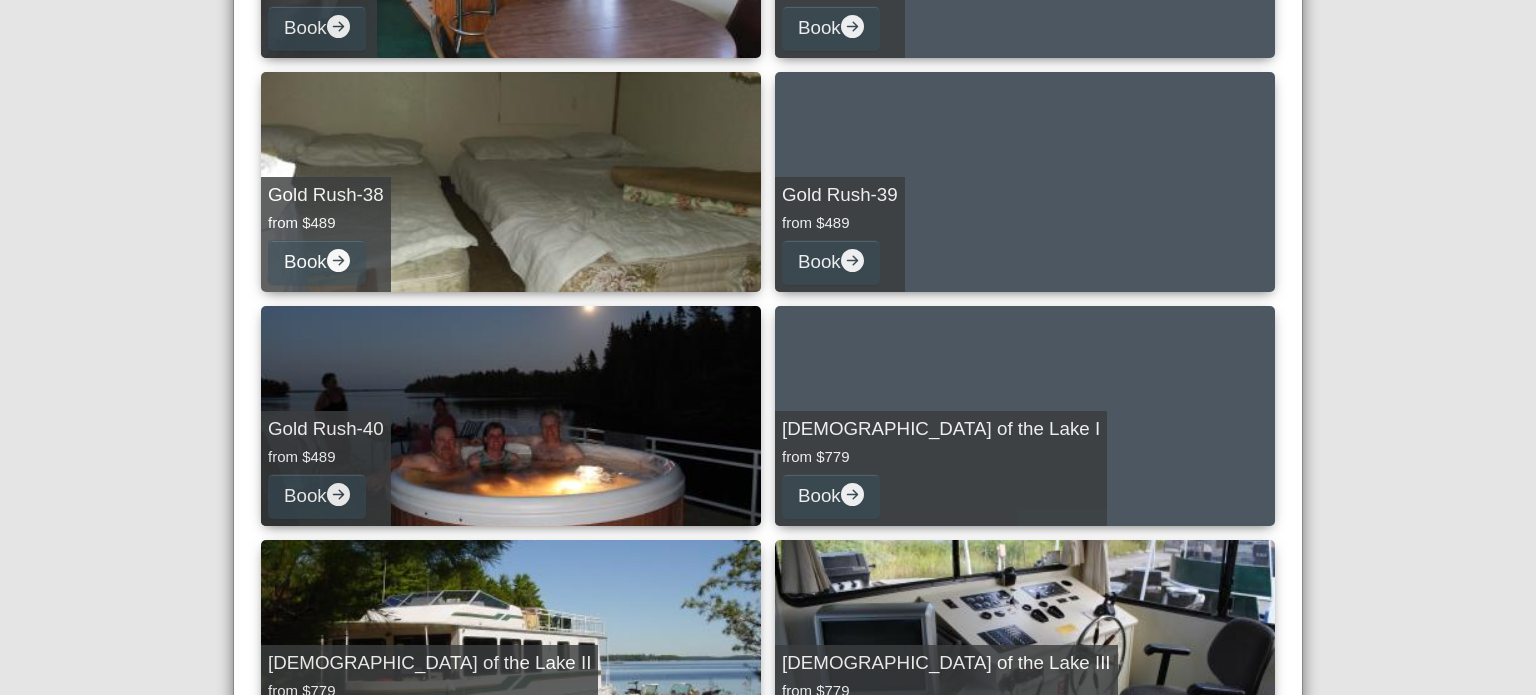 scroll, scrollTop: 2588, scrollLeft: 0, axis: vertical 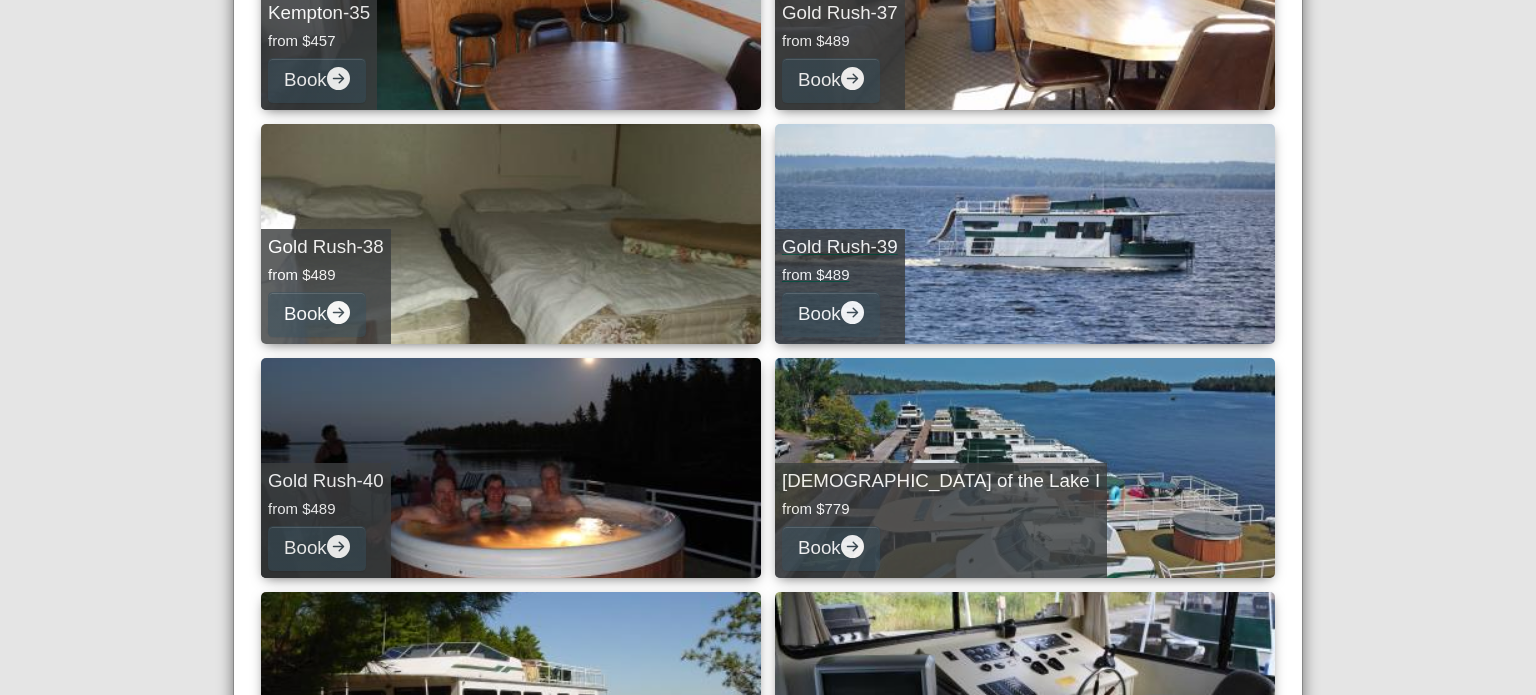 click on "Gold Rush-39" at bounding box center (840, 247) 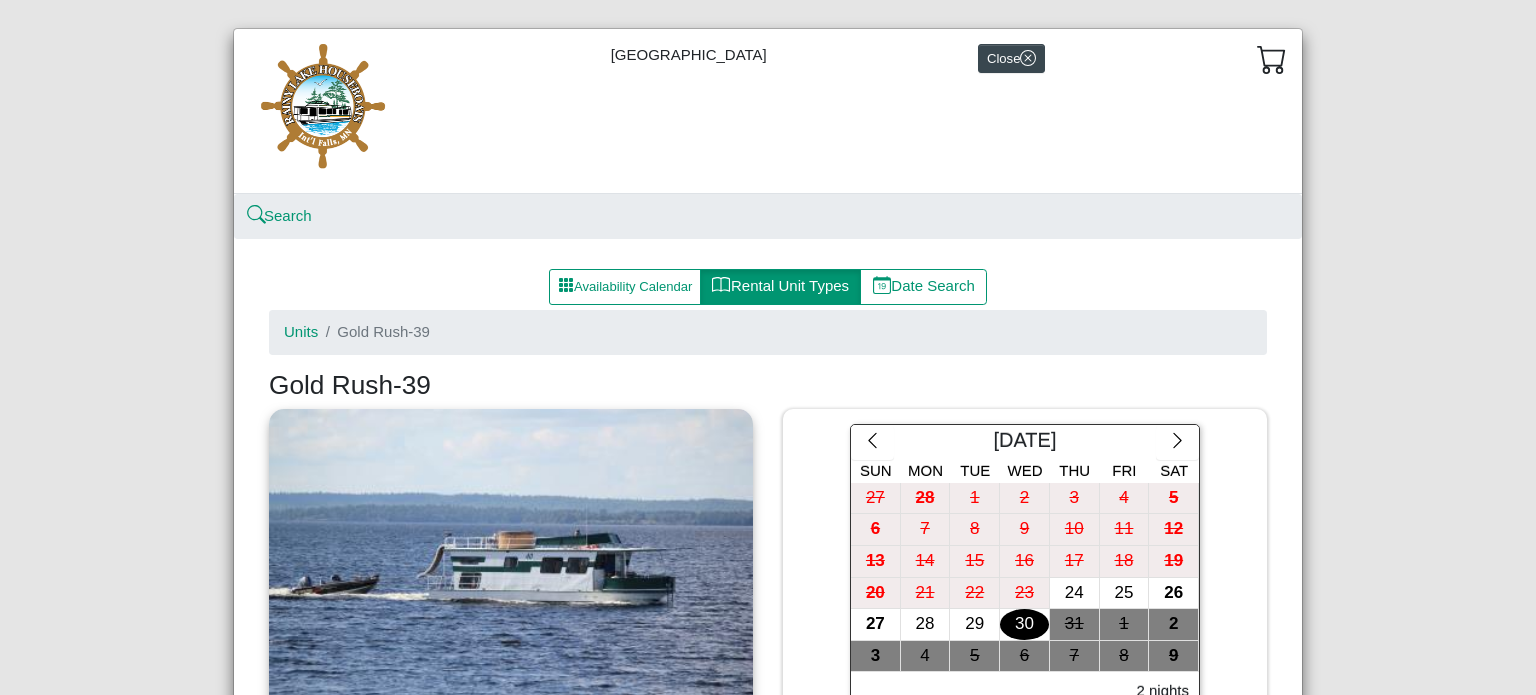 scroll, scrollTop: 28, scrollLeft: 0, axis: vertical 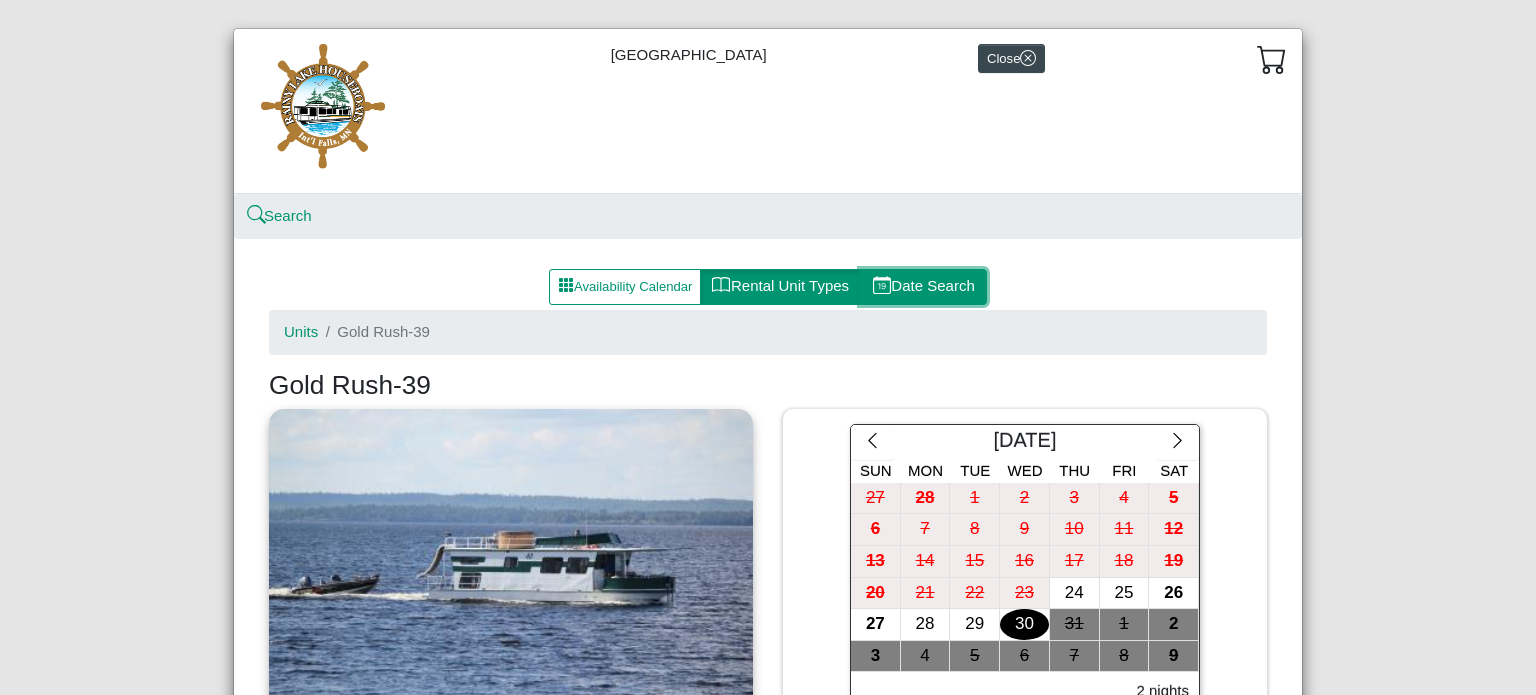 click on "Date Search" at bounding box center (923, 287) 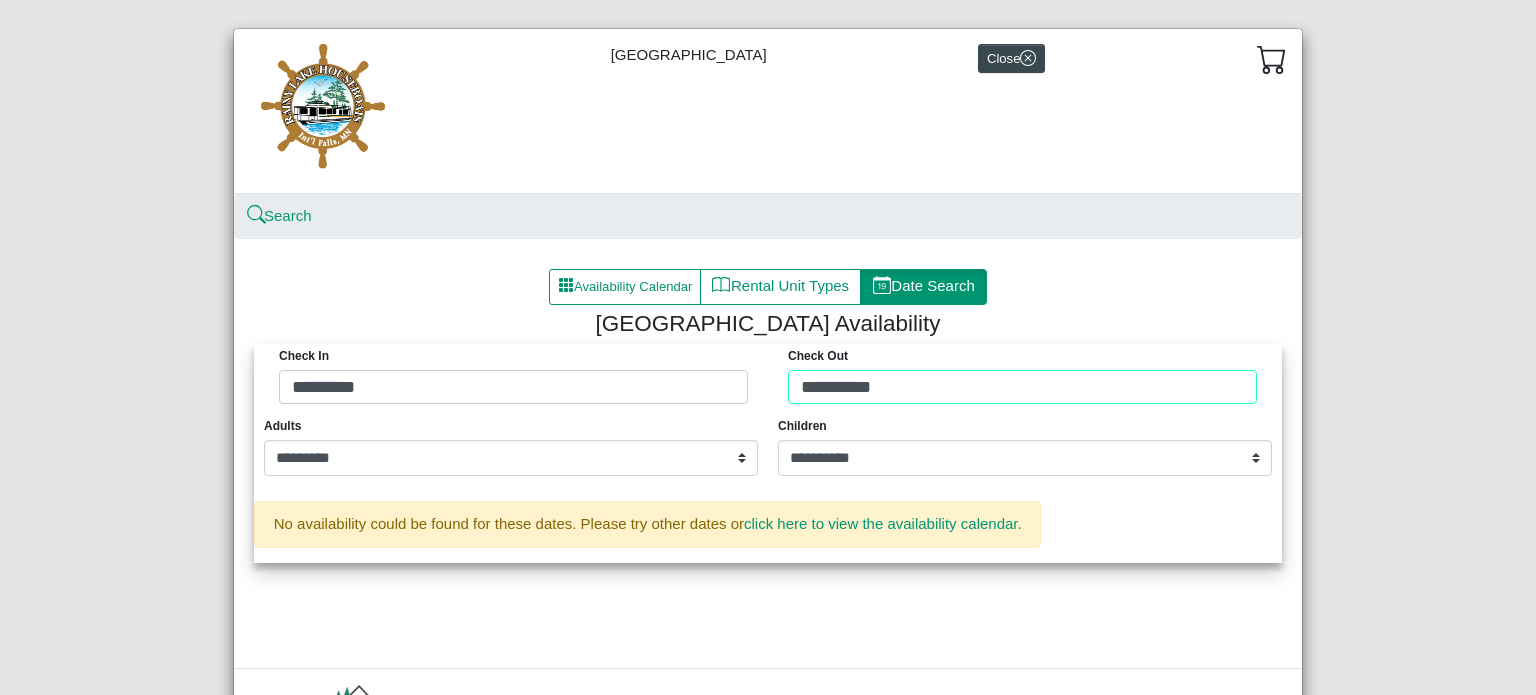 click on "**********" at bounding box center [768, 379] 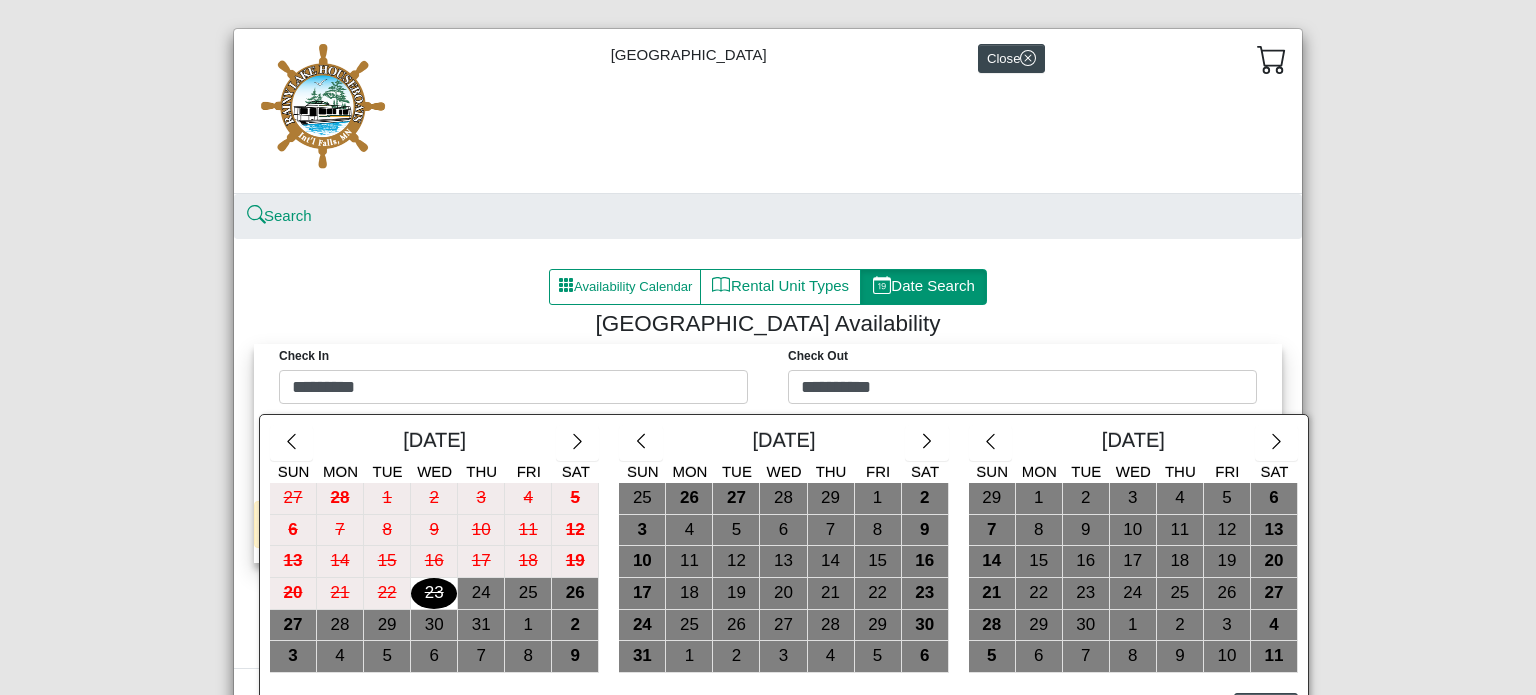 click at bounding box center (768, 347) 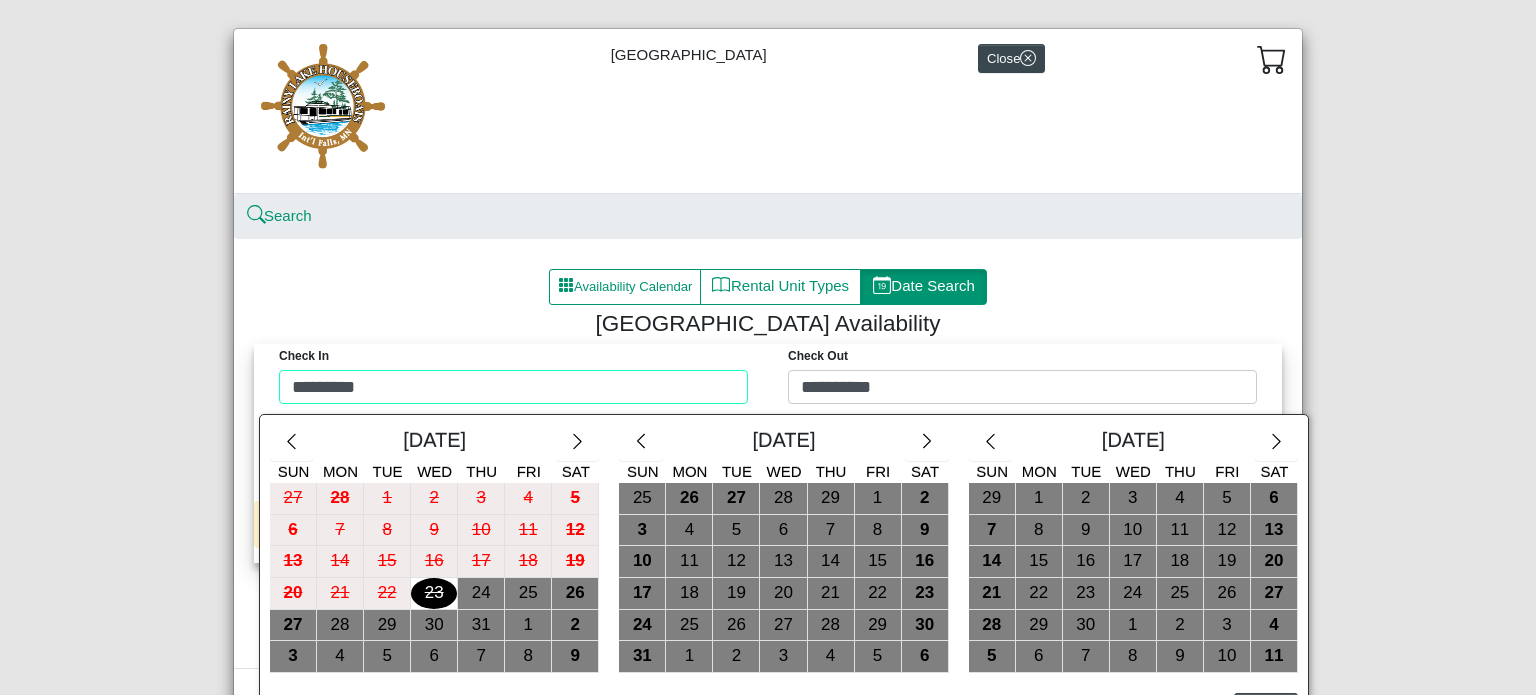 click on "**********" at bounding box center [768, 379] 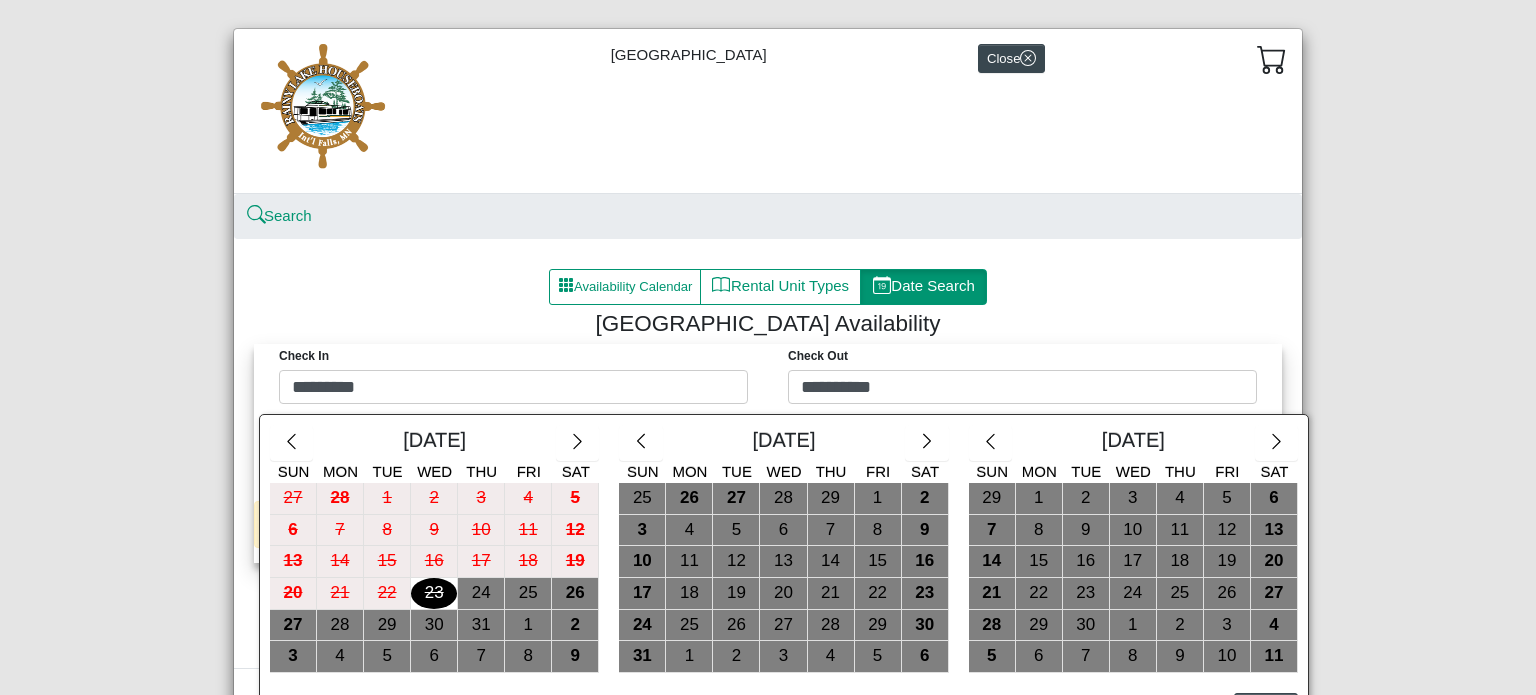 click at bounding box center (768, 347) 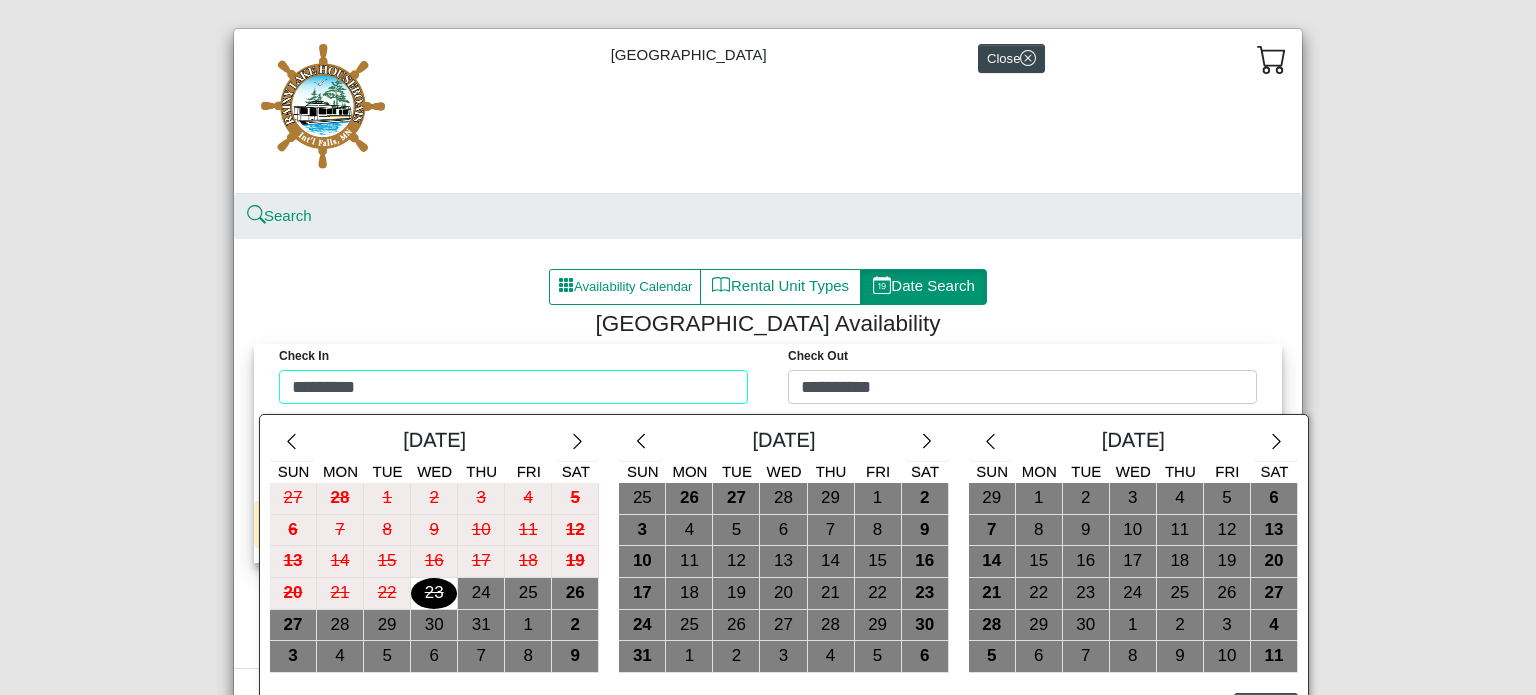 click on "**********" at bounding box center (768, 379) 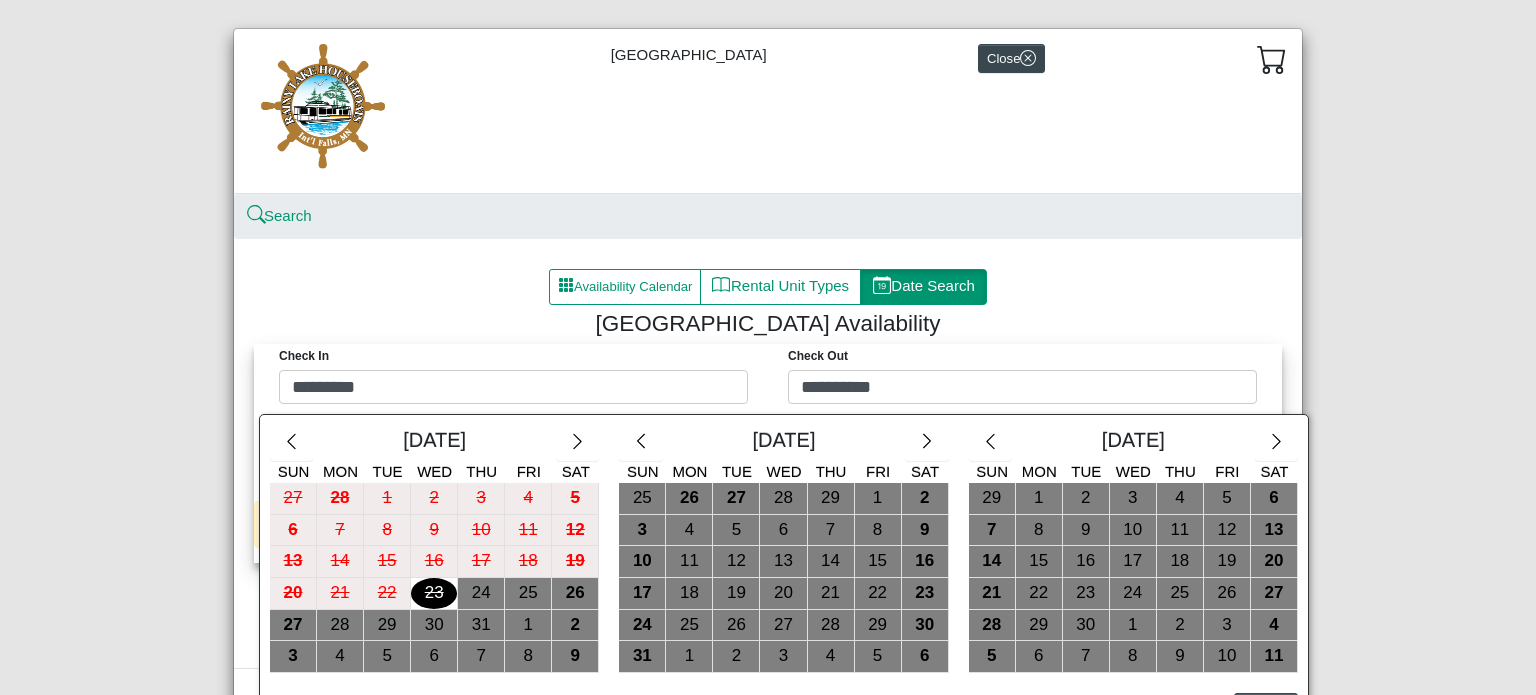 click at bounding box center (768, 347) 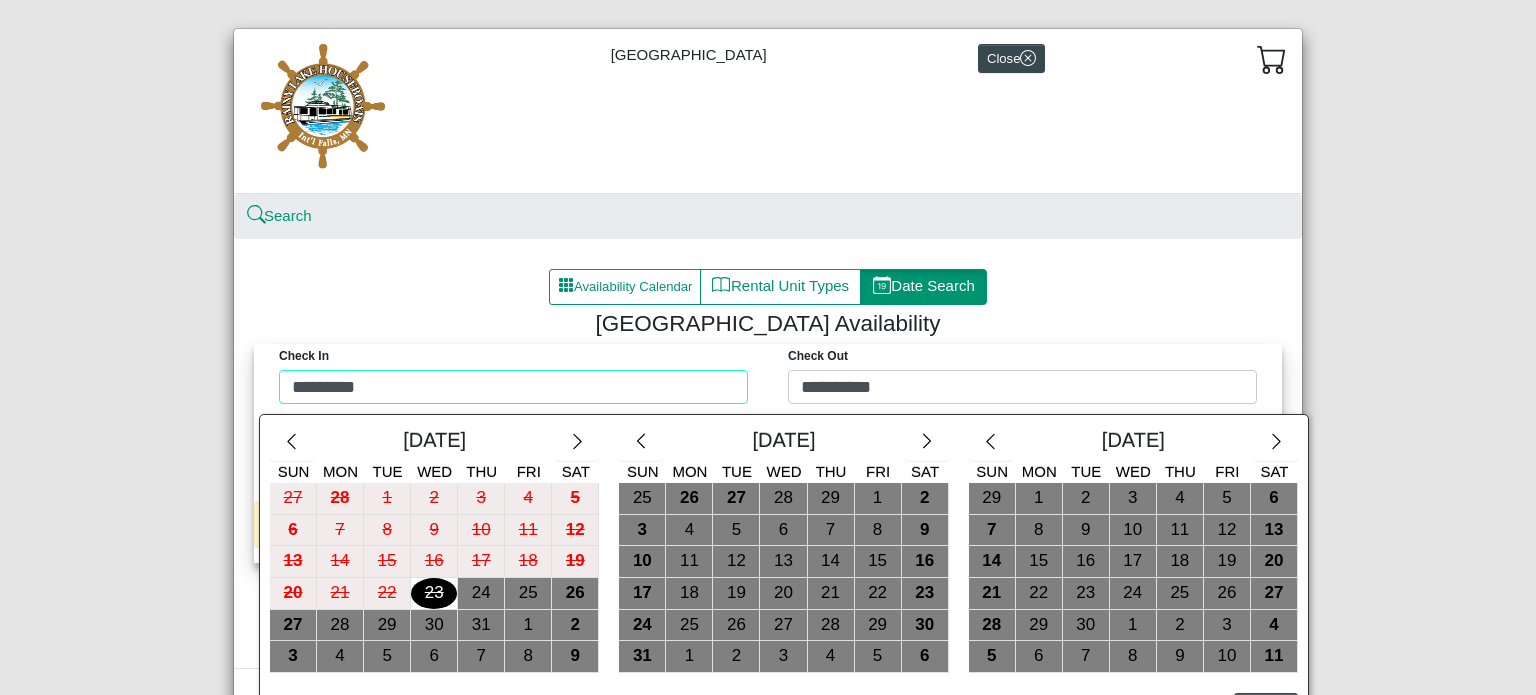 click on "**********" at bounding box center [768, 379] 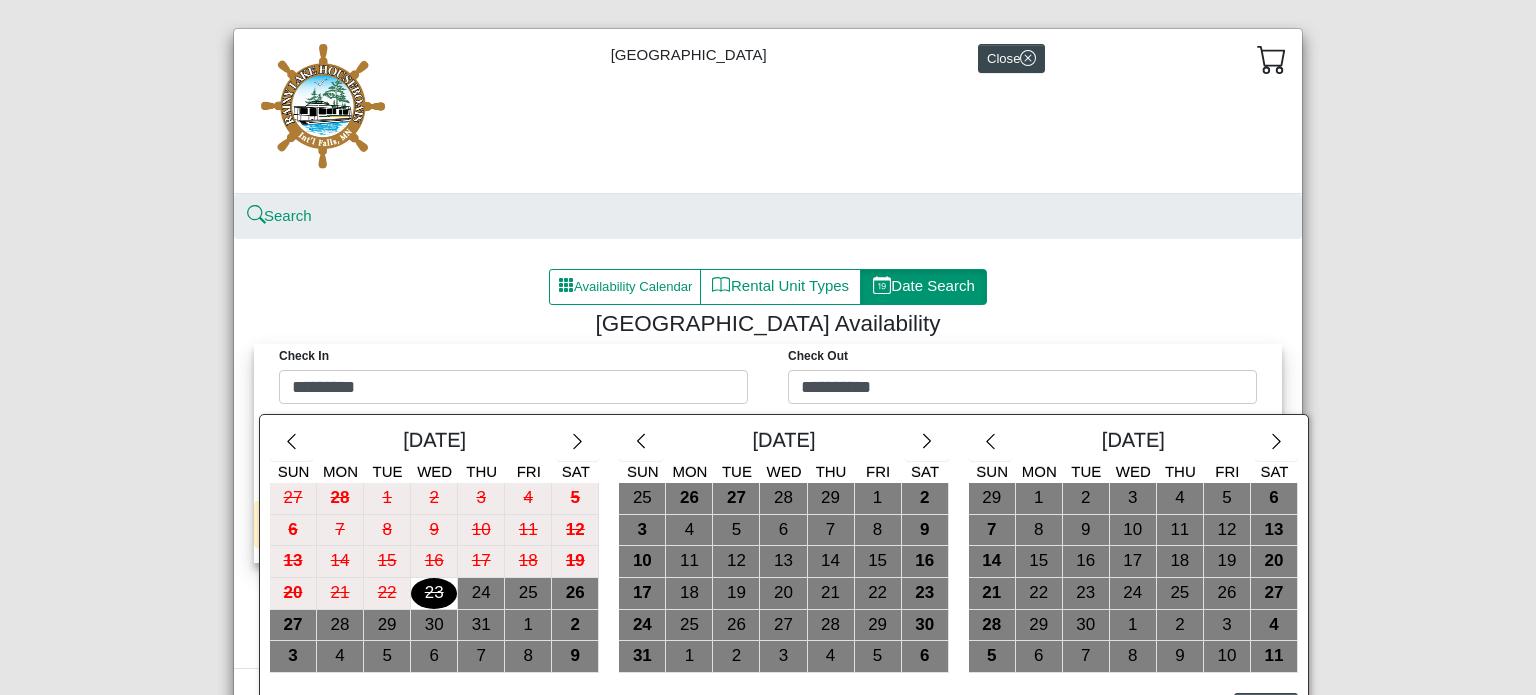 click at bounding box center [768, 347] 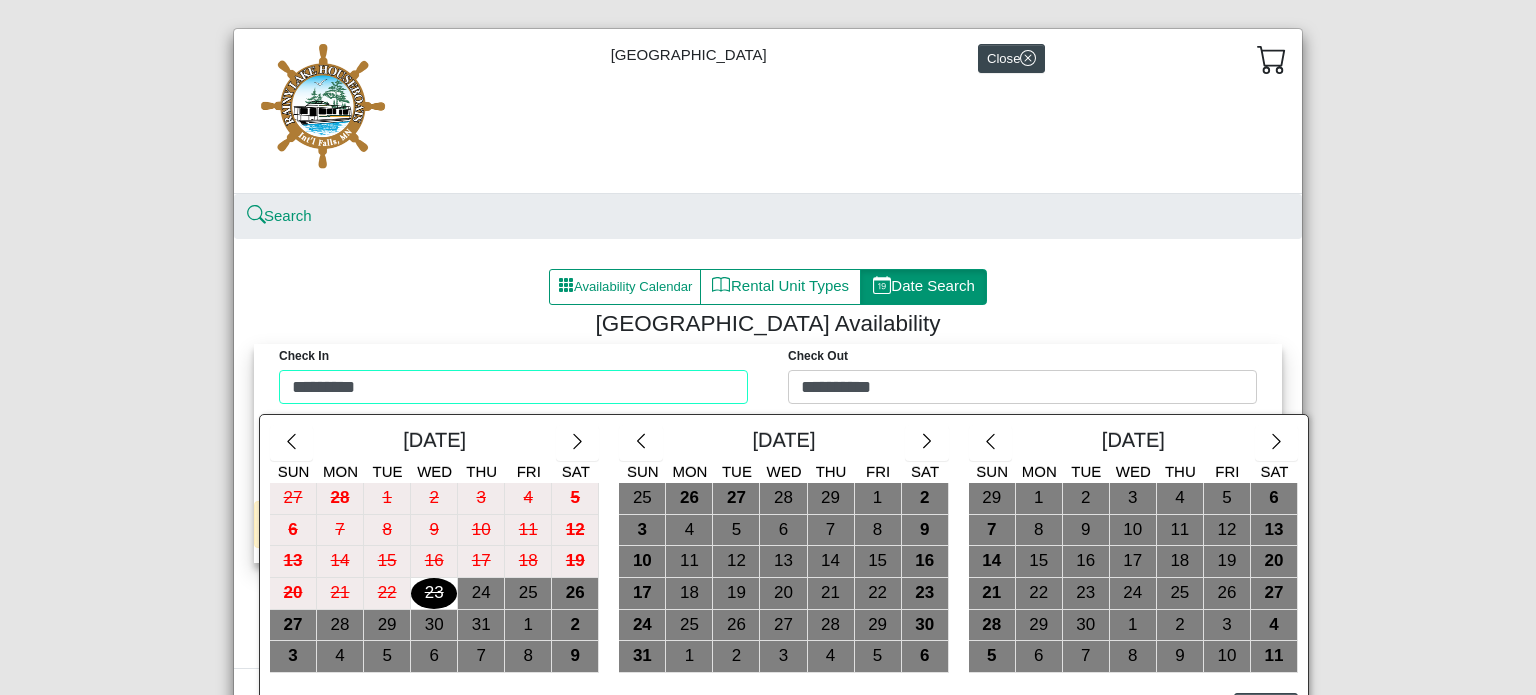 click on "**********" at bounding box center (768, 379) 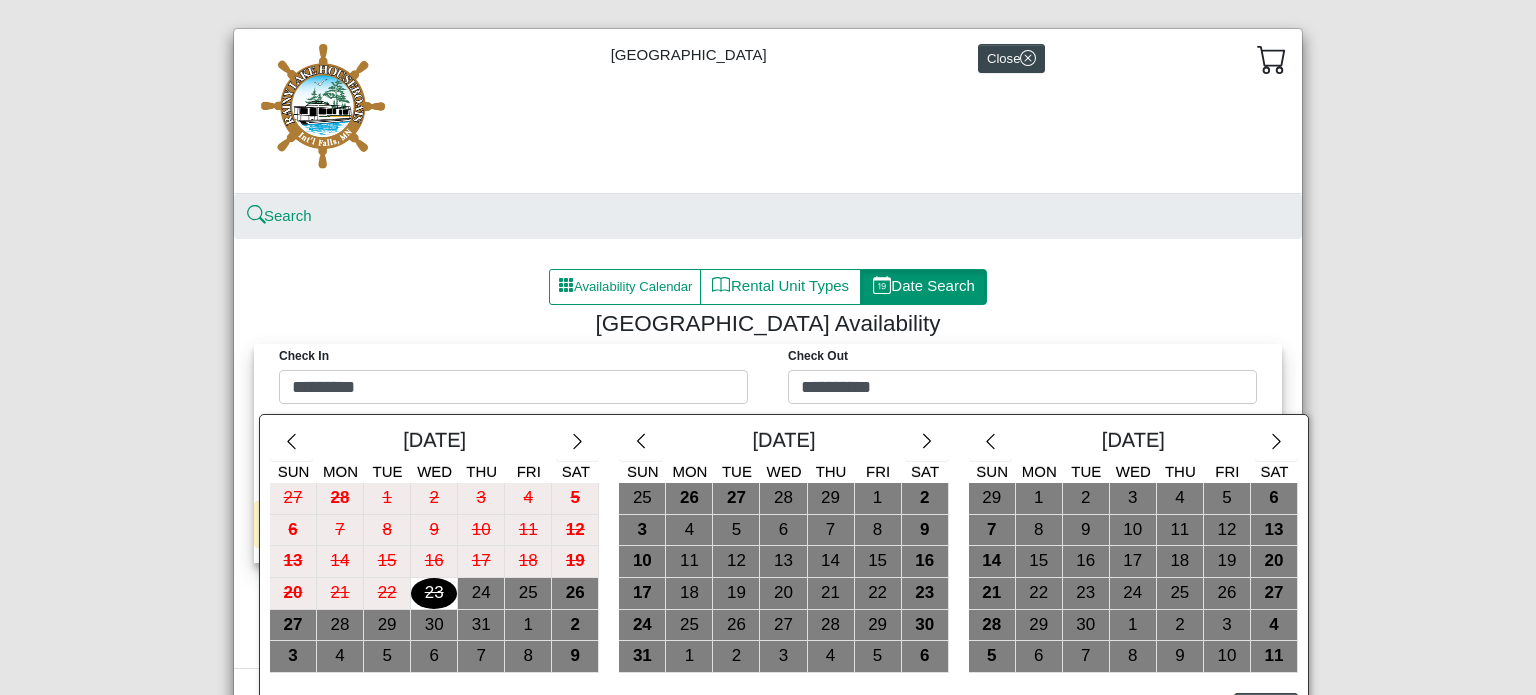 click at bounding box center (768, 347) 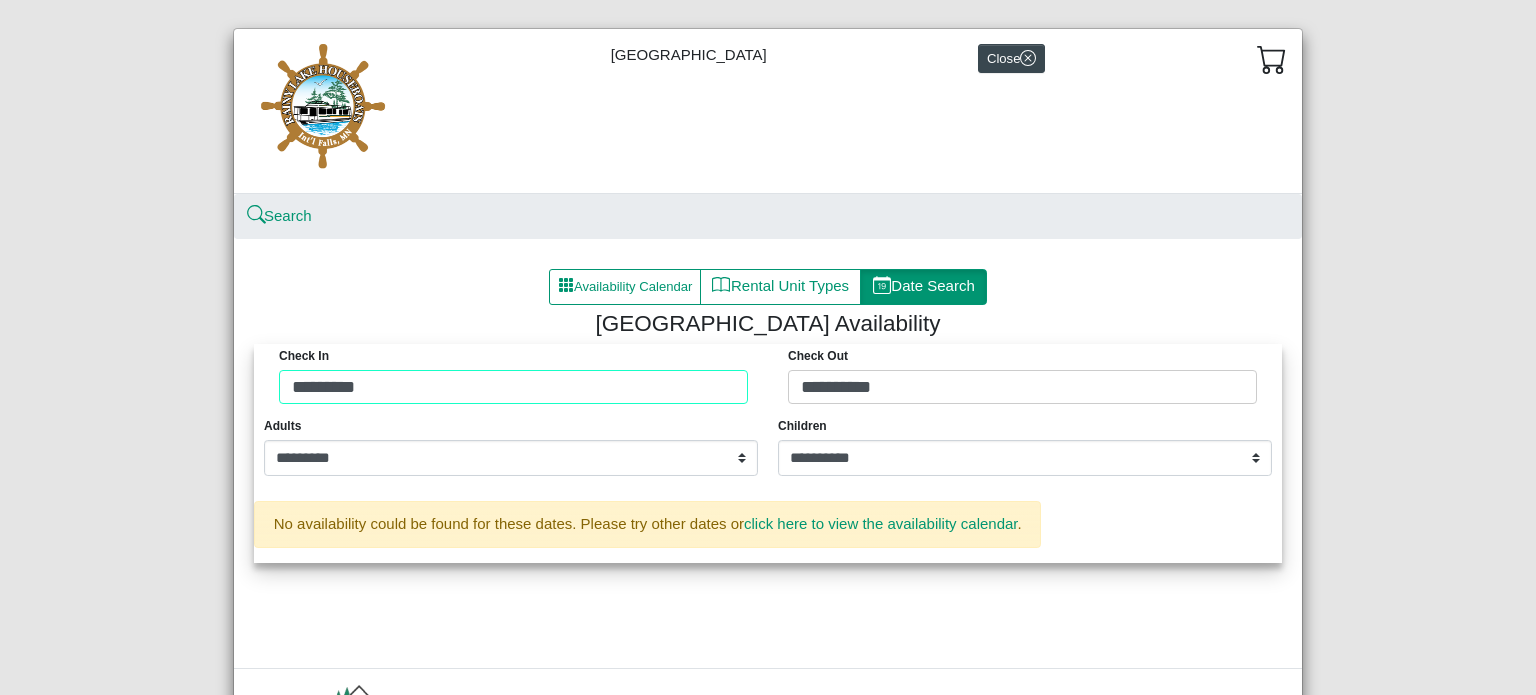 click on "**********" at bounding box center (768, 379) 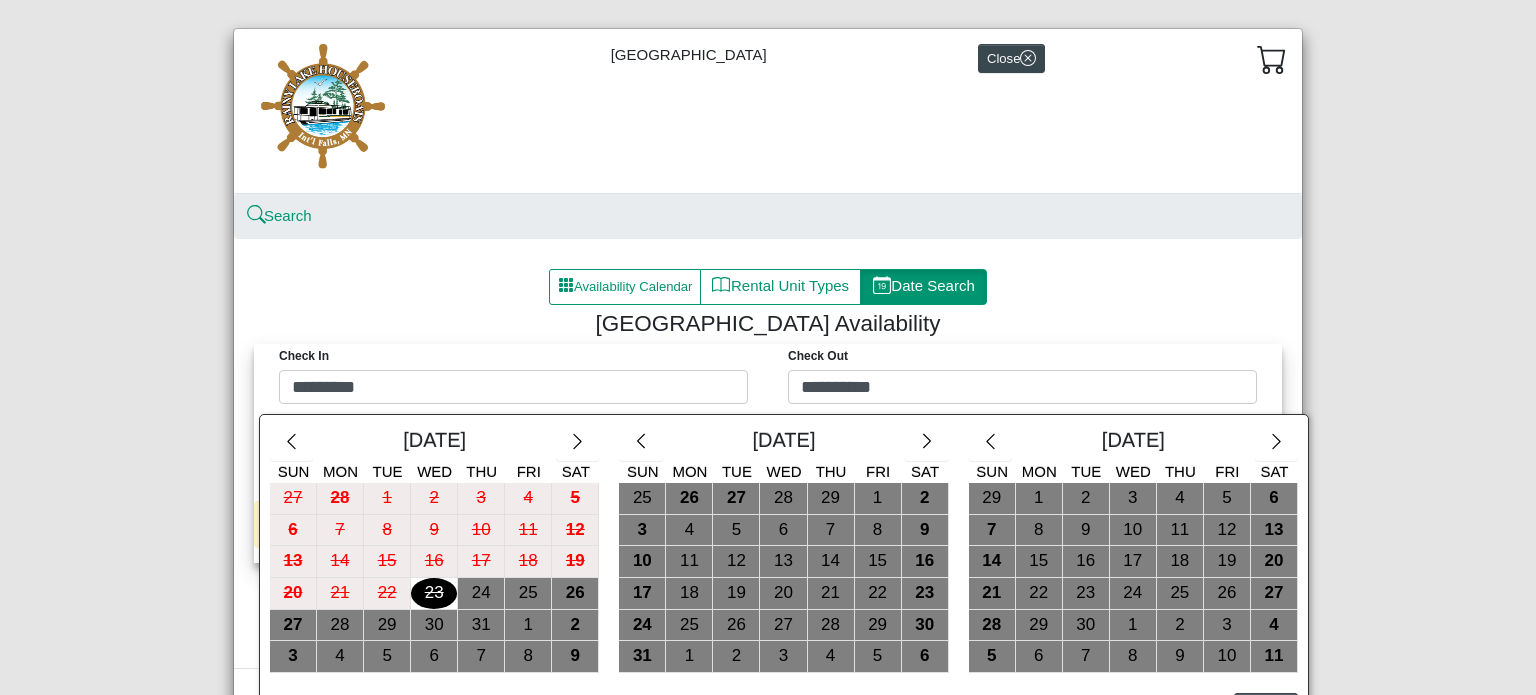 click at bounding box center (768, 347) 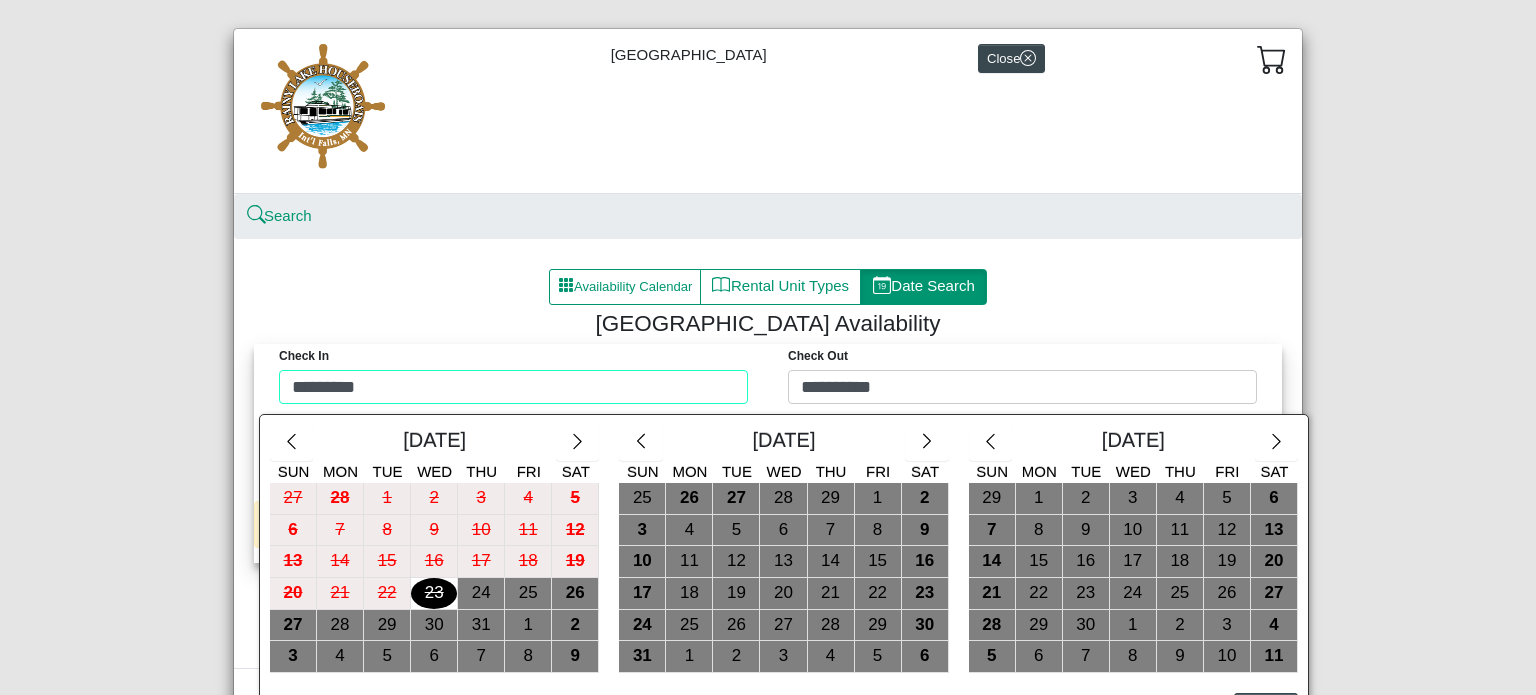 click on "**********" at bounding box center [768, 379] 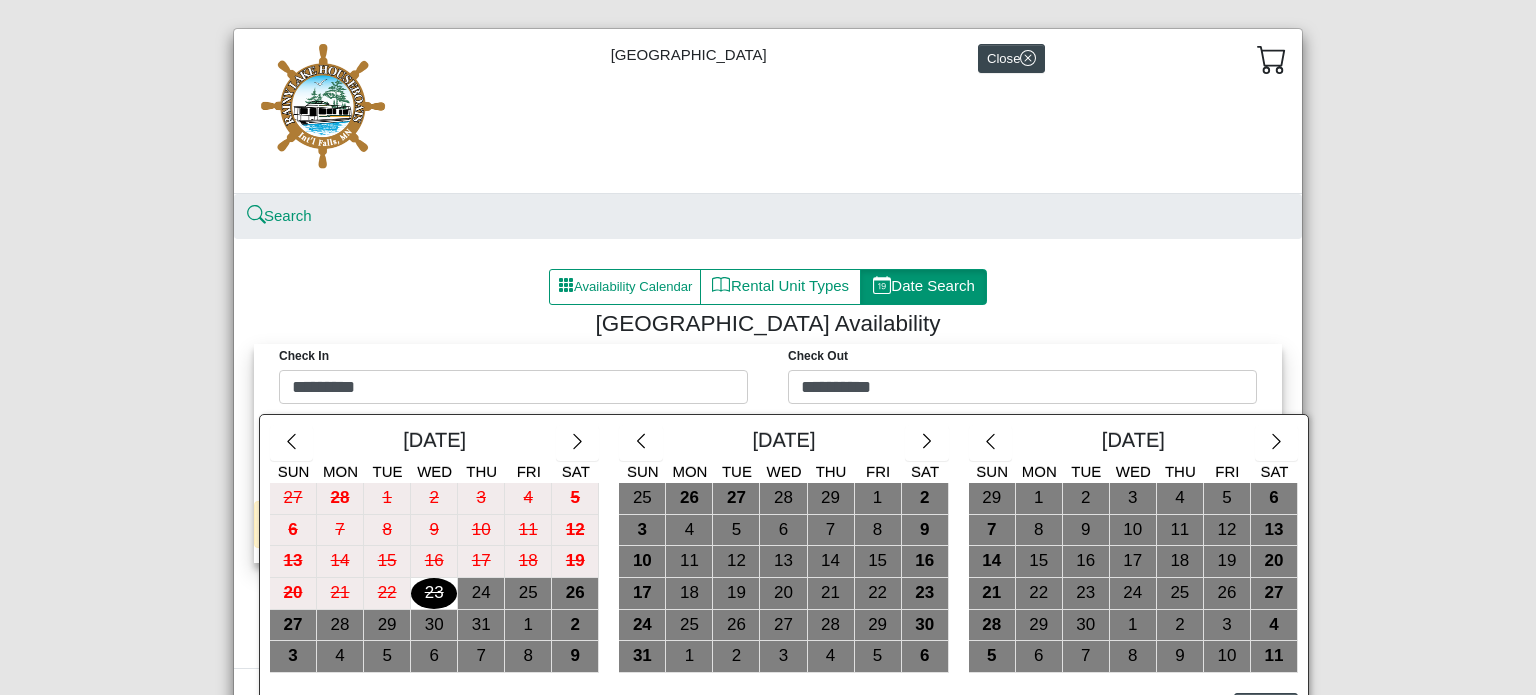 click at bounding box center [768, 347] 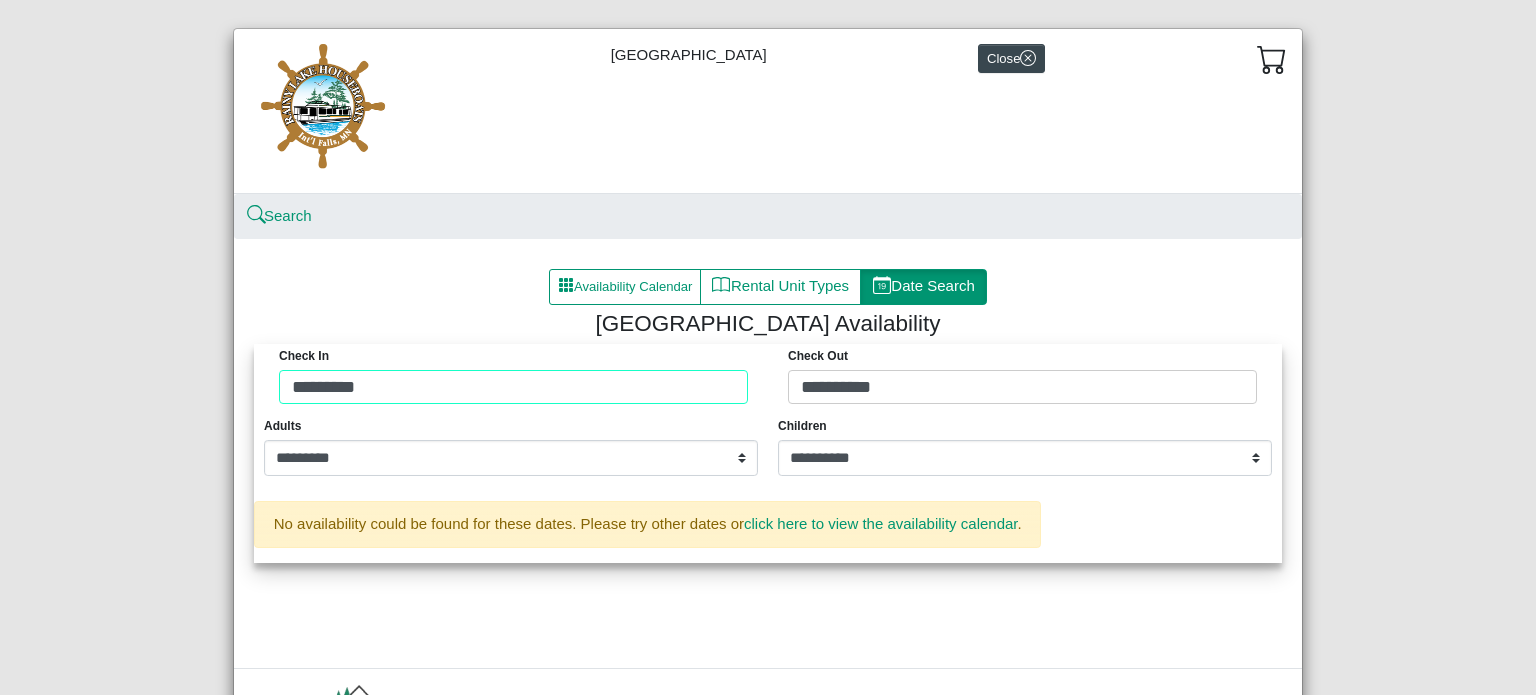 click on "**********" at bounding box center [768, 379] 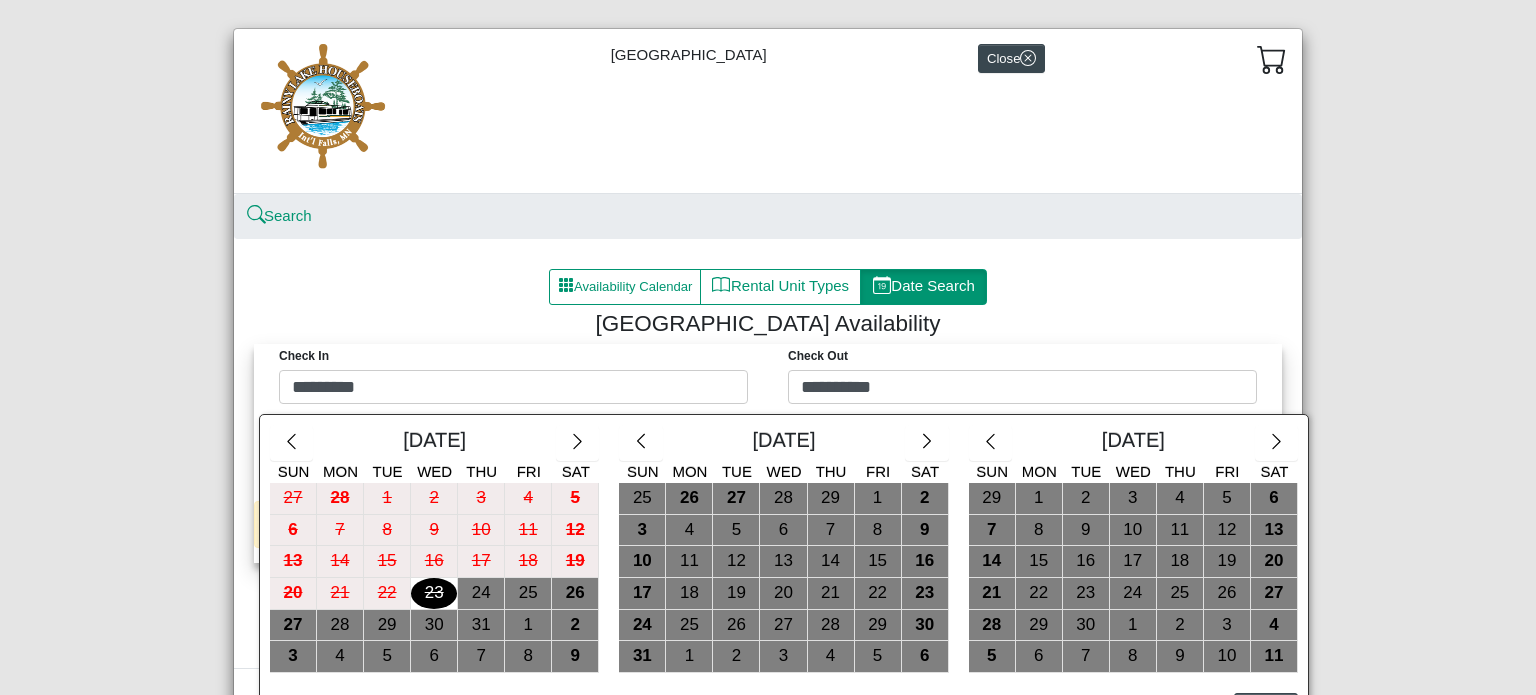 click at bounding box center (768, 347) 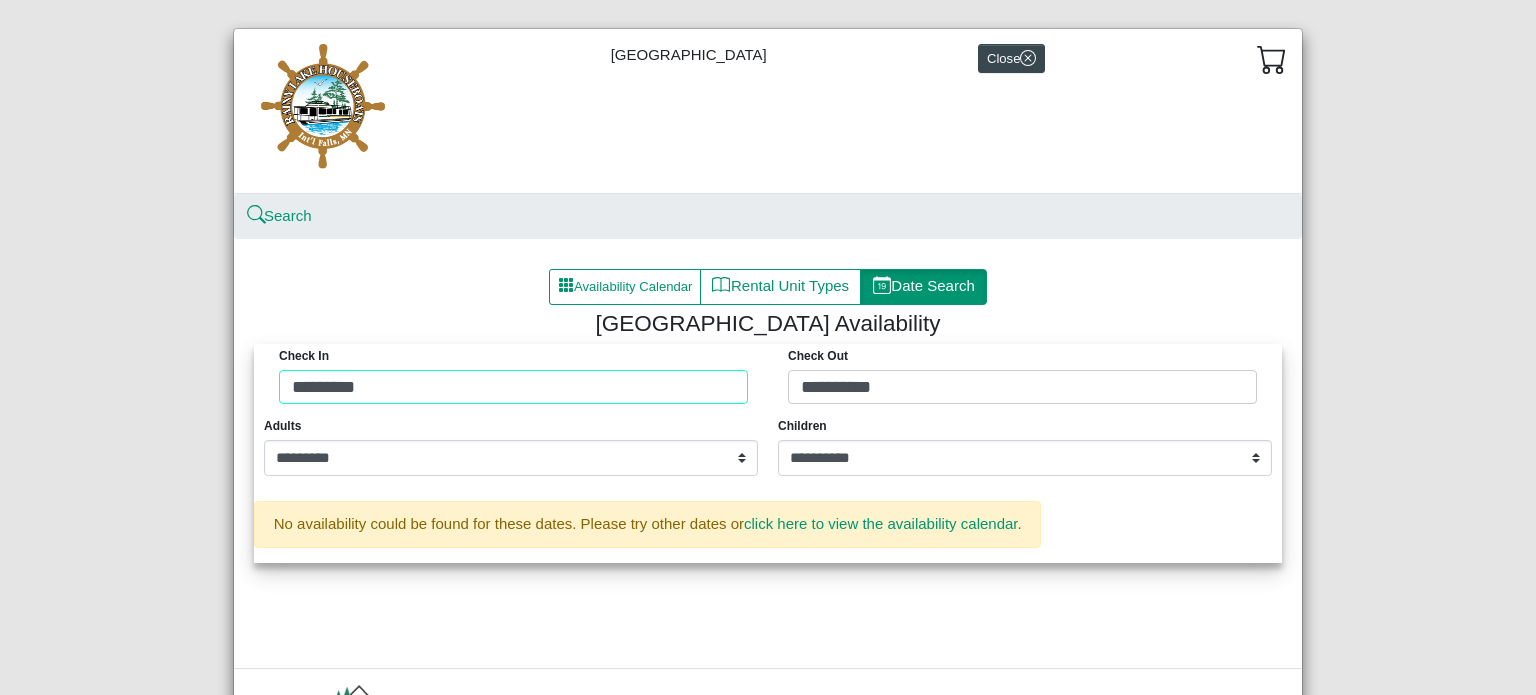 click on "**********" at bounding box center (768, 379) 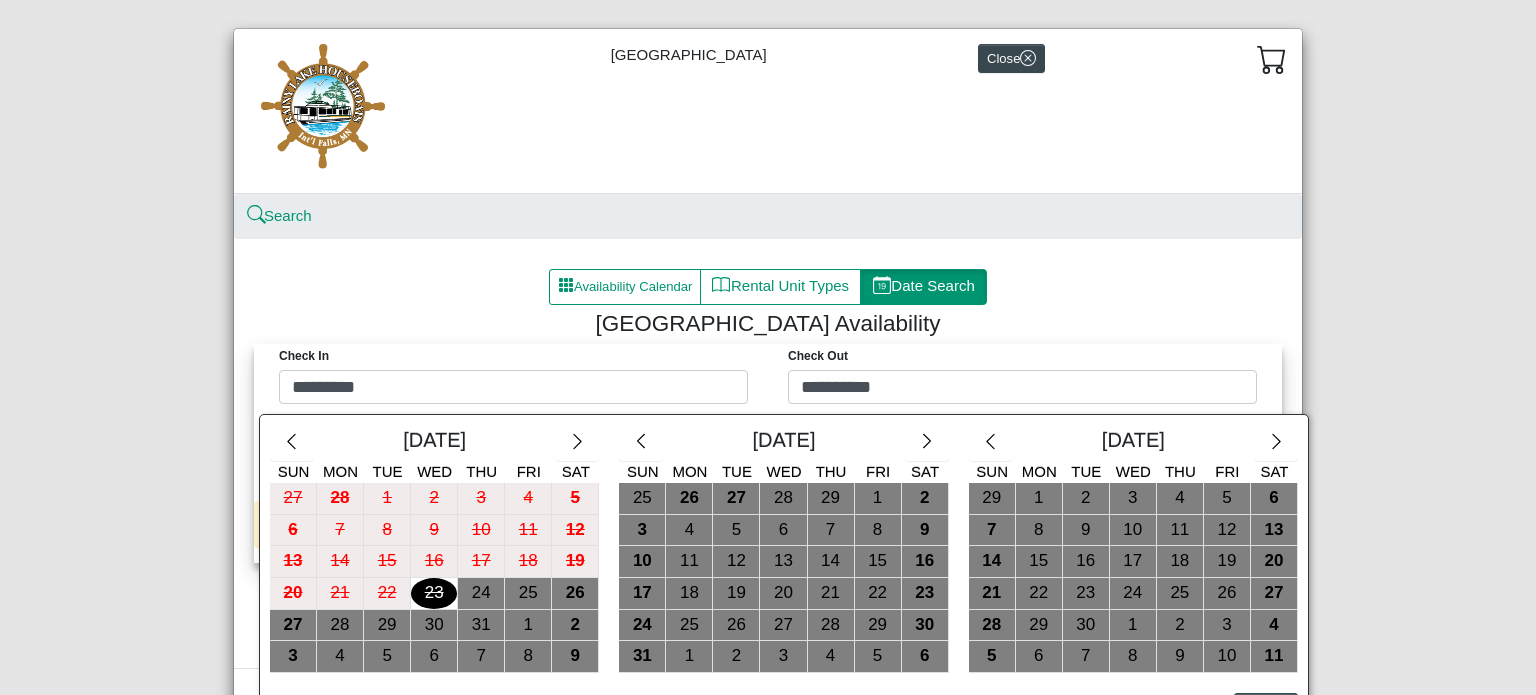 click at bounding box center (768, 347) 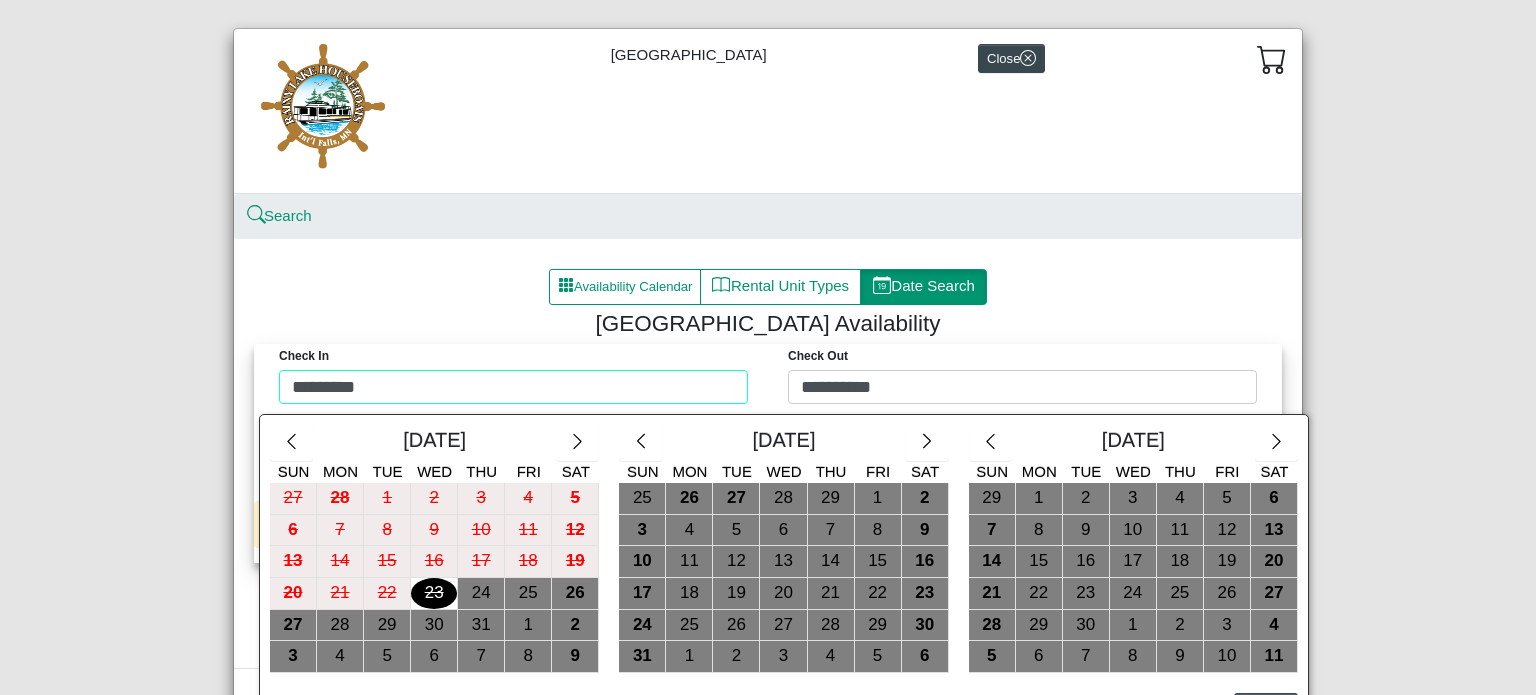 click on "**********" at bounding box center [768, 379] 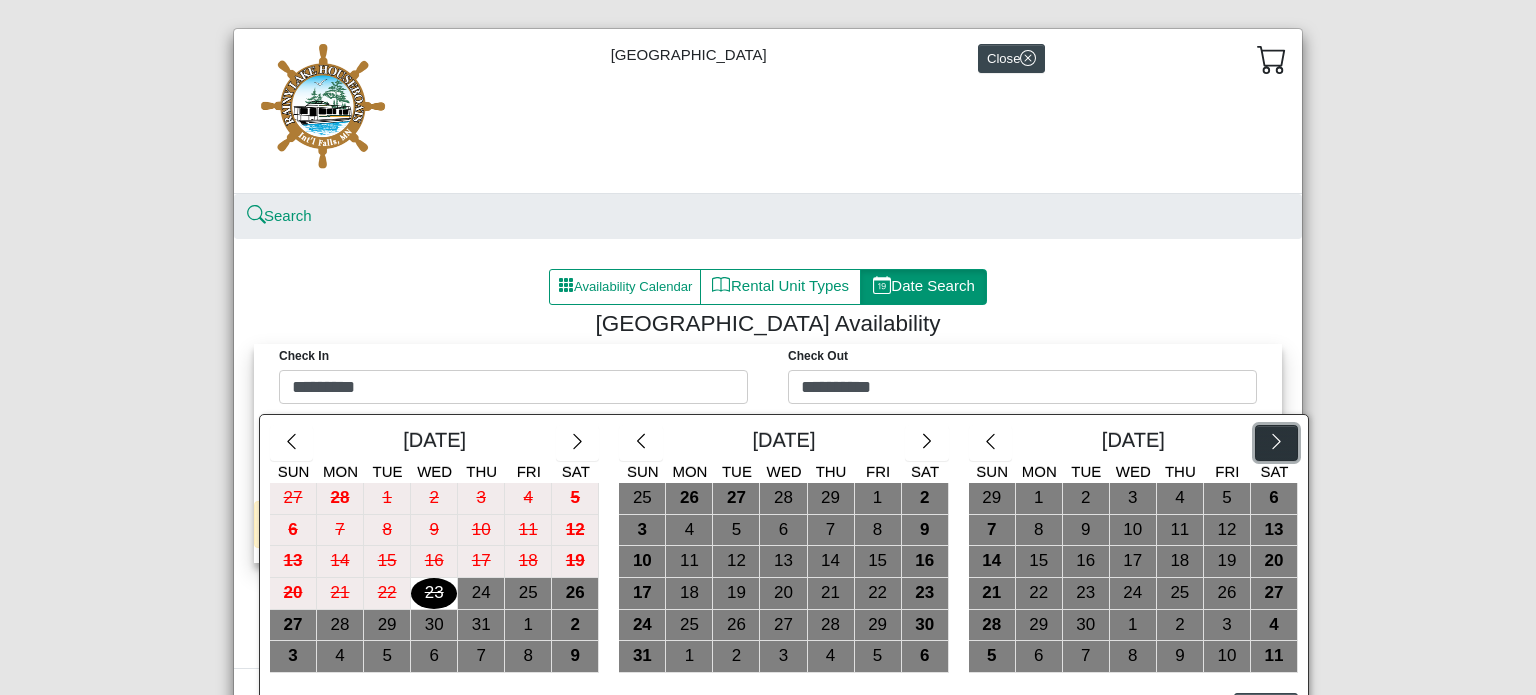 click 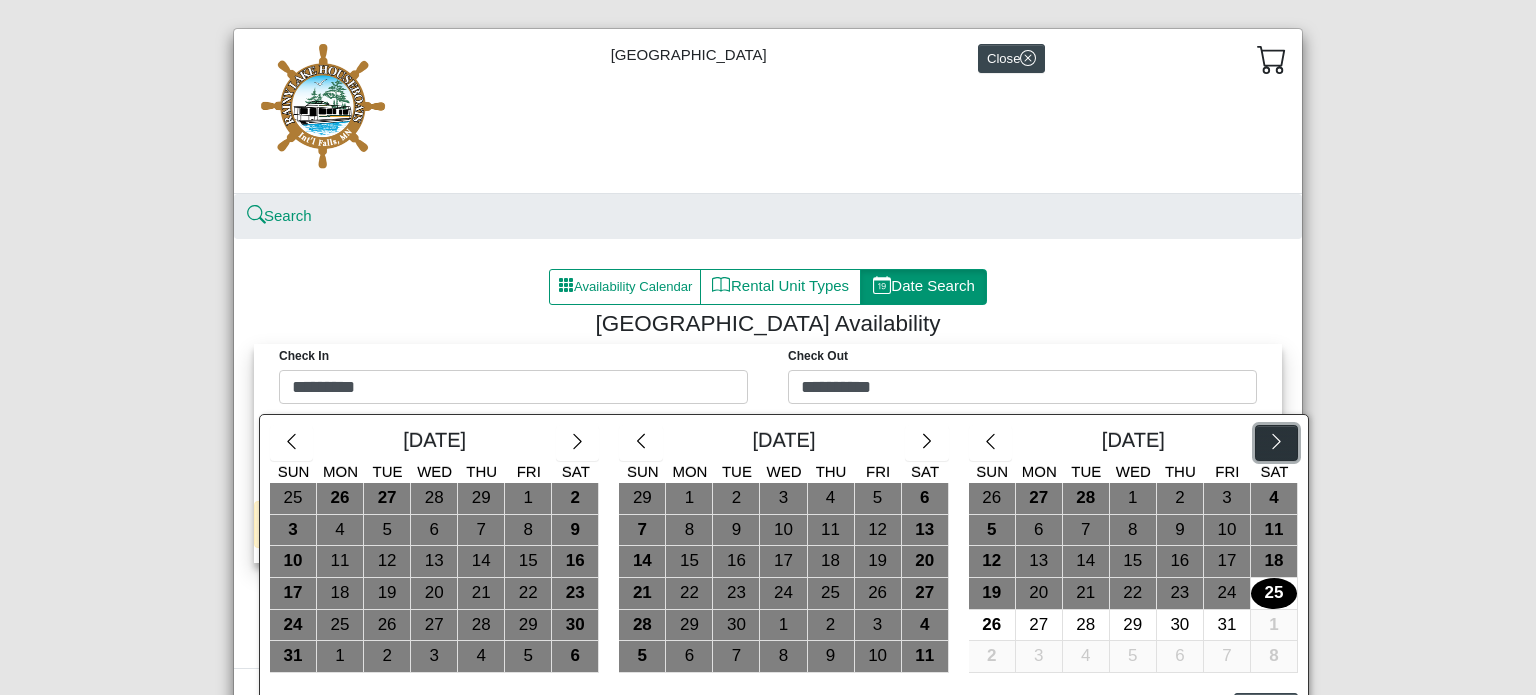 click 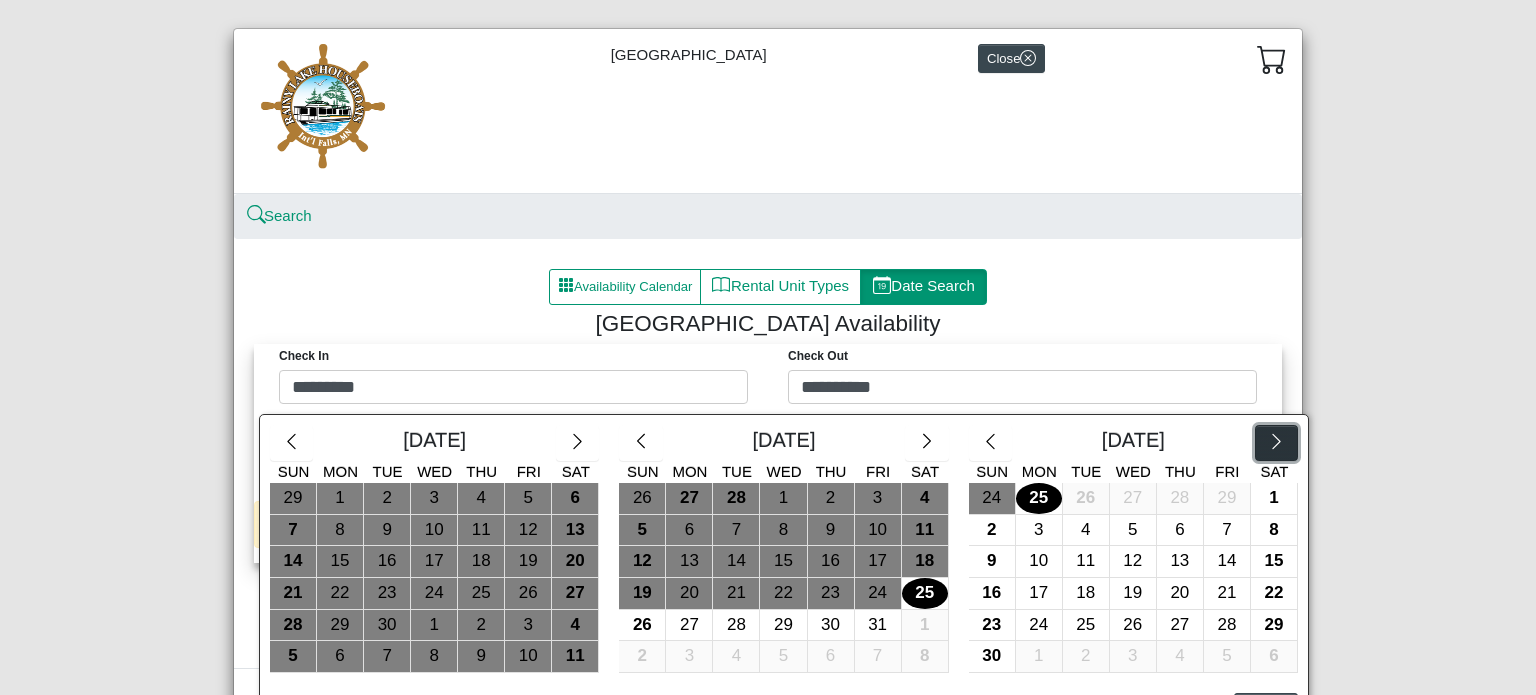 click 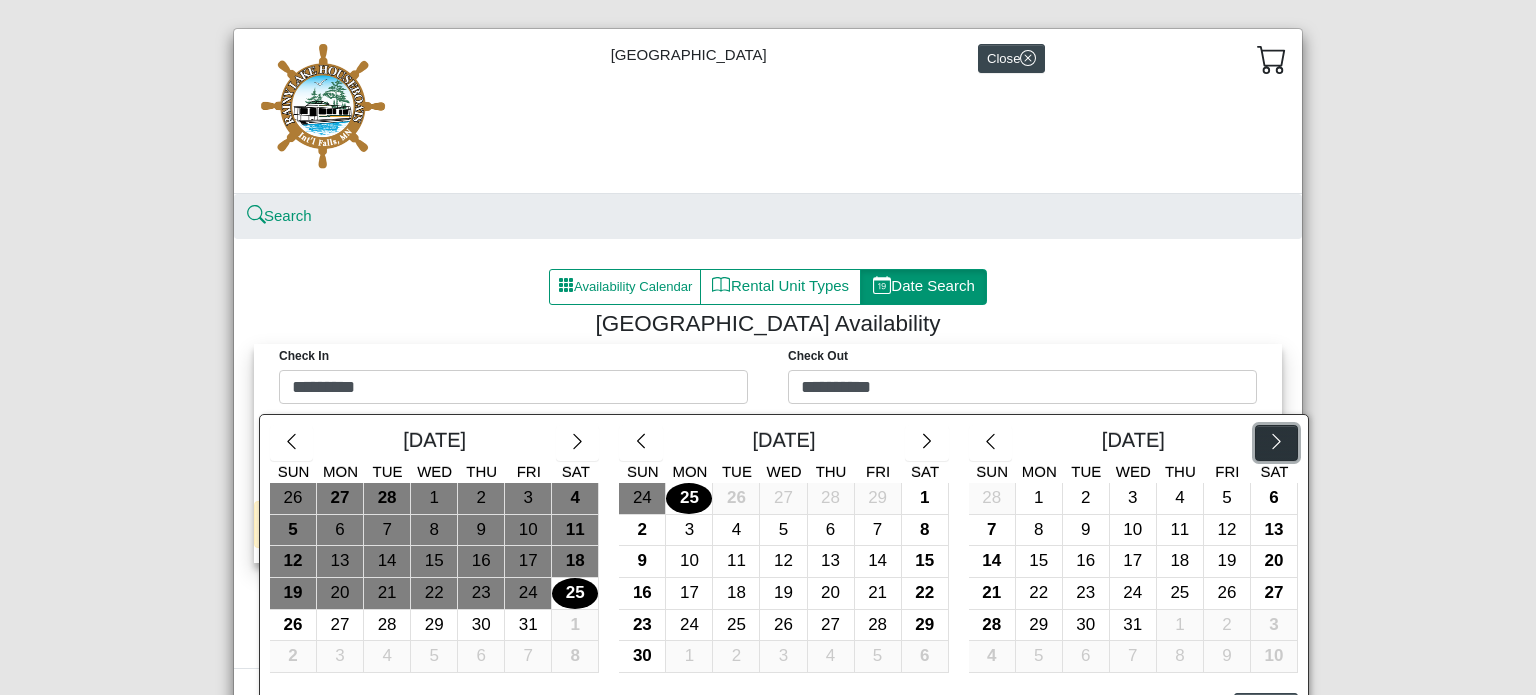 click 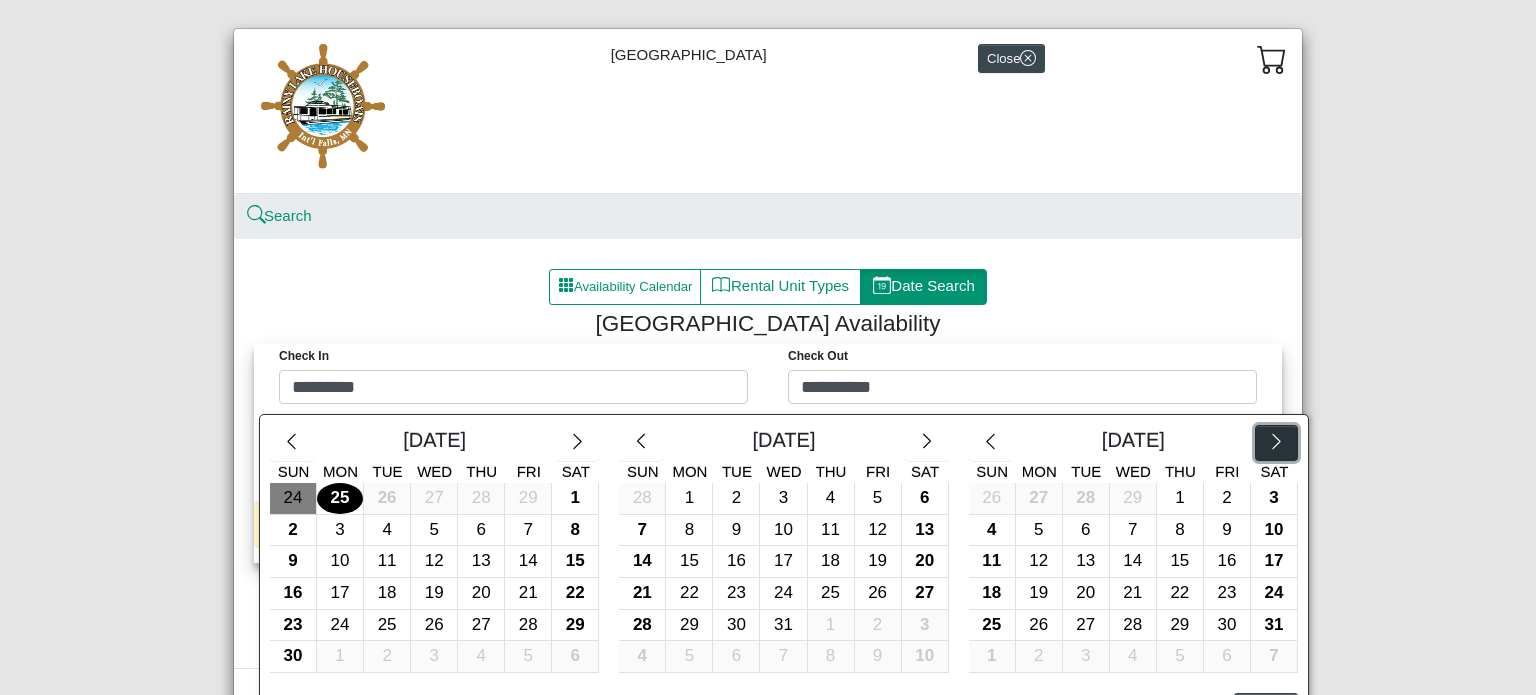 click 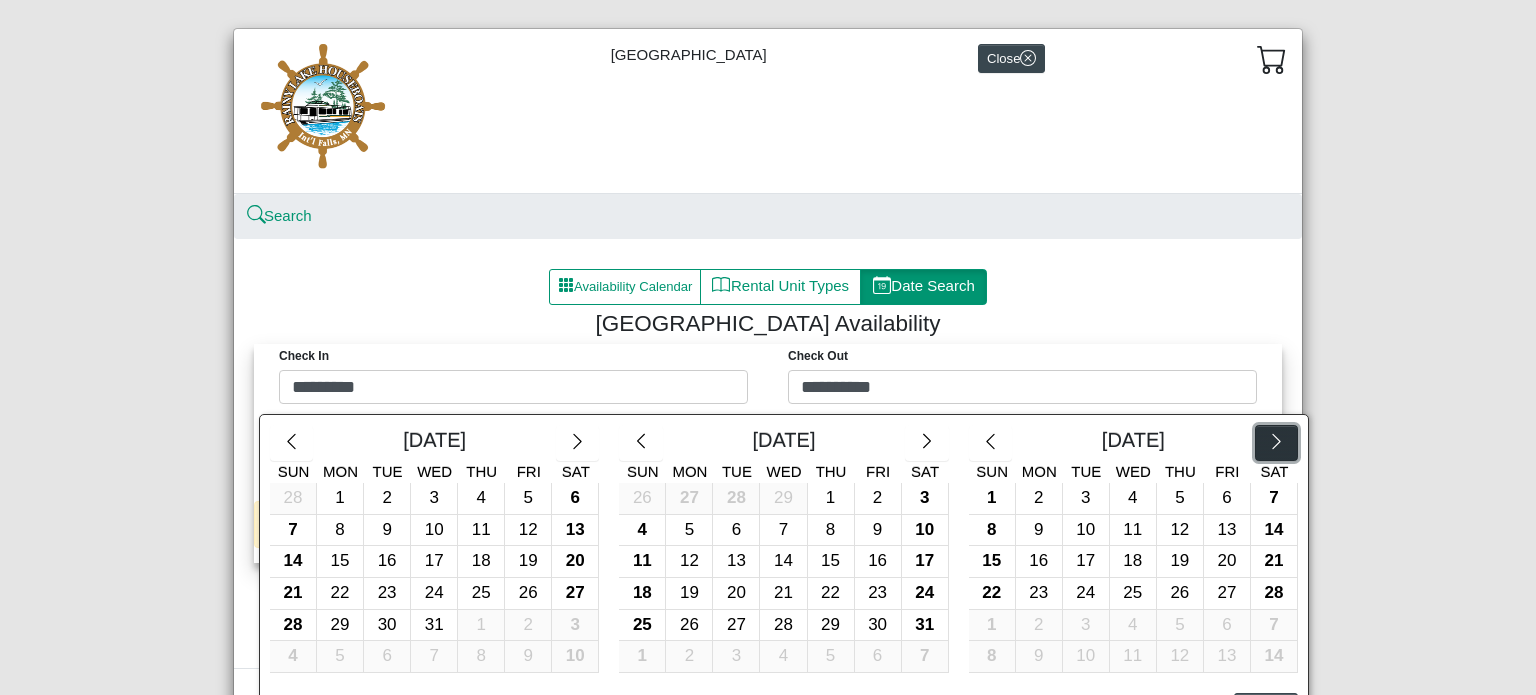 click 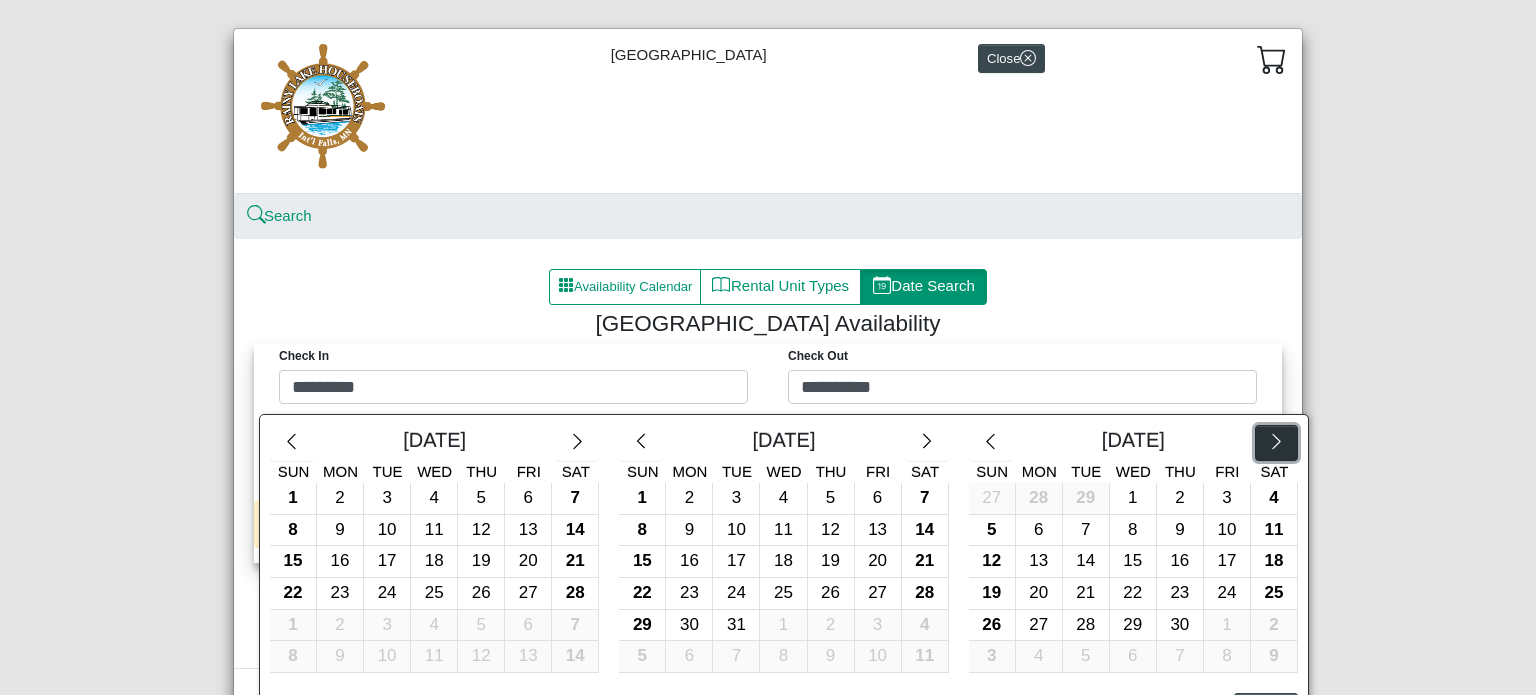 click 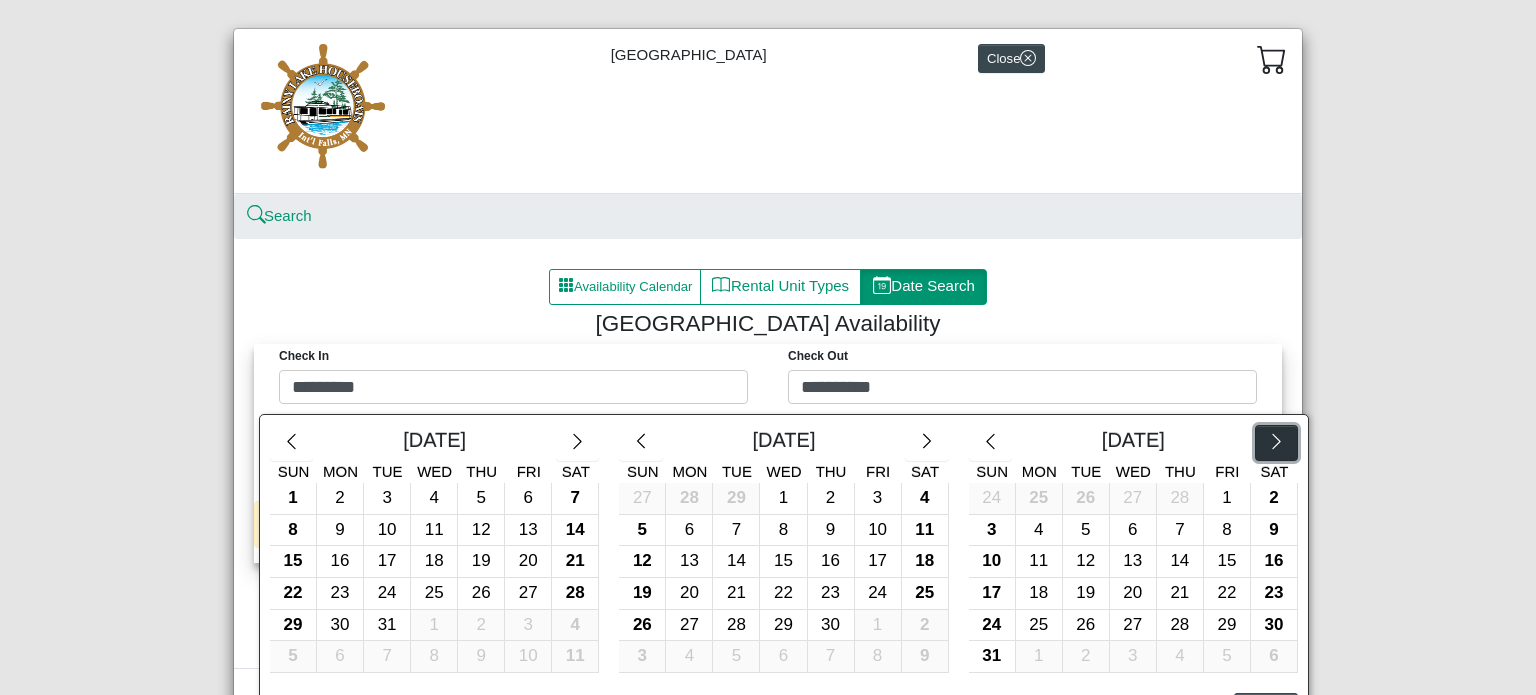 click 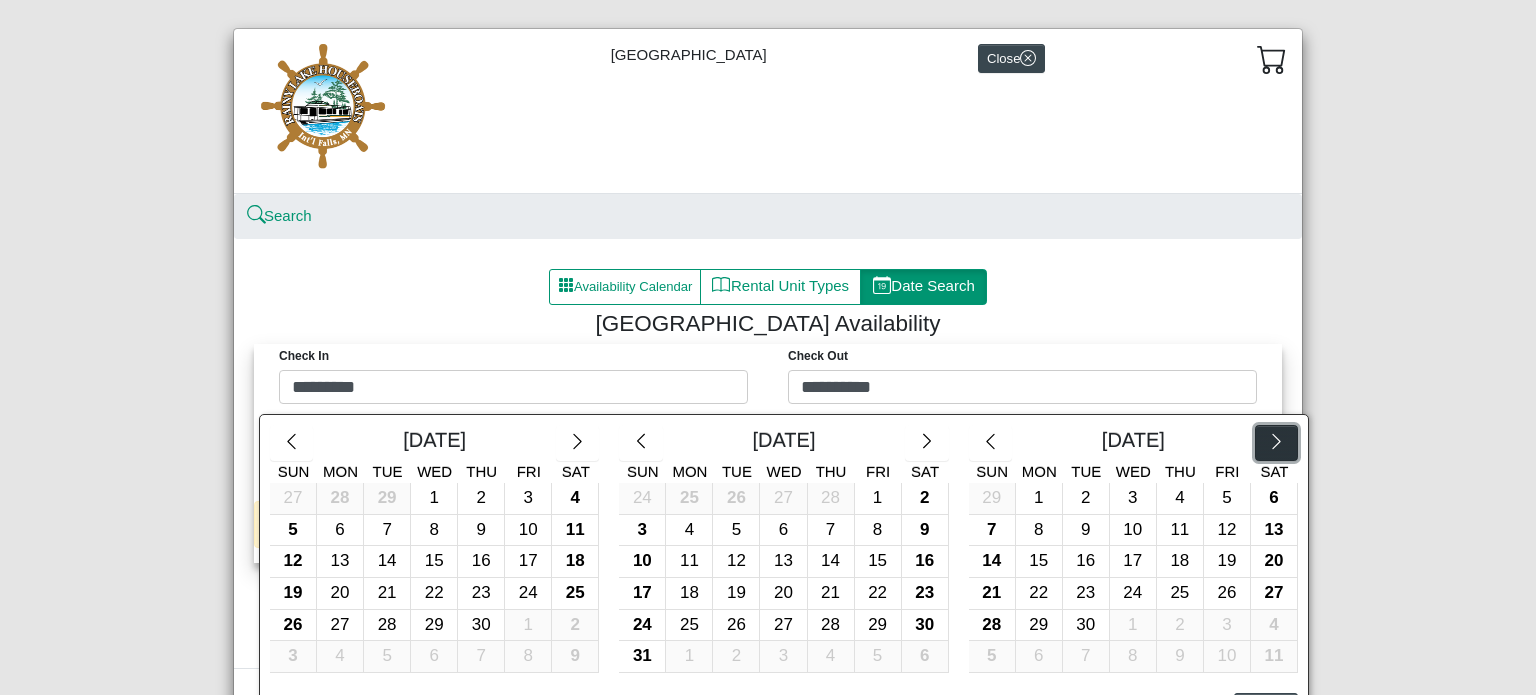 click 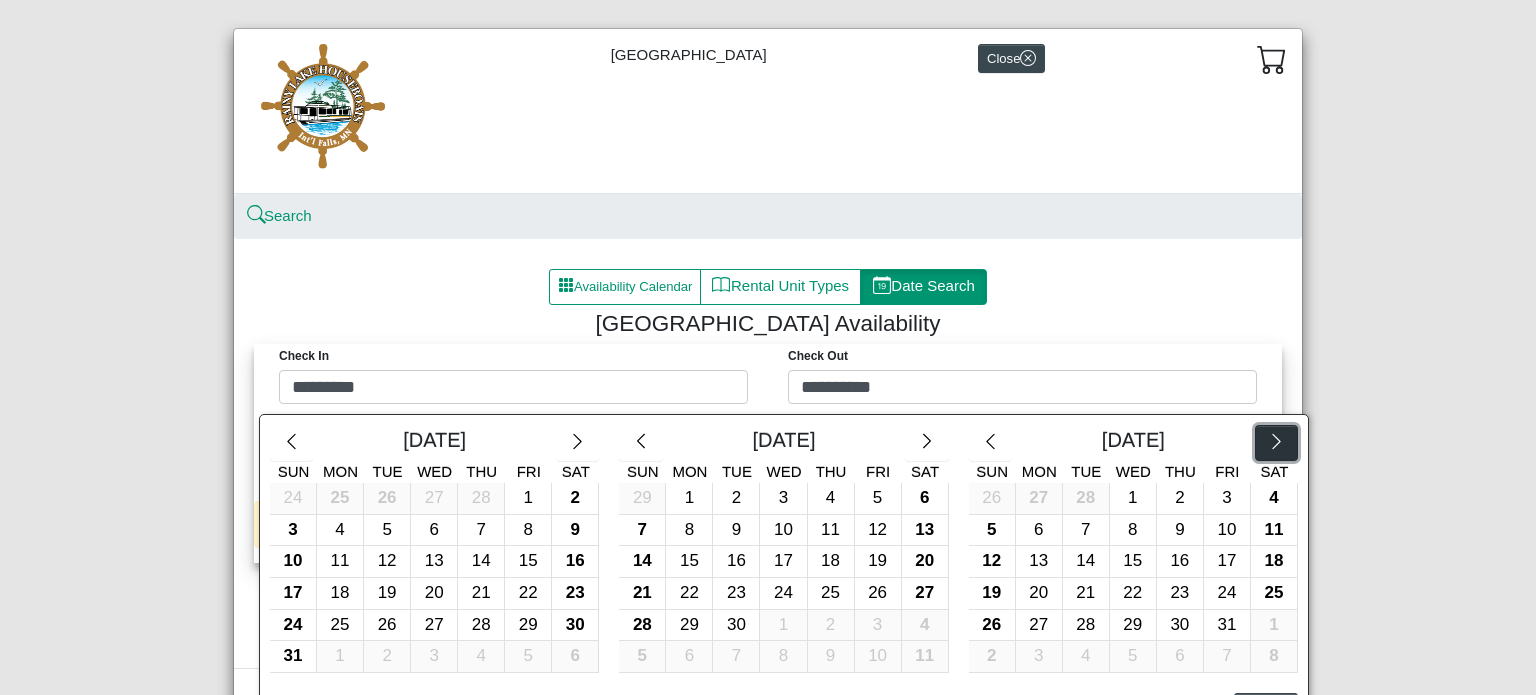 click 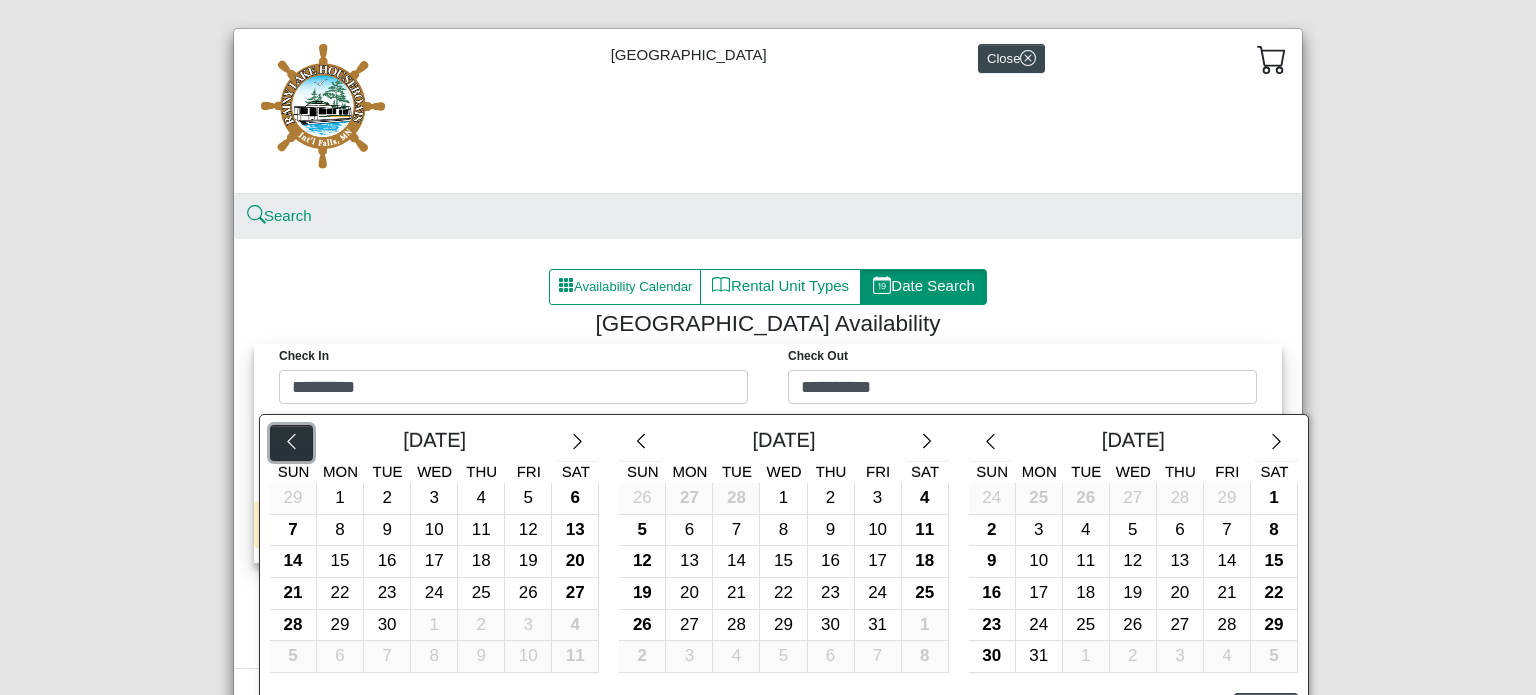 click at bounding box center (291, 443) 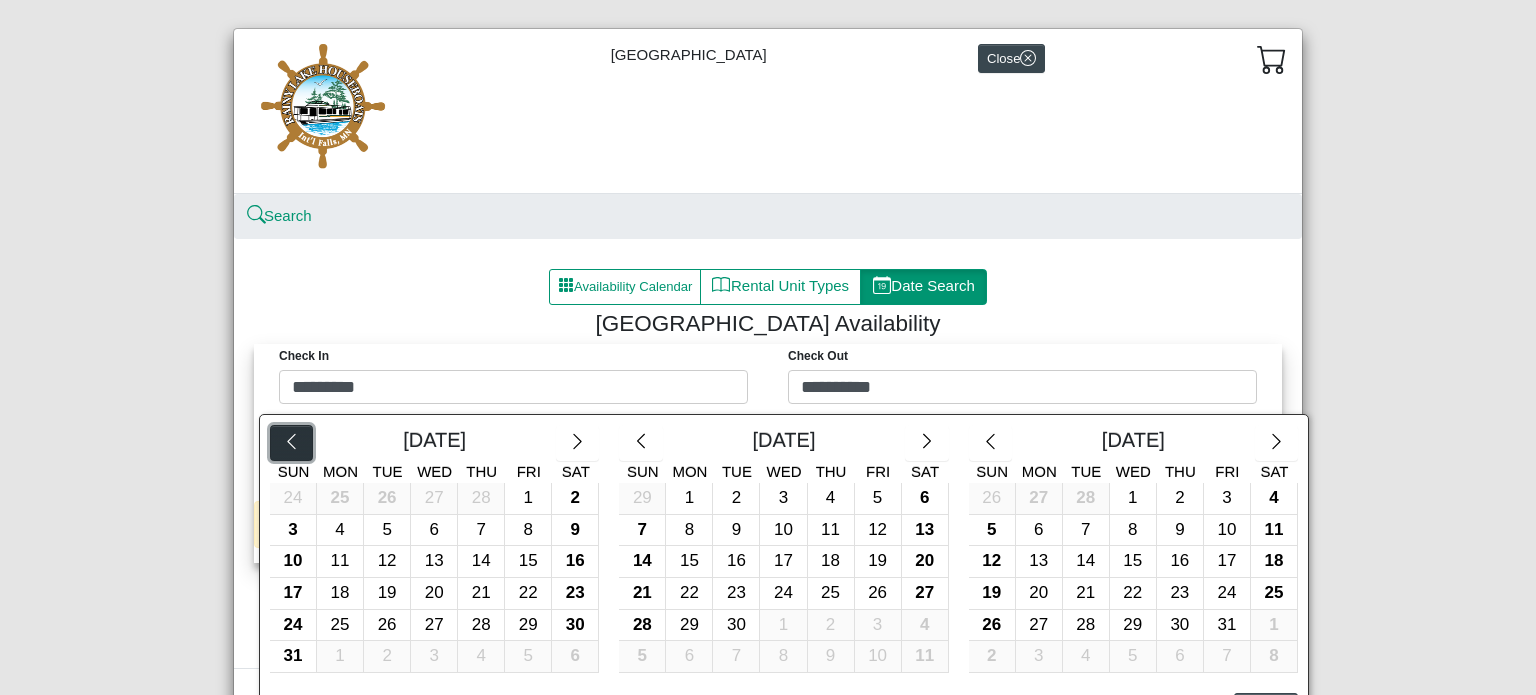 click at bounding box center [291, 443] 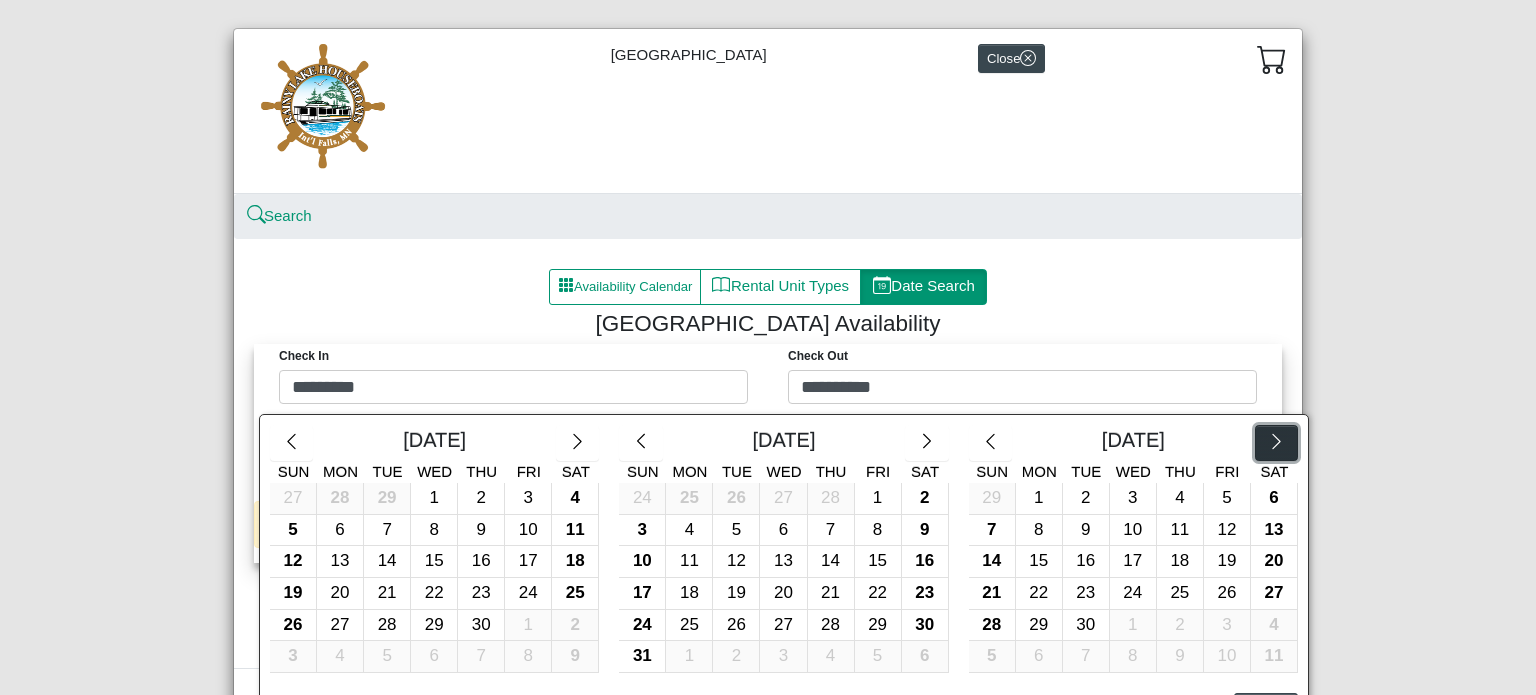 click at bounding box center (1276, 443) 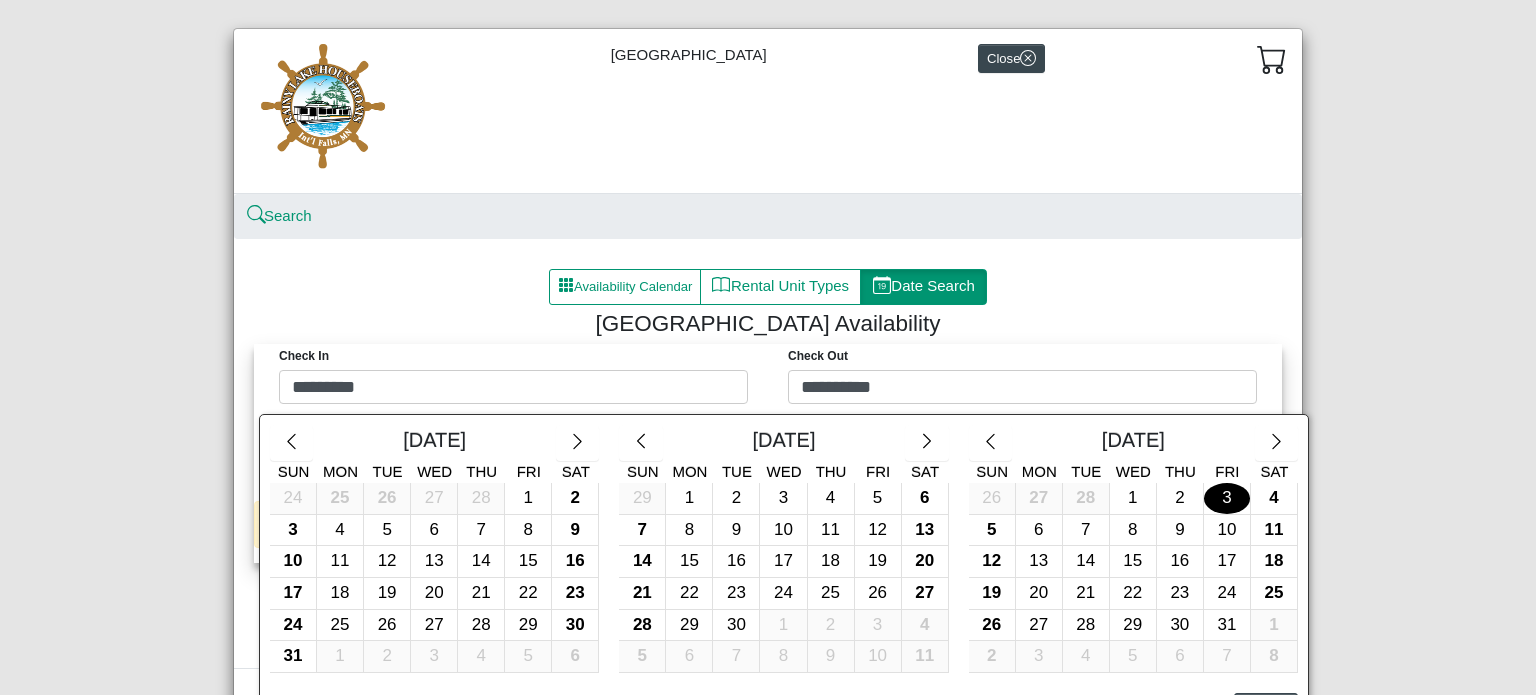 click on "3" at bounding box center [1227, 498] 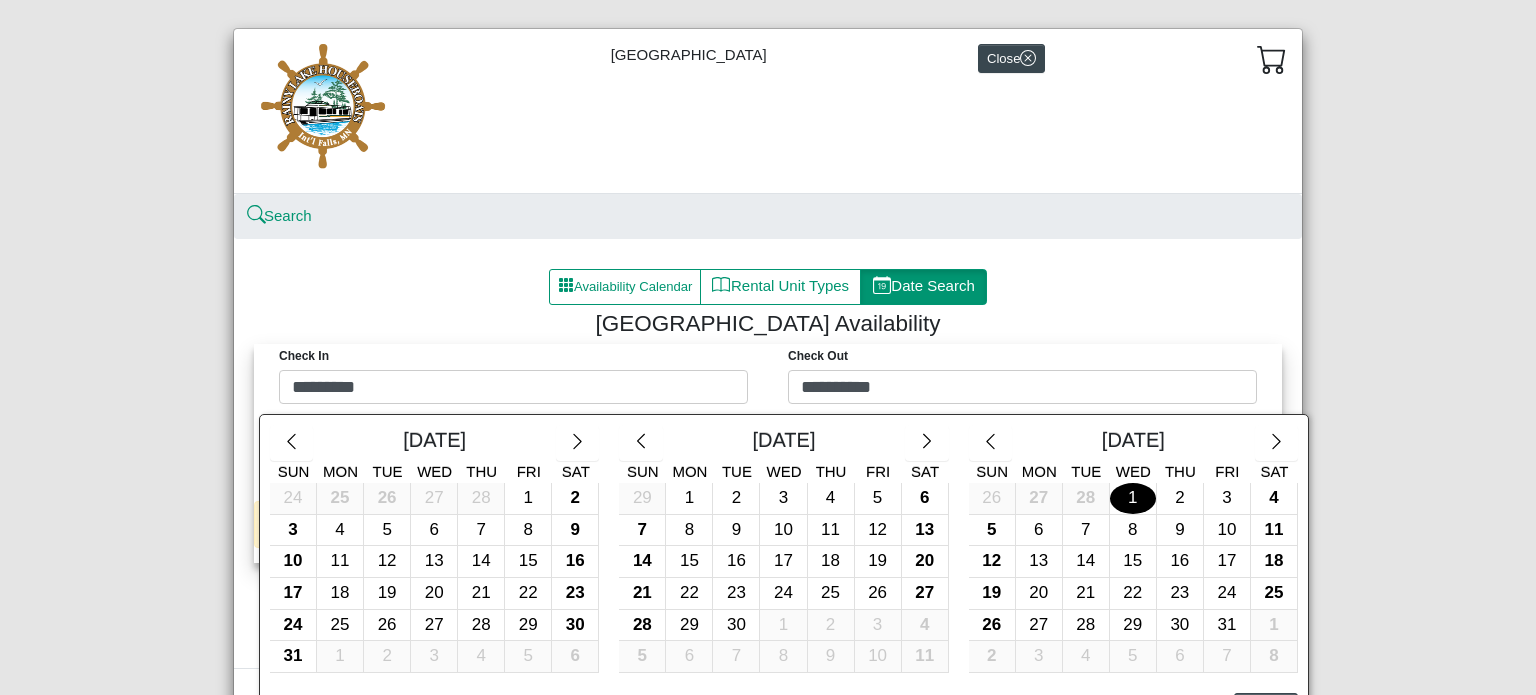 type on "********" 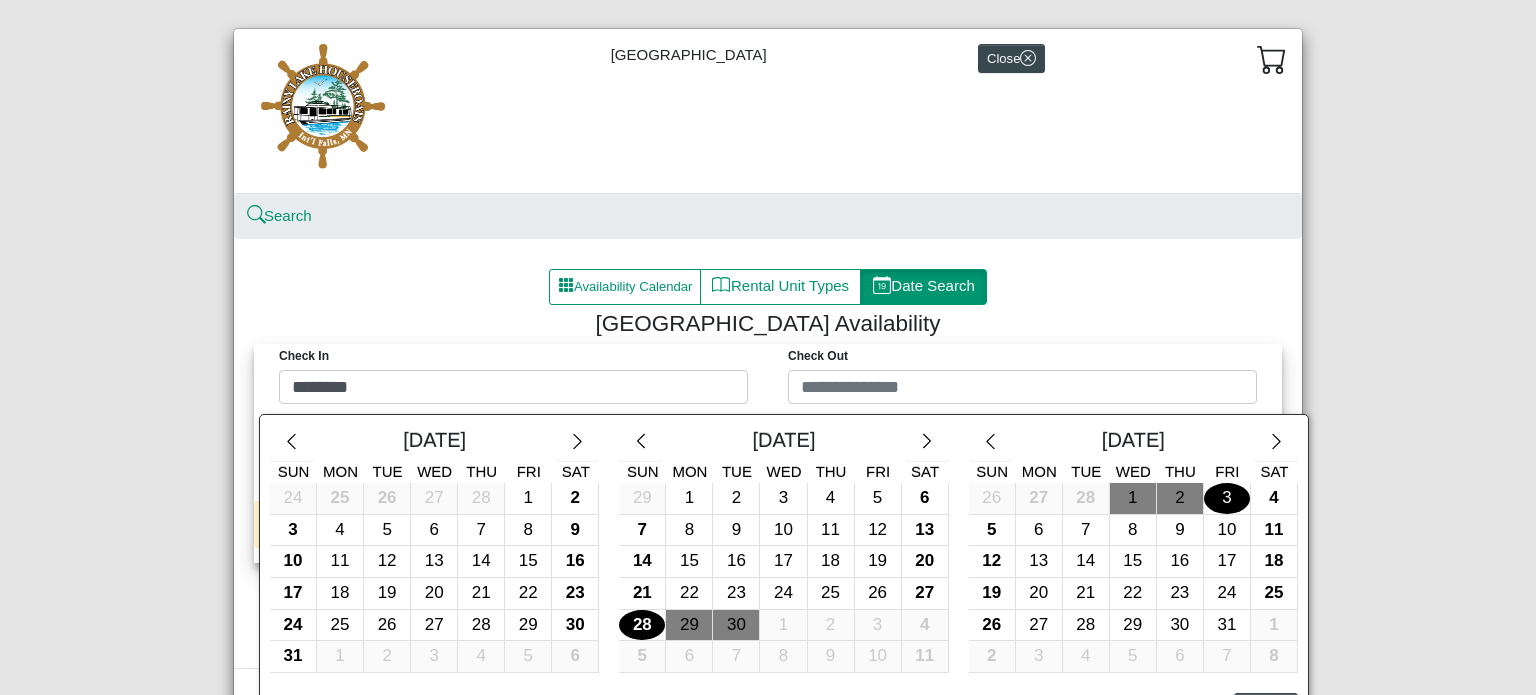 click at bounding box center [768, 347] 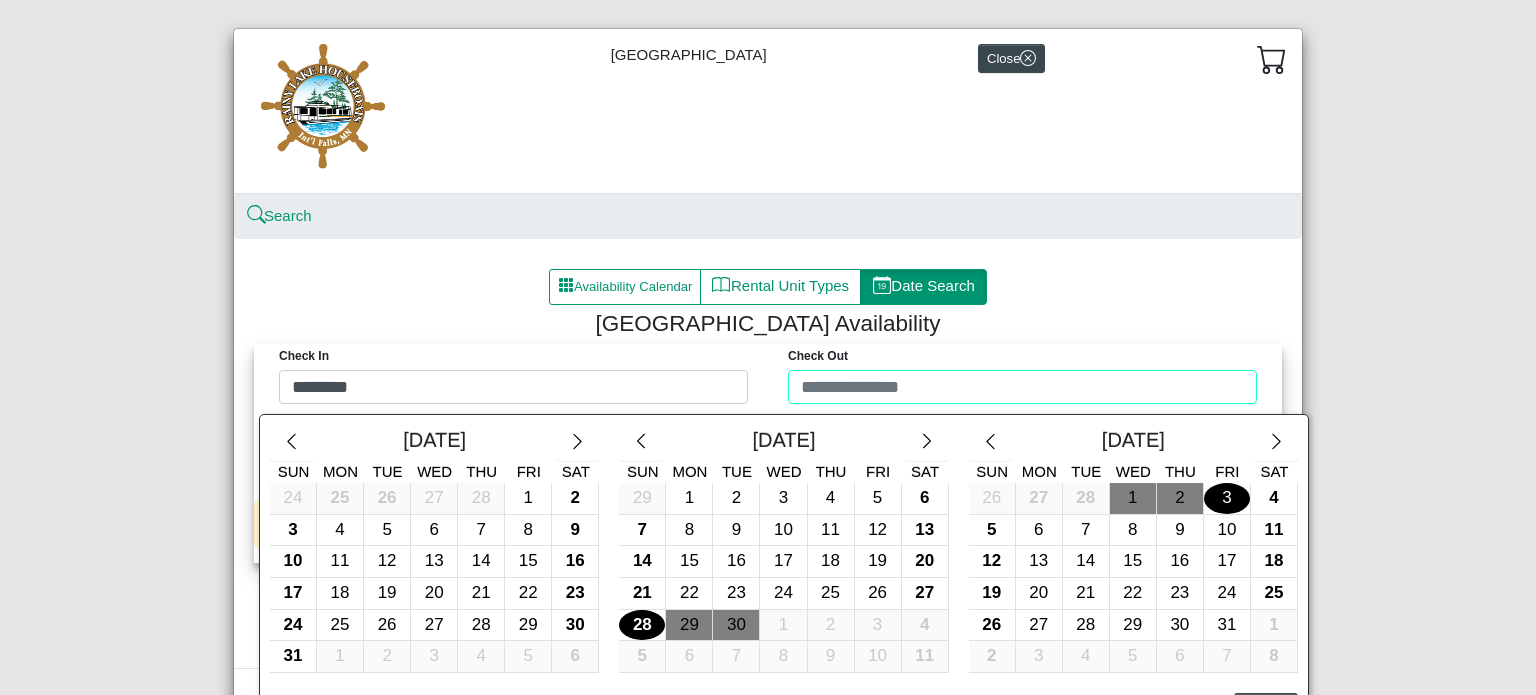 click on "Check in ******** Check Out  [DATE]  Sun Mon Tue Wed Thu Fri Sat  24   25   26   27   28   1   2   3   4   5   6   7   8   9   10   11   12   13   14   15   16   17   18   19   20   21   22   23   24   25   26   27   28   29   30   31   1   2   3   4   5   [DATE] Mon Tue Wed Thu Fri Sat  29   1   2   3   4   5   6   7   8   9   10   11   12   13   14   15   16   17   18   19   20   21   22   23   24   25   26   27   28   29   30   1   2   3   4   5   6   7   8   9   10   [DATE] Mon Tue Wed Thu Fri Sat  26   27   28   1   2   3   4   5   6   7   8   9   10   11   12   13   14   15   16   17   18   19   20   21   22   23   24   25   26   27   28   29   30   31   1   2   3   4   5   6   7   8  5 nights close" at bounding box center (768, 379) 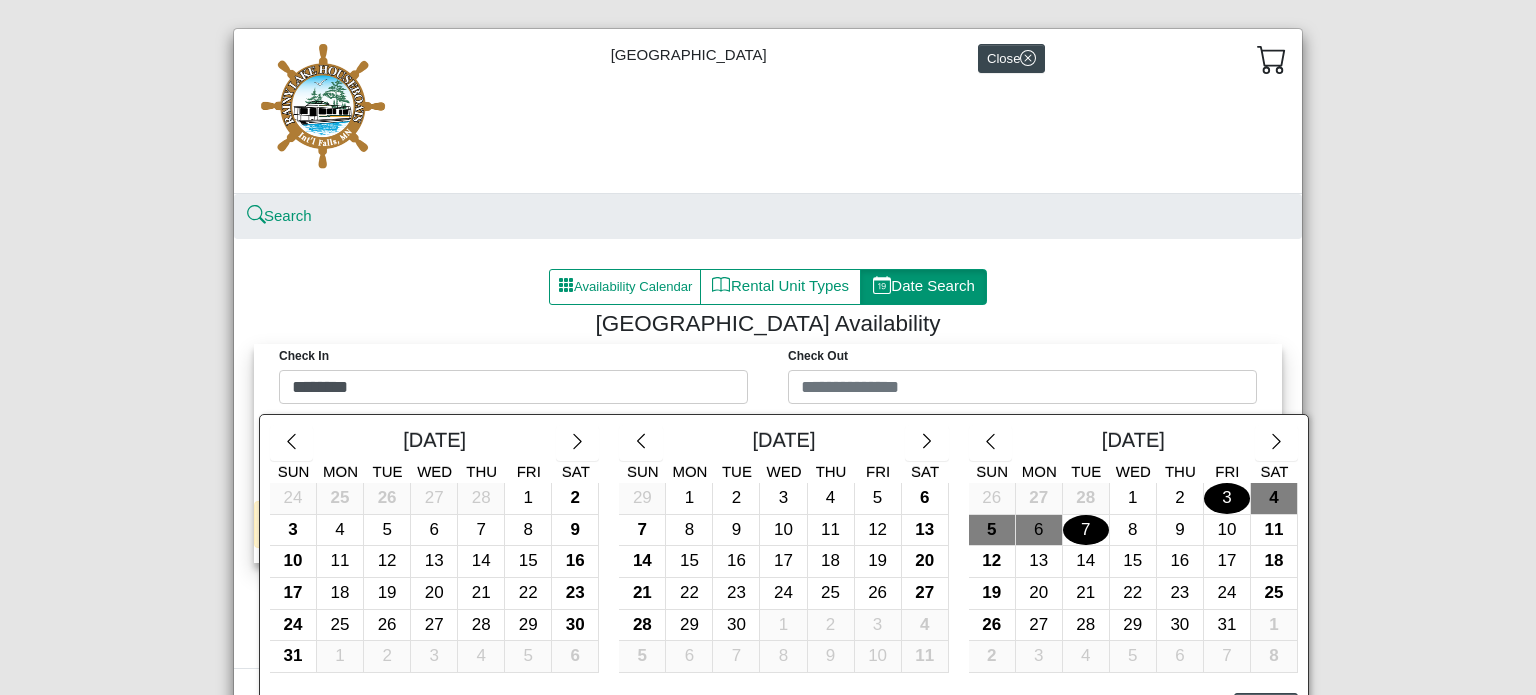 click on "7" at bounding box center (1086, 530) 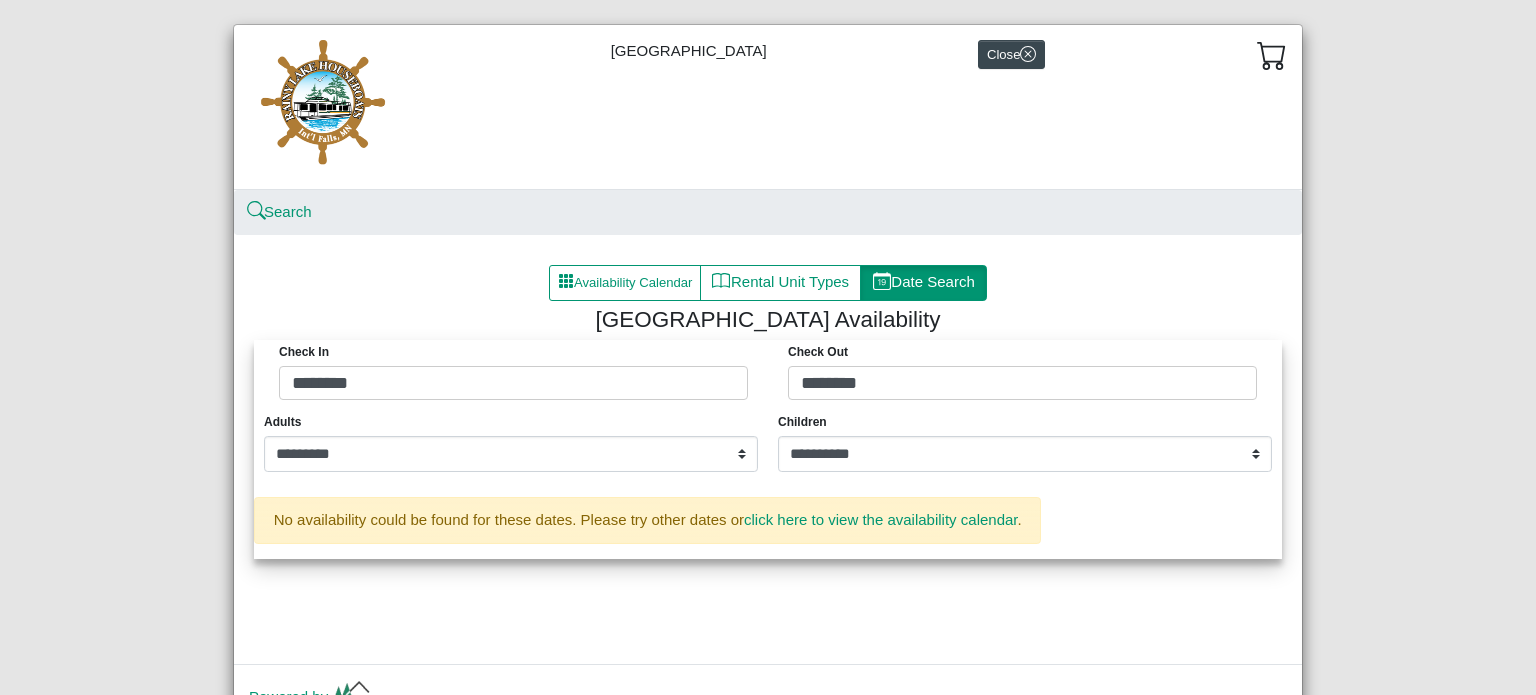 scroll, scrollTop: 0, scrollLeft: 0, axis: both 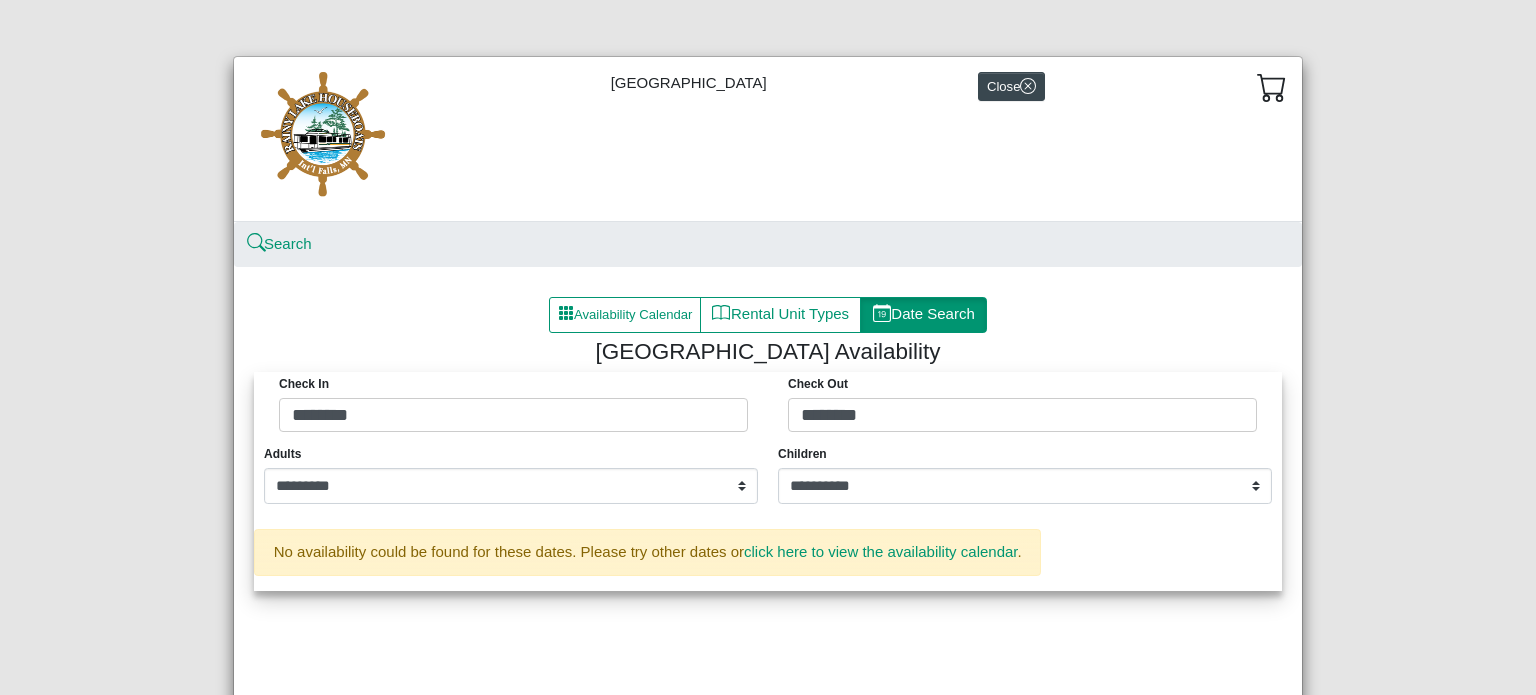 click on "**********" at bounding box center (1025, 493) 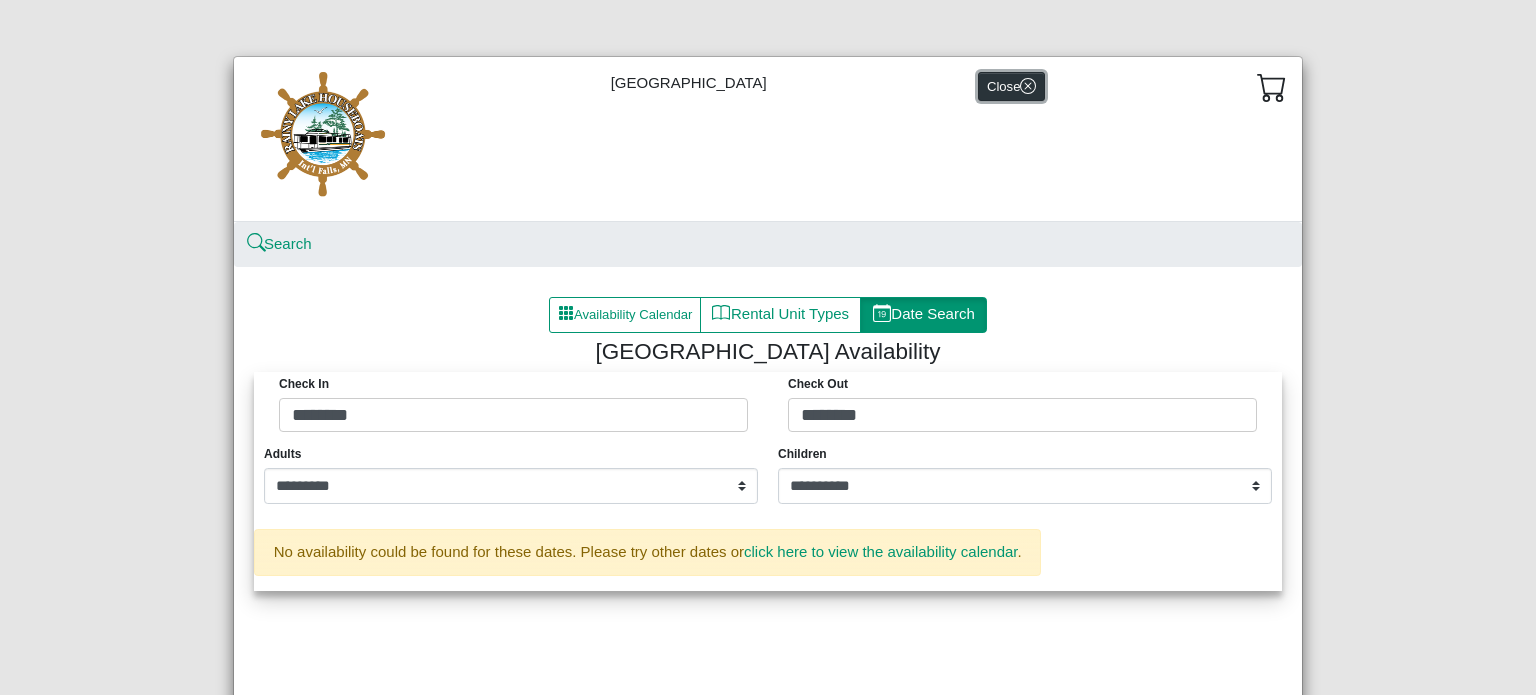 click 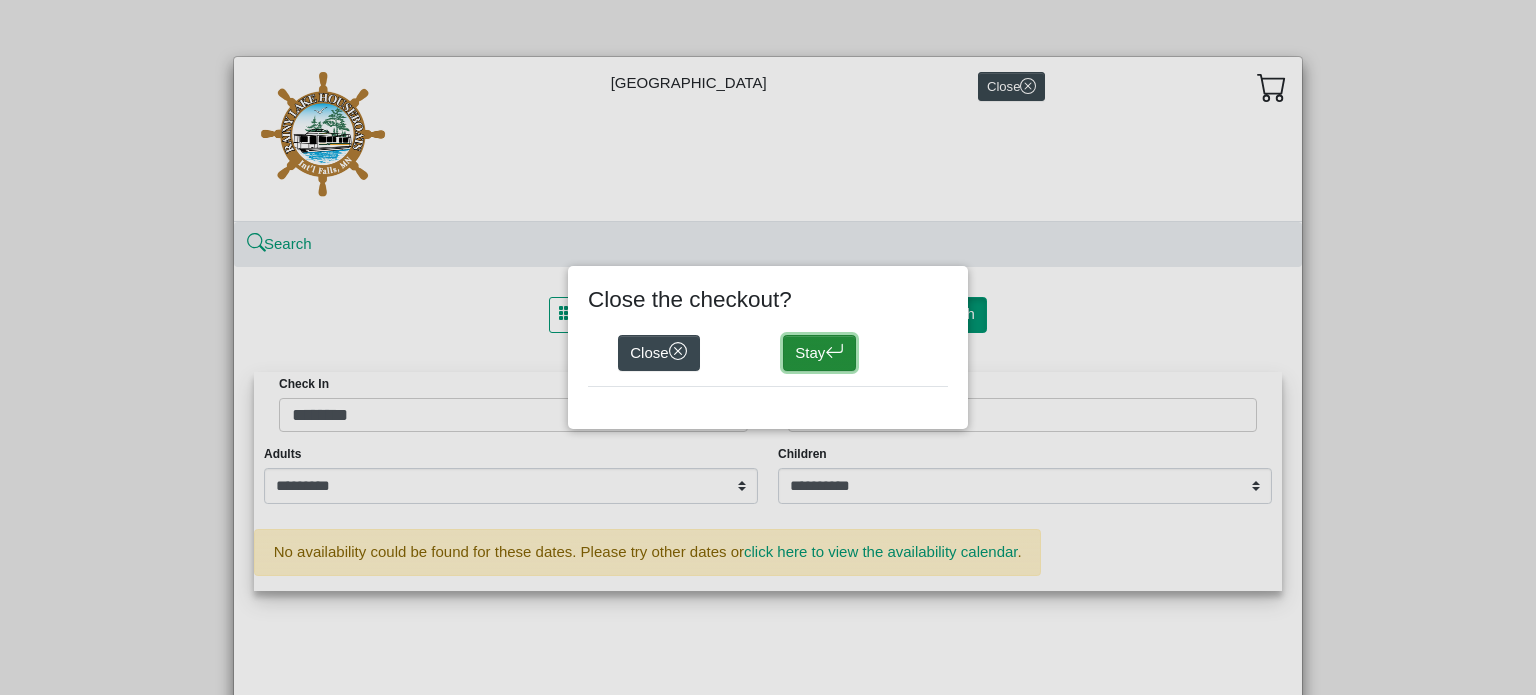 click on "Stay" at bounding box center [819, 353] 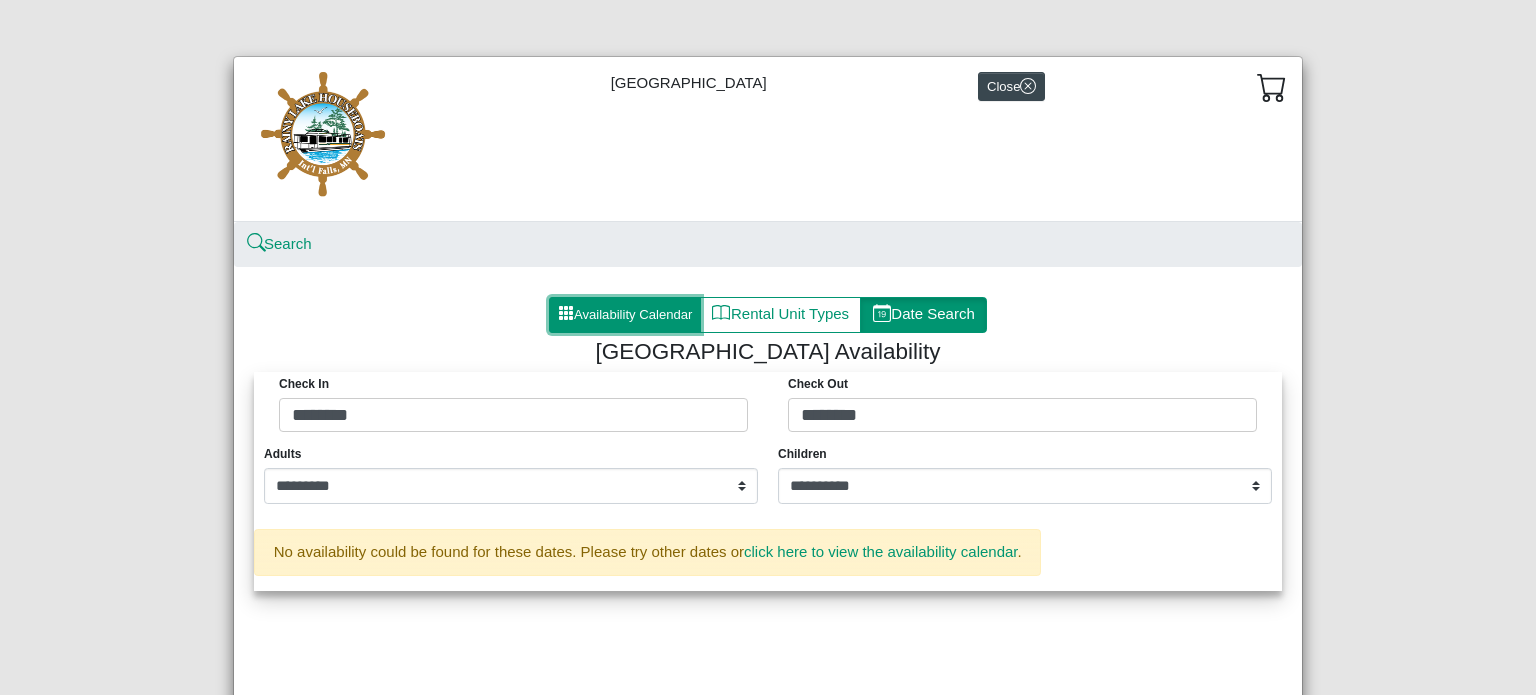 click on "Availability Calendar" at bounding box center (625, 315) 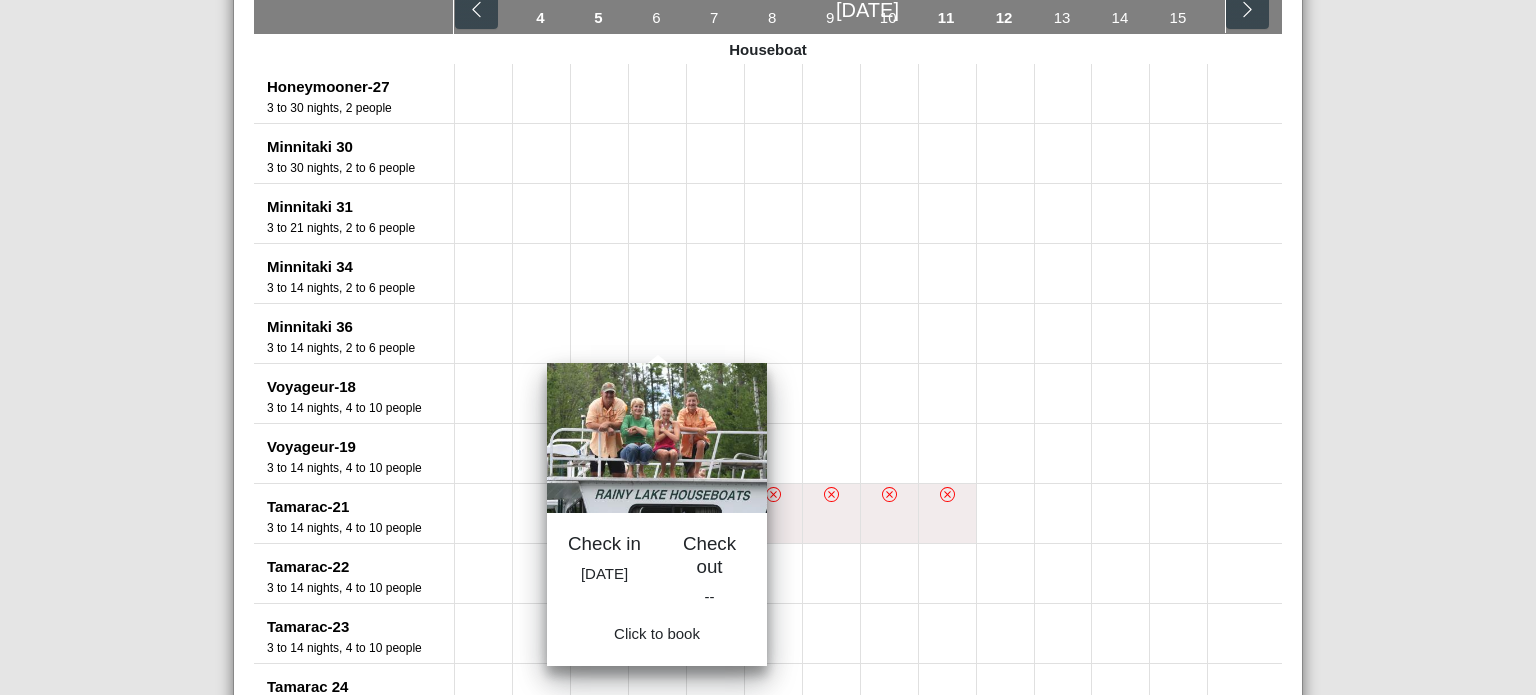 scroll, scrollTop: 439, scrollLeft: 0, axis: vertical 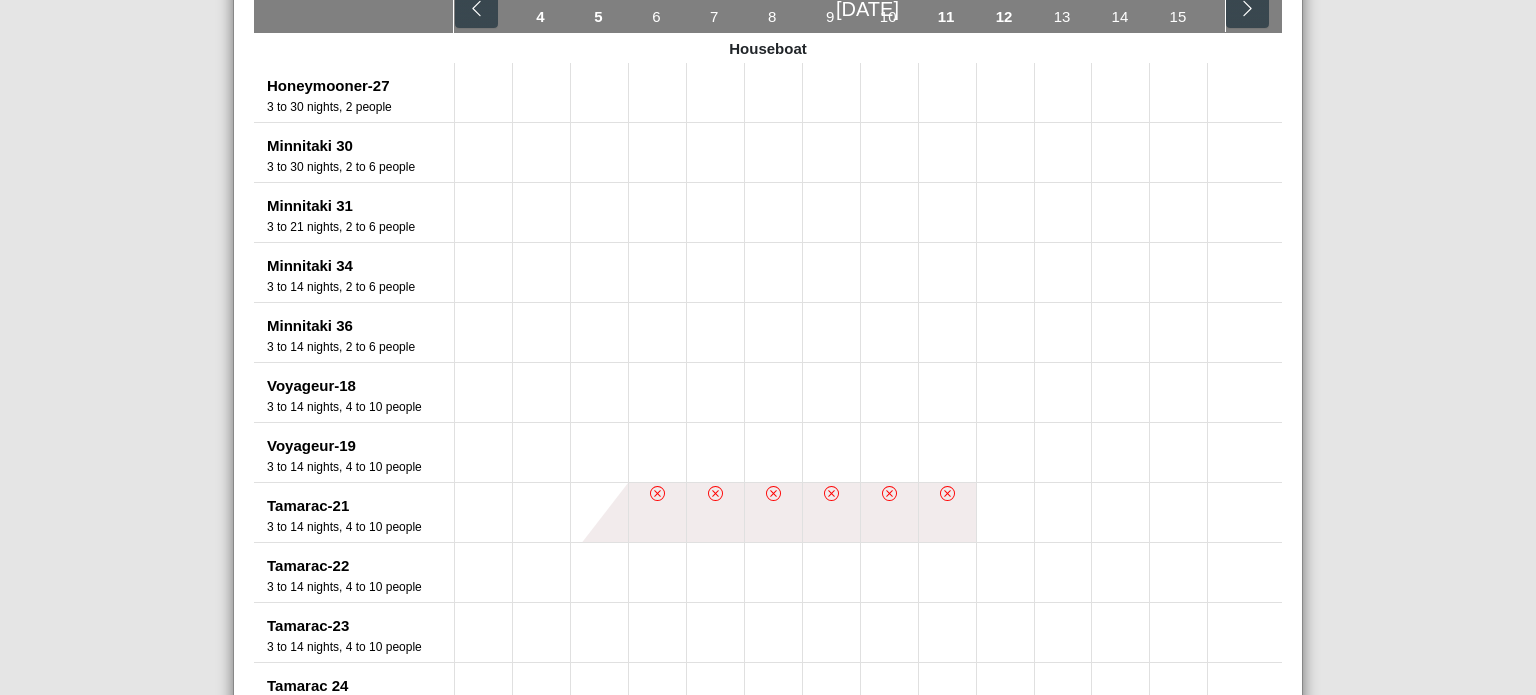 click on "[GEOGRAPHIC_DATA]   Close   Search   Availability Calendar   Rental Unit Types   Date Search  Rainy Lake Houseboats Availability Change Date   [DATE]   Fri  3  Sat  4  Sun  5  Mon  6  Tue  7  Wed  8  Thu  9  Fri  10  Sat  11  Sun  12  Mon  13  Tue  14  Wed  15  Thu  16 Houseboat Honeymooner-27  3 to 30 nights, 2 people  Minnitaki 30  3 to 30 nights, 2 to 6 people  Minnitaki 31  3 to 21 nights, 2 to 6 people  Minnitaki 34  3 to 14 nights, 2 to 6 people  Minnitaki 36  3 to 14 nights, 2 to 6 people  Voyageur-18  3 to 14 nights, 4 to 10 people  Voyageur-19  3 to 14 nights, 4 to 10 people  Tamarac-21  3 to 14 nights, 4 to 10 people  Tamarac-22  3 to 14 nights, 4 to 10 people  Tamarac-23  3 to 14 nights, 4 to 10 people  Tamarac 24  3 to 14 nights, 4 to 10 people  Saginaw-17  3 to 14 nights, 4 to 10 people  [GEOGRAPHIC_DATA]-25  3 to 14 nights, 4 to 10 people  [GEOGRAPHIC_DATA]-26  3 to 14 nights, 4 to 10 people  [GEOGRAPHIC_DATA]-28  3 to 14 nights, 4 to 12 people  [GEOGRAPHIC_DATA]-29  3 to 14 nights, 4 to 12 people  [GEOGRAPHIC_DATA]-32 [GEOGRAPHIC_DATA]-33 RV site" at bounding box center [768, 347] 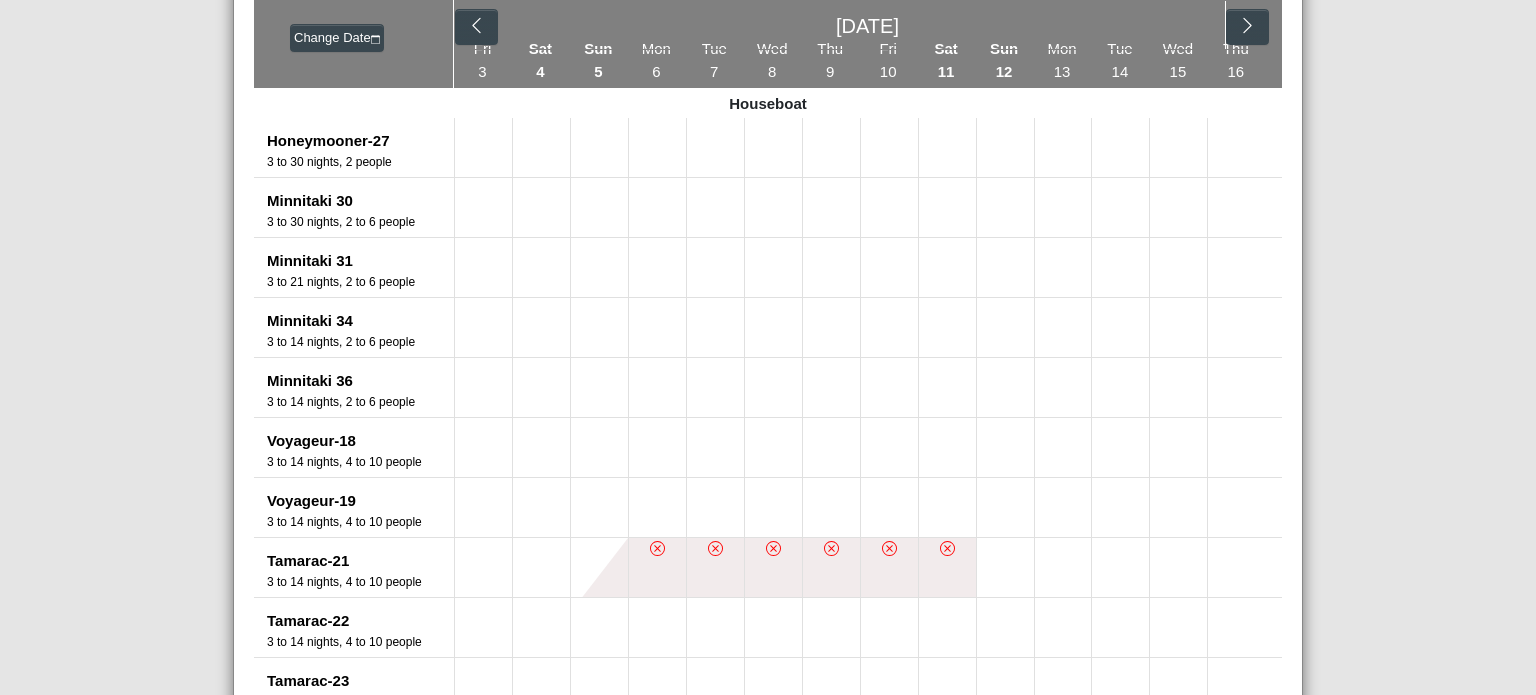 scroll, scrollTop: 380, scrollLeft: 0, axis: vertical 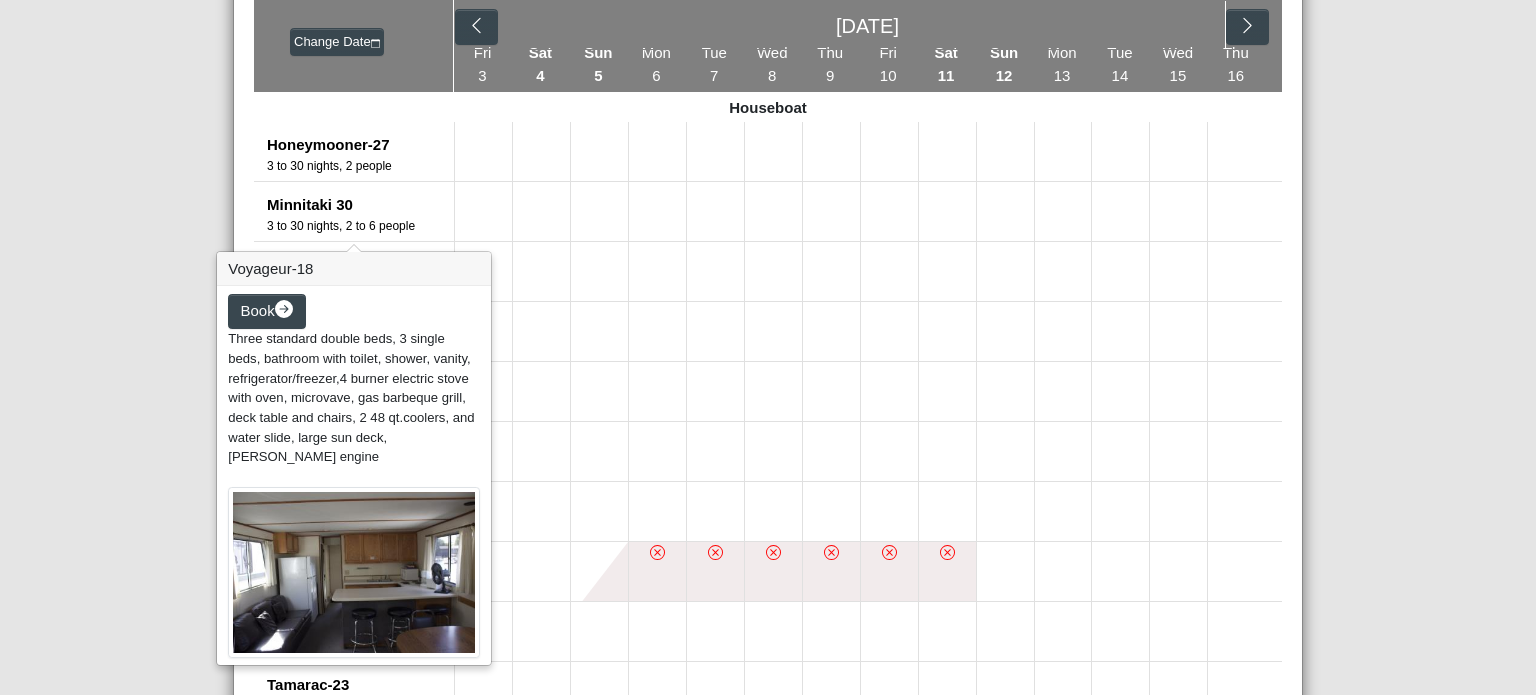 click on "Book  Three standard double beds, 3 single beds, bathroom with toilet, shower, vanity, refrigerator/freezer,4 burner electric stove with oven, microvave, gas barbeque grill, deck table and chairs, 2 48 qt.coolers, and water slide, large sun deck, [PERSON_NAME] engine" at bounding box center (354, 475) 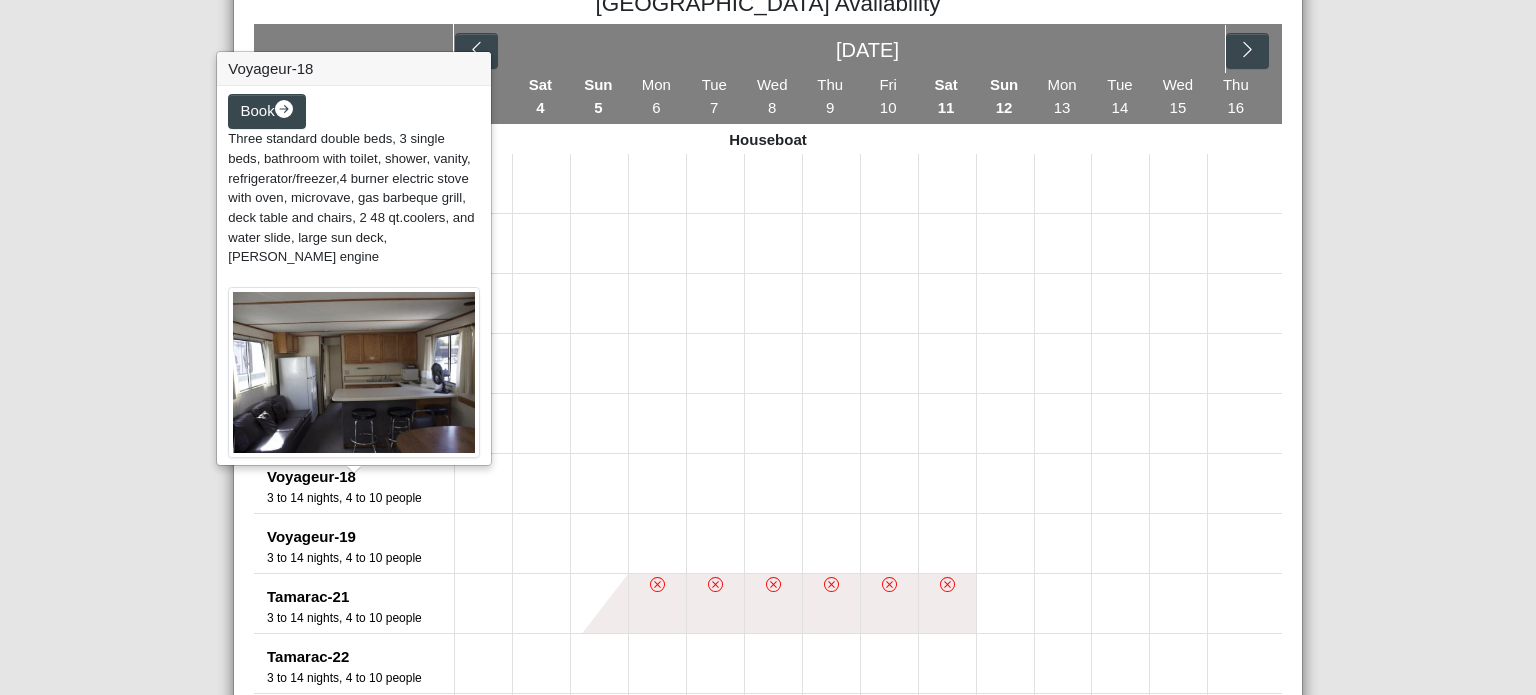 scroll, scrollTop: 350, scrollLeft: 0, axis: vertical 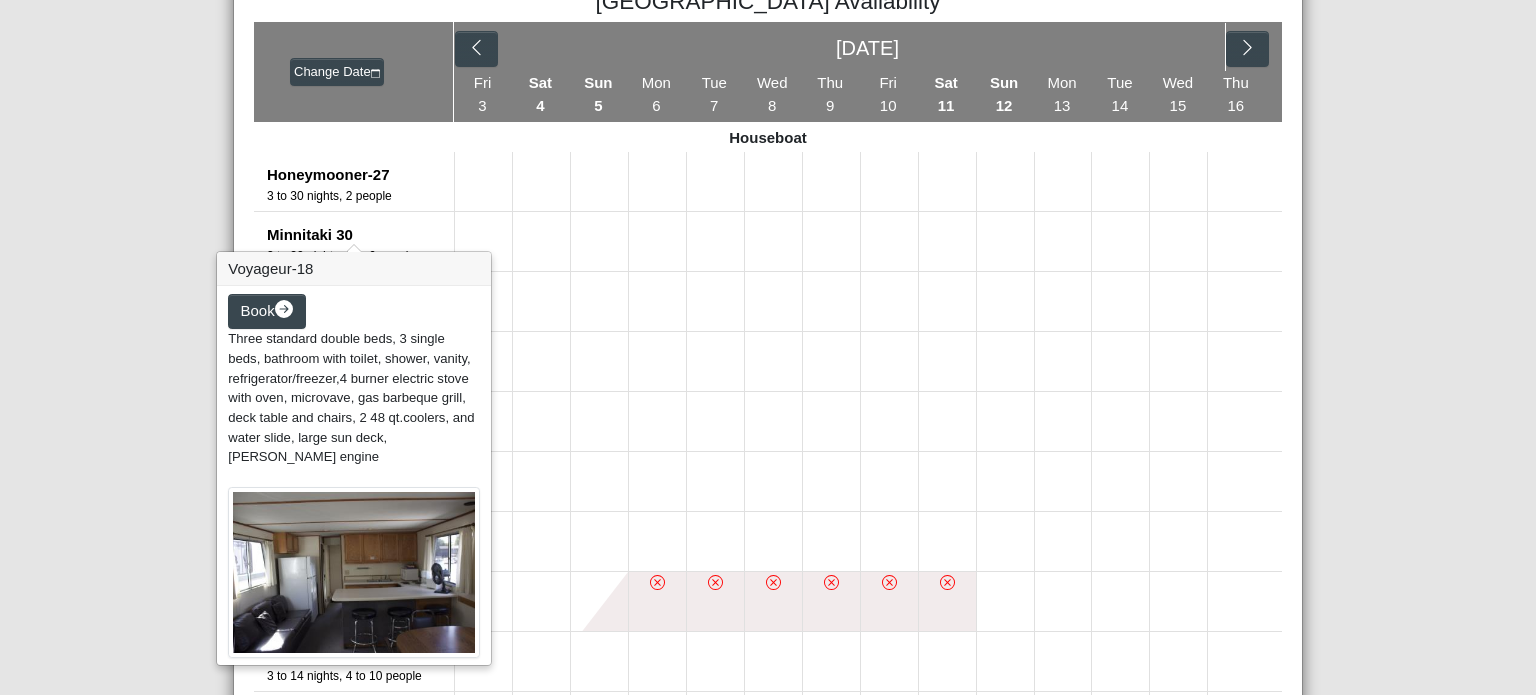 click on "Three standard double beds, 3 single beds, bathroom with toilet, shower, vanity, refrigerator/freezer,4 burner electric stove with oven, microvave, gas barbeque grill, deck table and chairs, 2 48 qt.coolers, and water slide, large sun deck, [PERSON_NAME] engine" at bounding box center [351, 397] 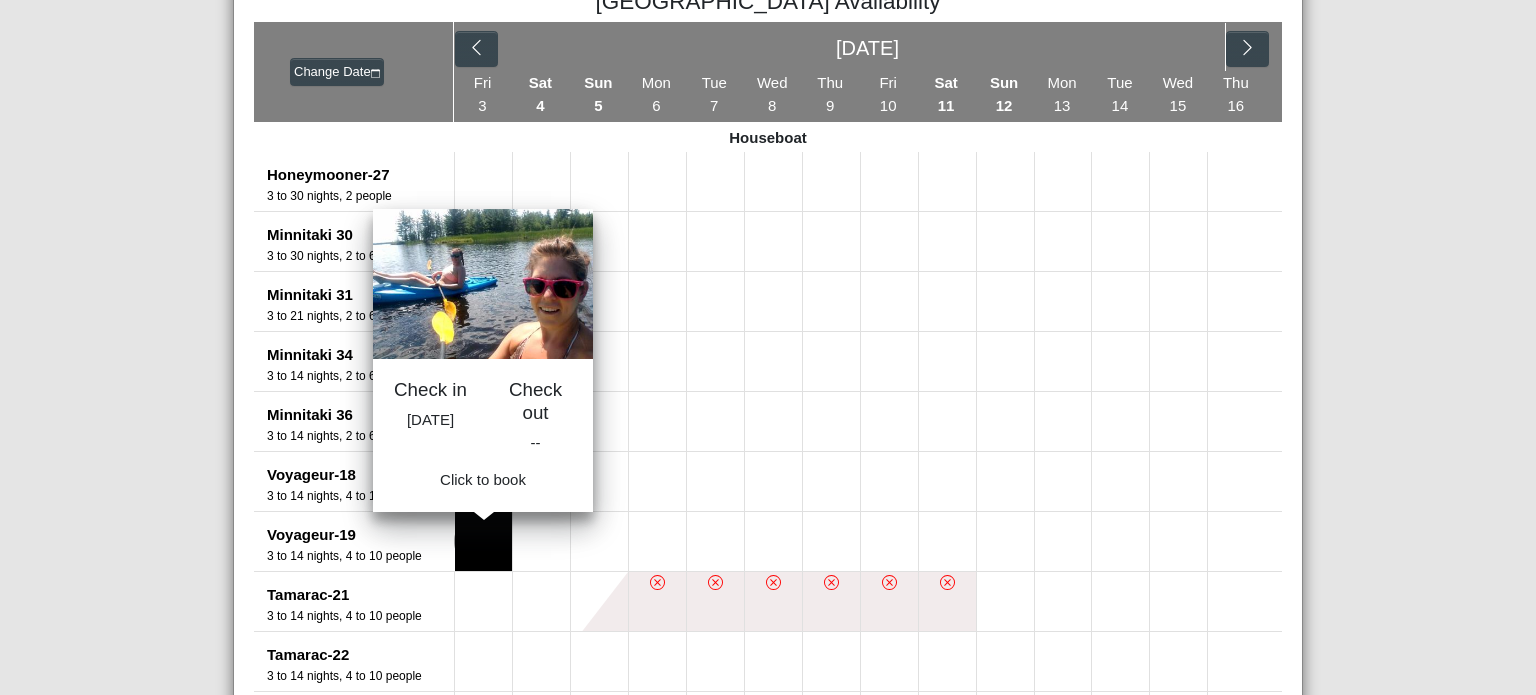 click at bounding box center (483, 541) 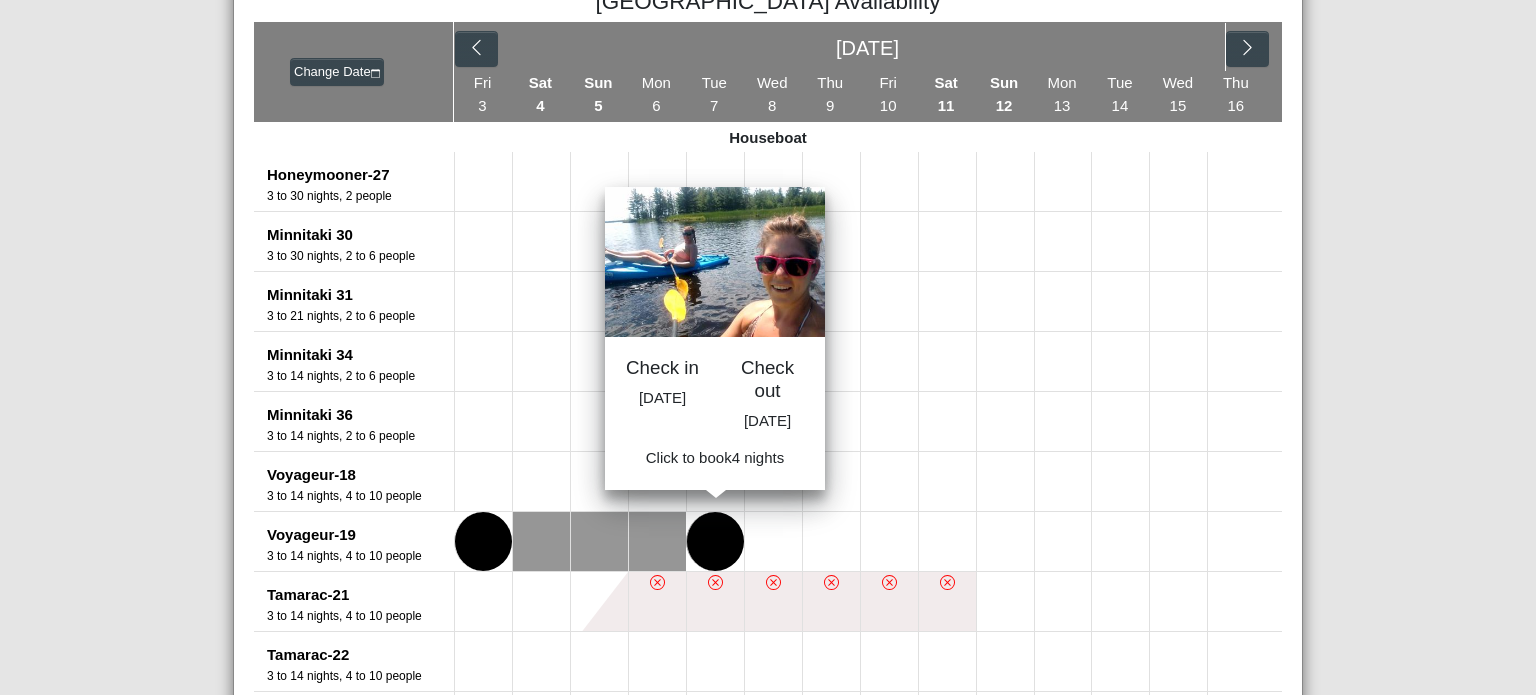 click at bounding box center (715, 541) 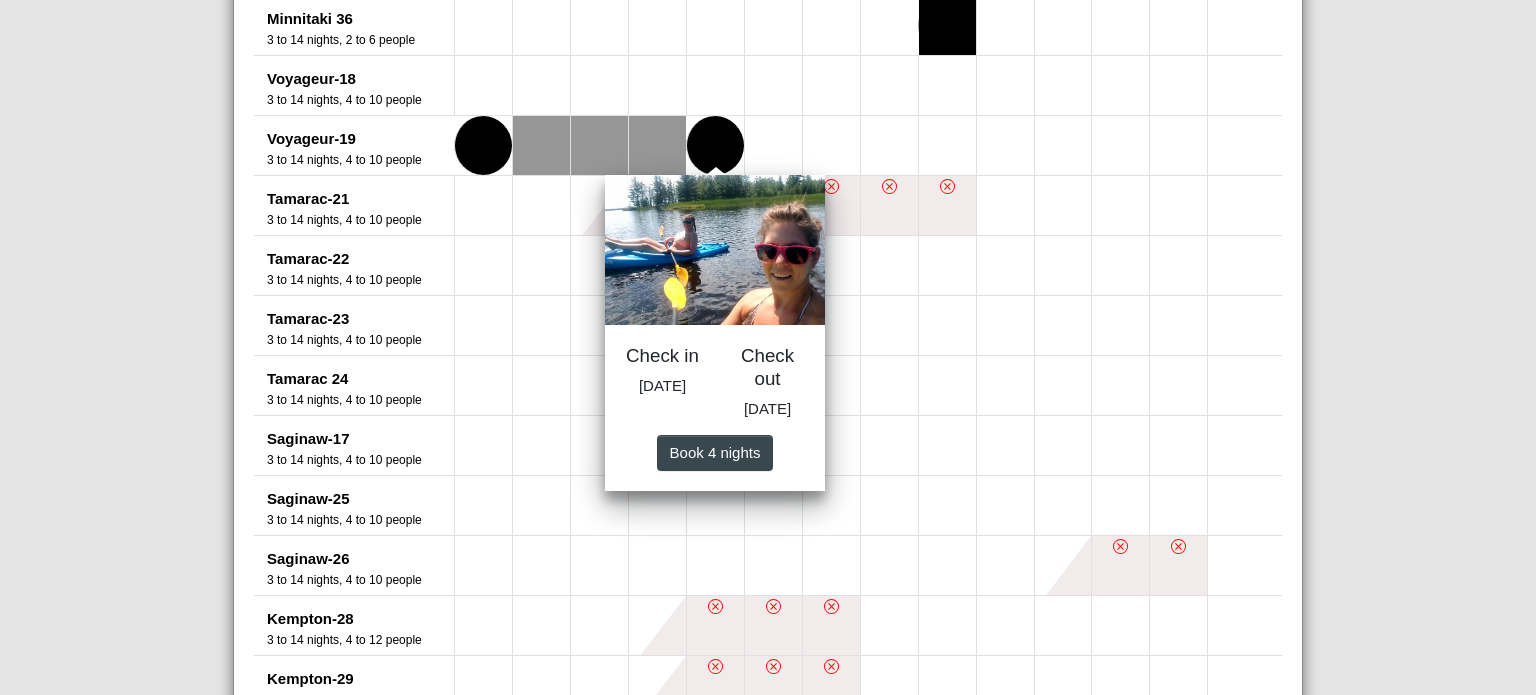 scroll, scrollTop: 731, scrollLeft: 0, axis: vertical 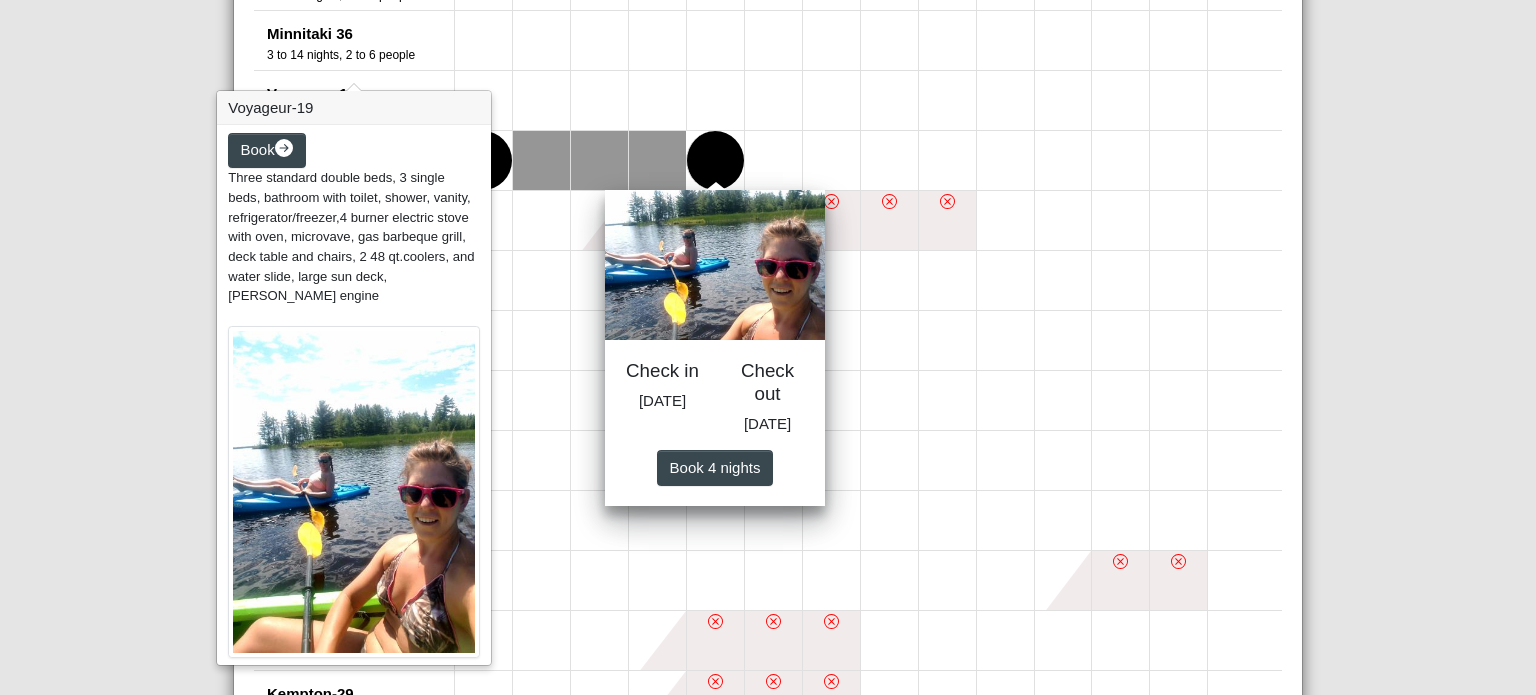 click on "Three standard double beds, 3 single beds, bathroom with toilet, shower, vanity, refrigerator/freezer,4 burner electric stove with oven, microvave, gas barbeque grill, deck table and chairs, 2 48 qt.coolers, and water slide, large sun deck, [PERSON_NAME] engine" at bounding box center (351, 236) 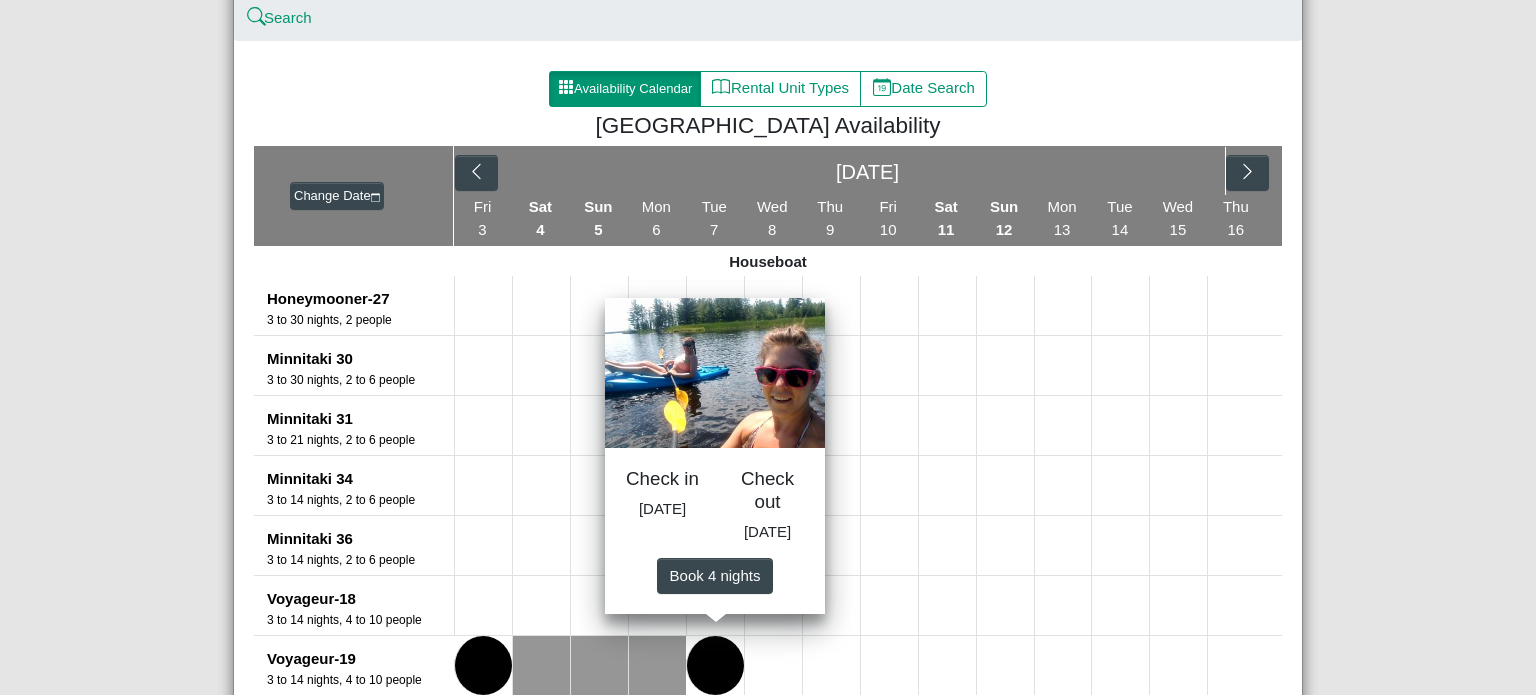 scroll, scrollTop: 256, scrollLeft: 0, axis: vertical 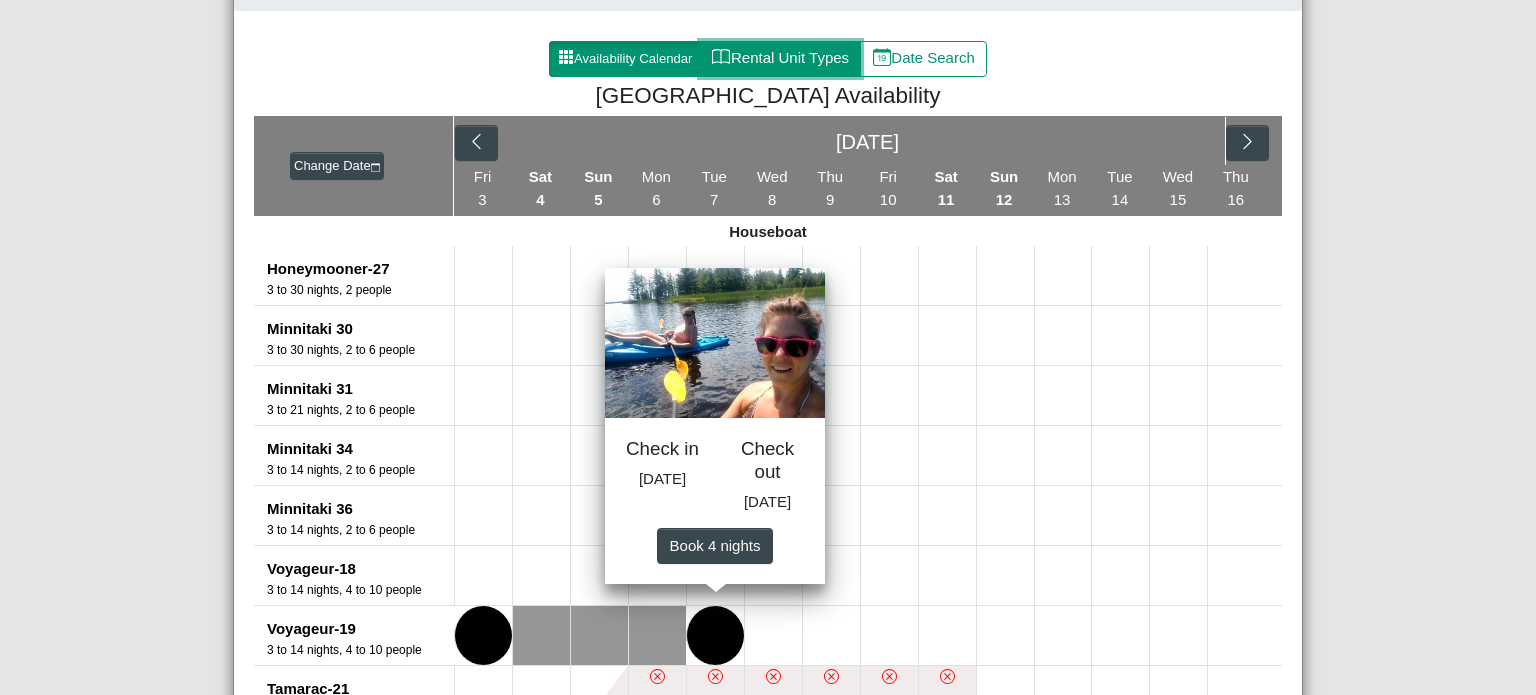 click on "Rental Unit Types" at bounding box center (780, 59) 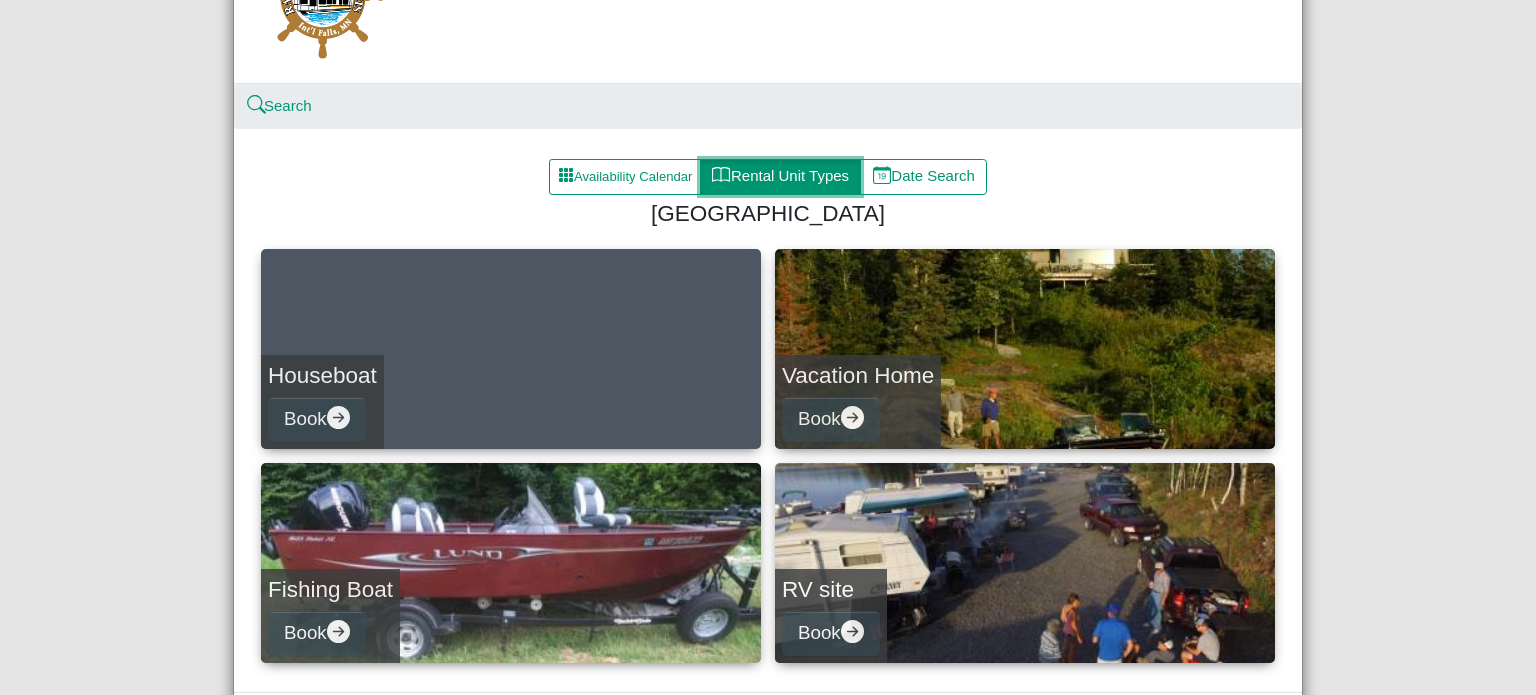 scroll, scrollTop: 232, scrollLeft: 0, axis: vertical 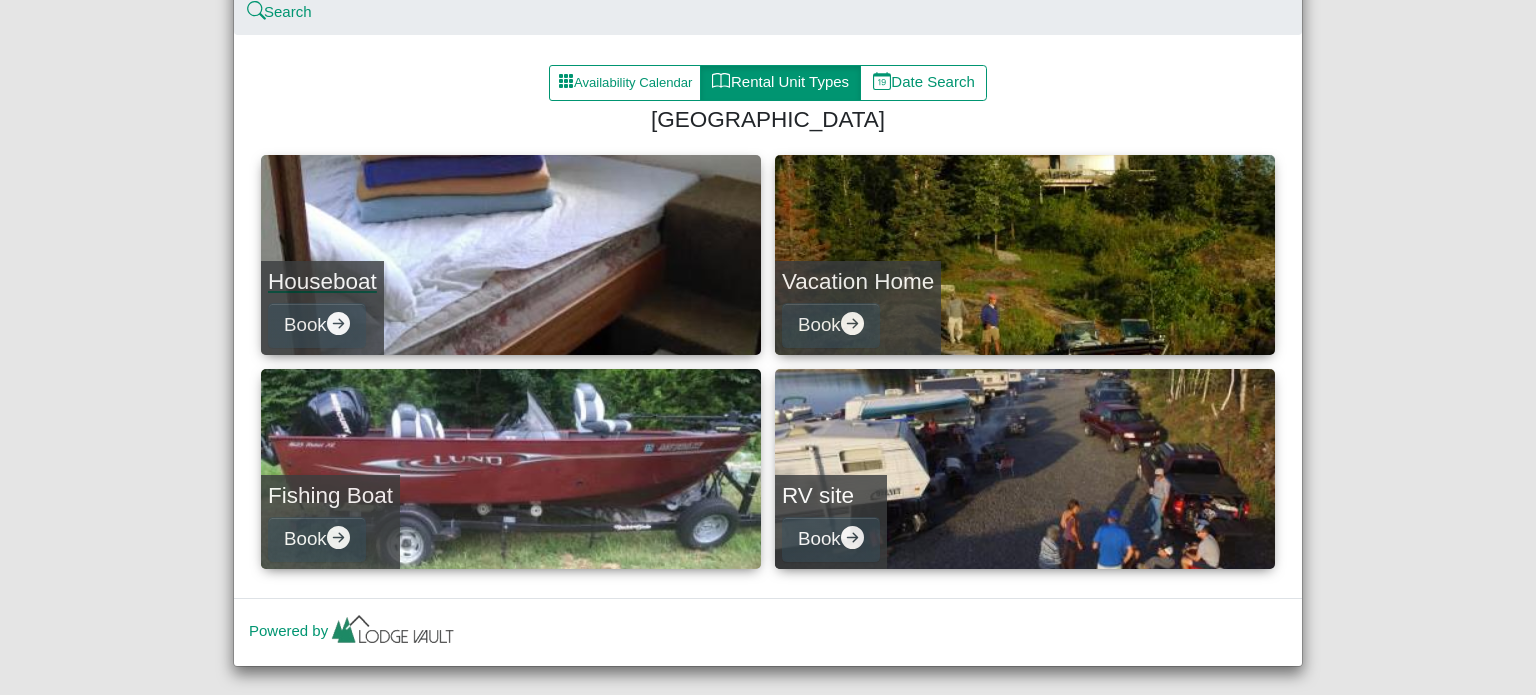 click on "Houseboat  Book" at bounding box center (322, 308) 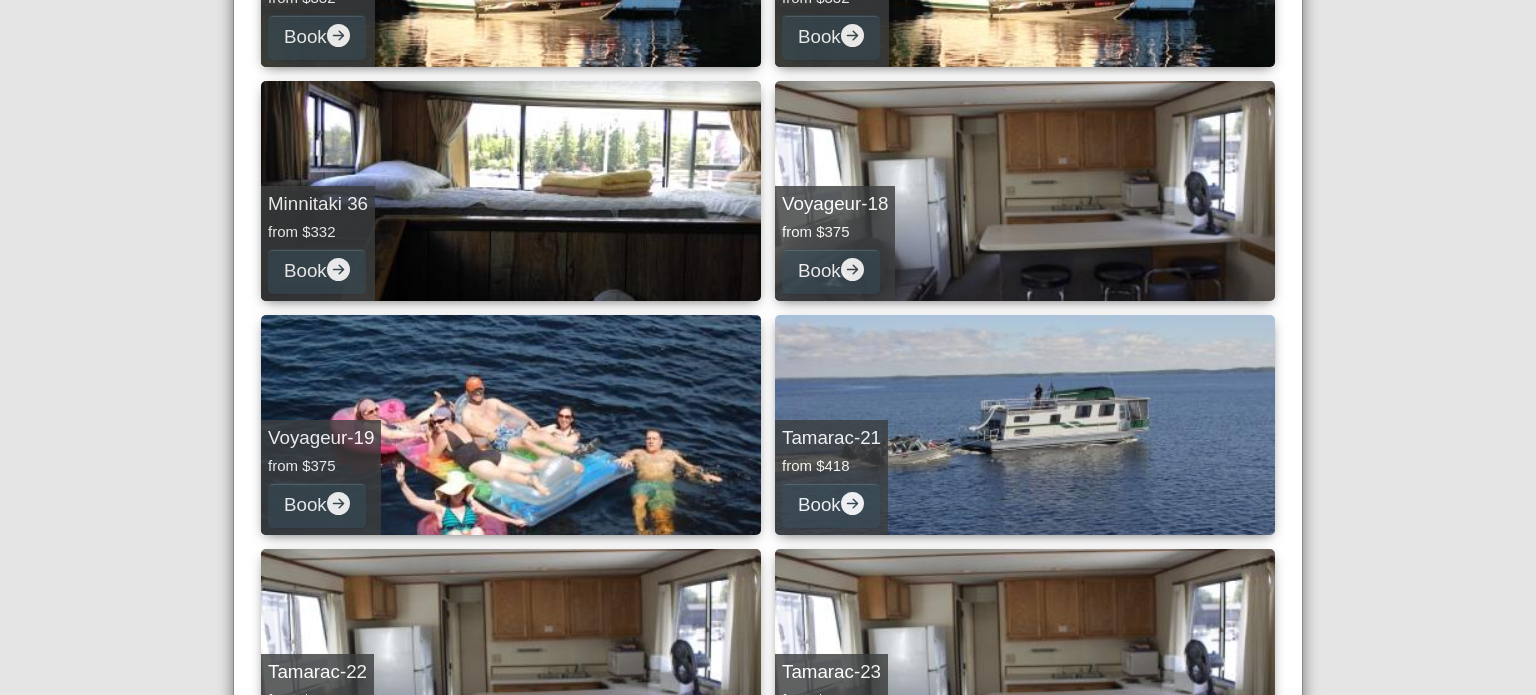 scroll, scrollTop: 760, scrollLeft: 0, axis: vertical 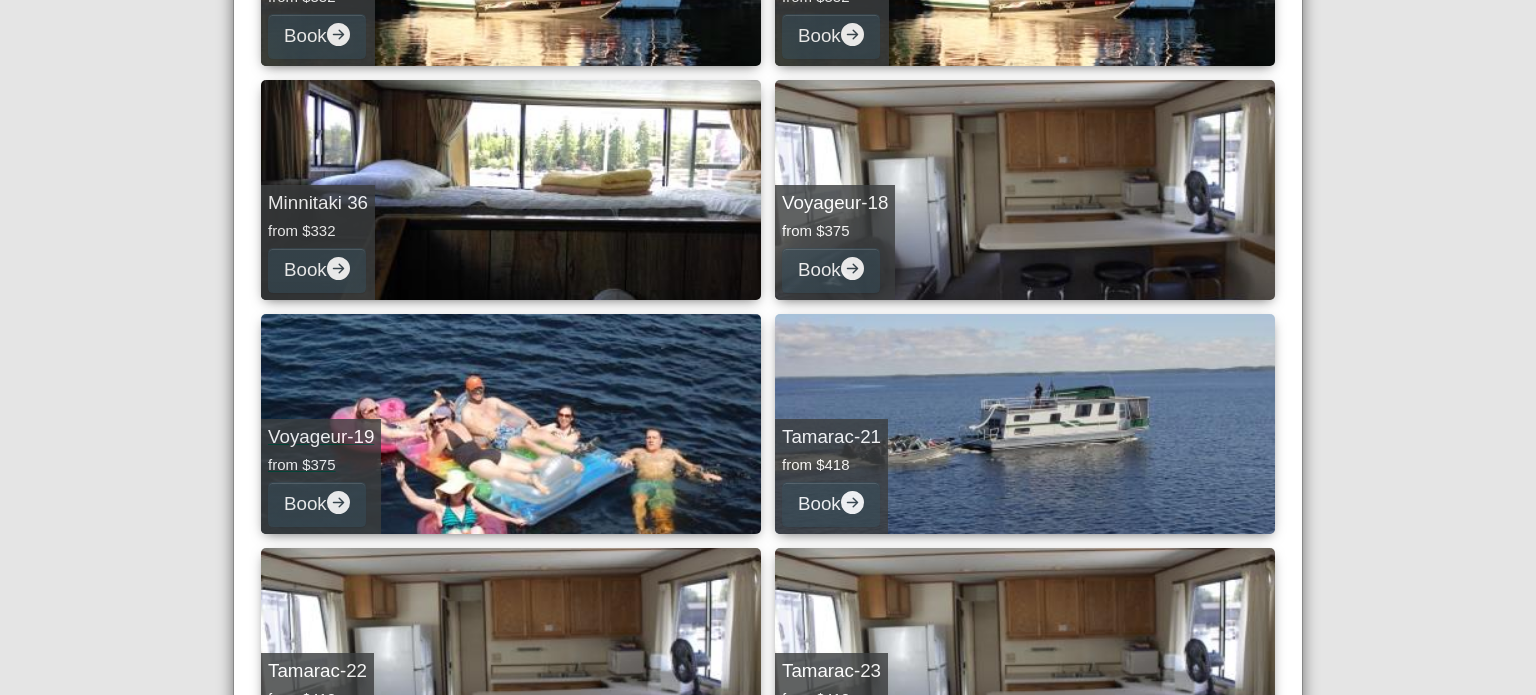 click on "Voyageur-19   from $375  Book" at bounding box center [321, 476] 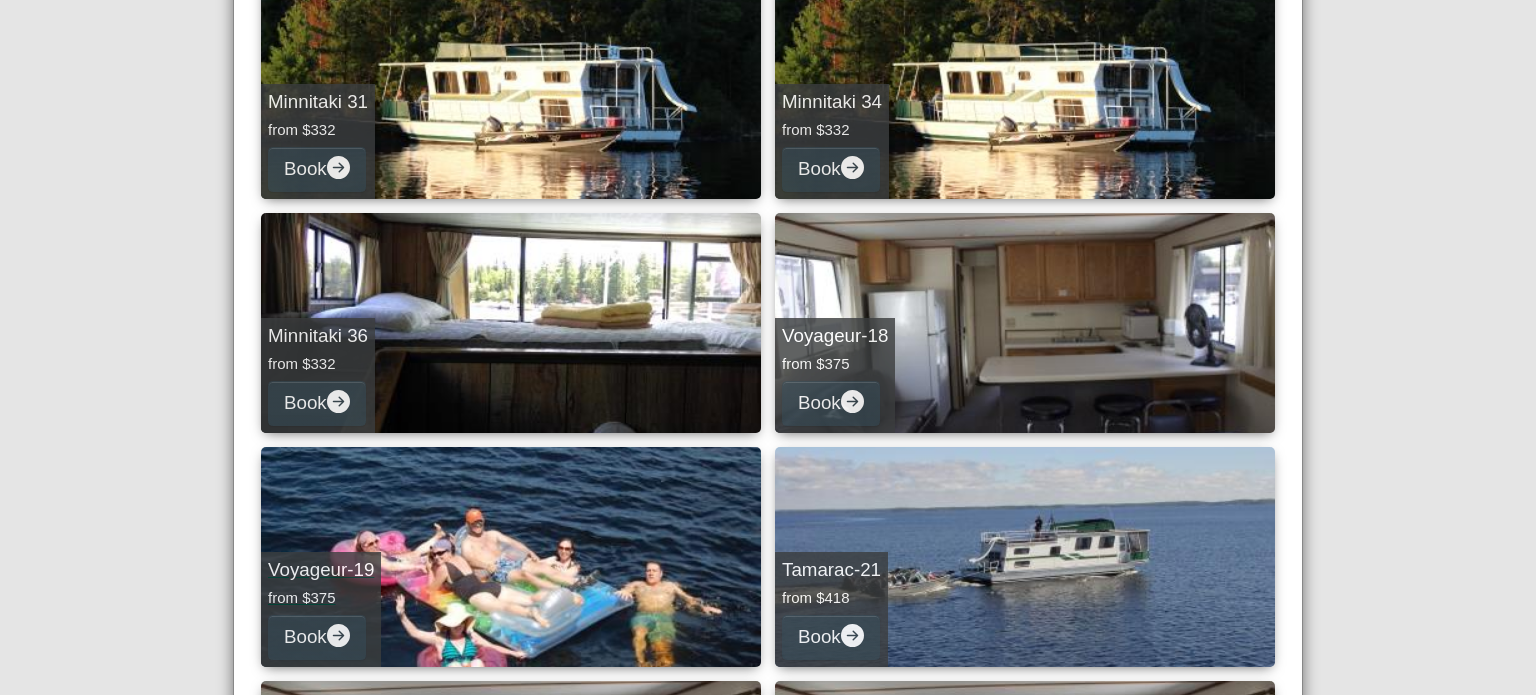 select on "**" 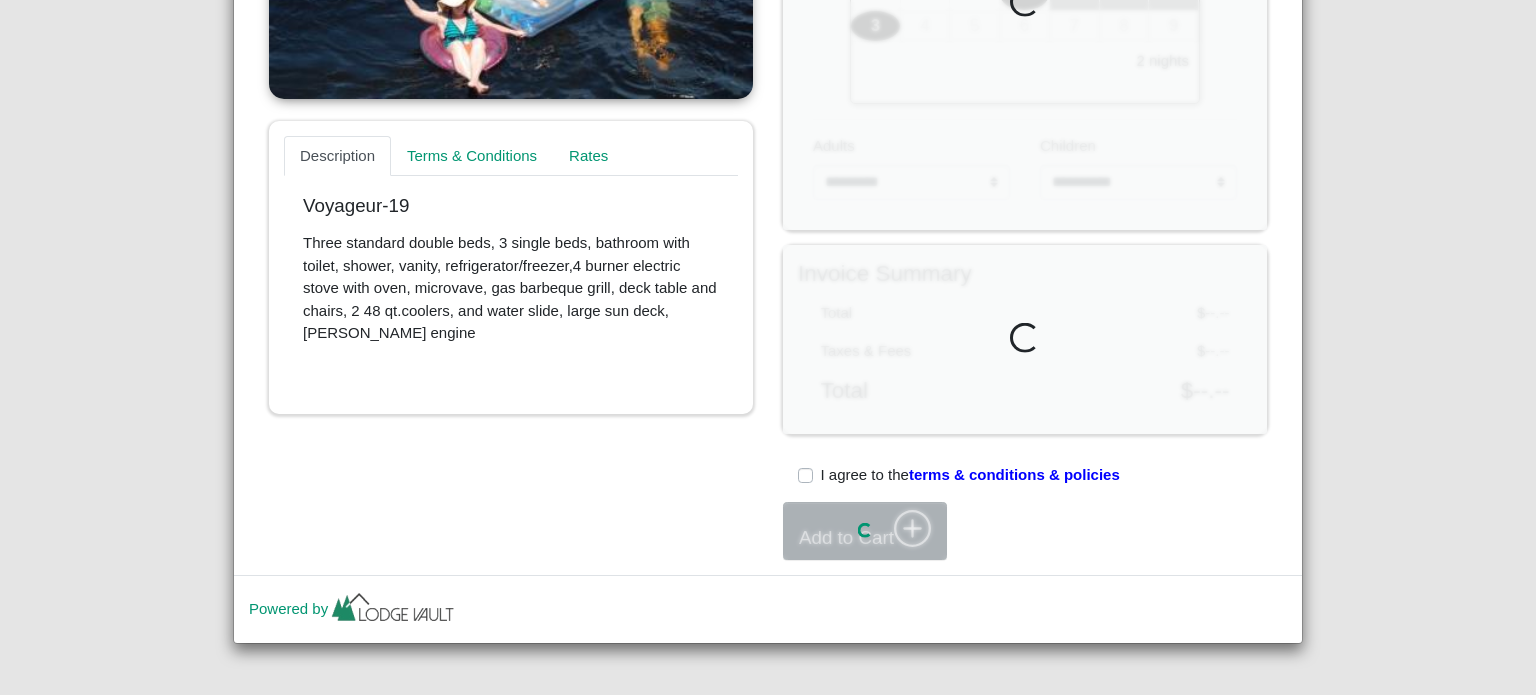 scroll, scrollTop: 760, scrollLeft: 0, axis: vertical 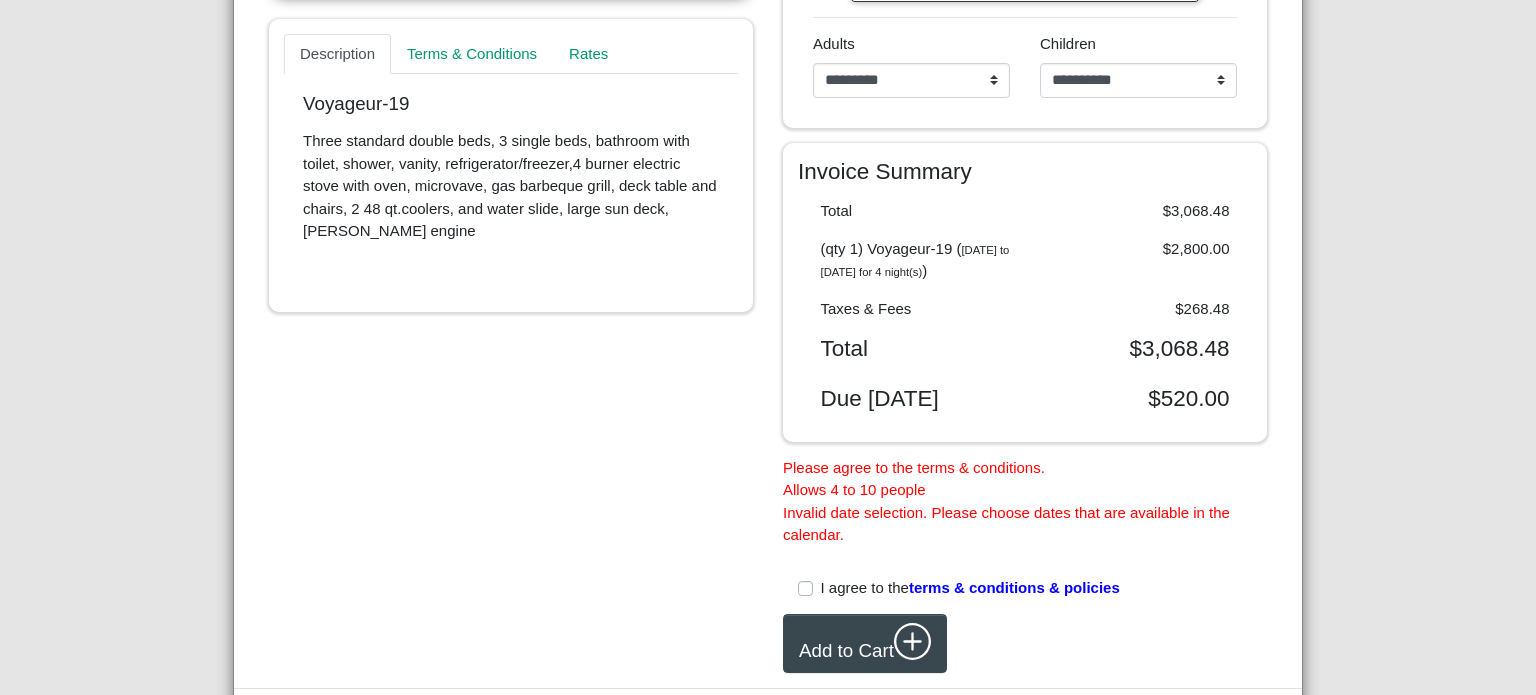 click on "Three standard double beds, 3 single beds, bathroom with toilet, shower, vanity, refrigerator/freezer,4 burner electric stove with oven, microvave, gas barbeque grill, deck table and chairs, 2 48 qt.coolers, and water slide, large sun deck, [PERSON_NAME] engine" at bounding box center (511, 186) 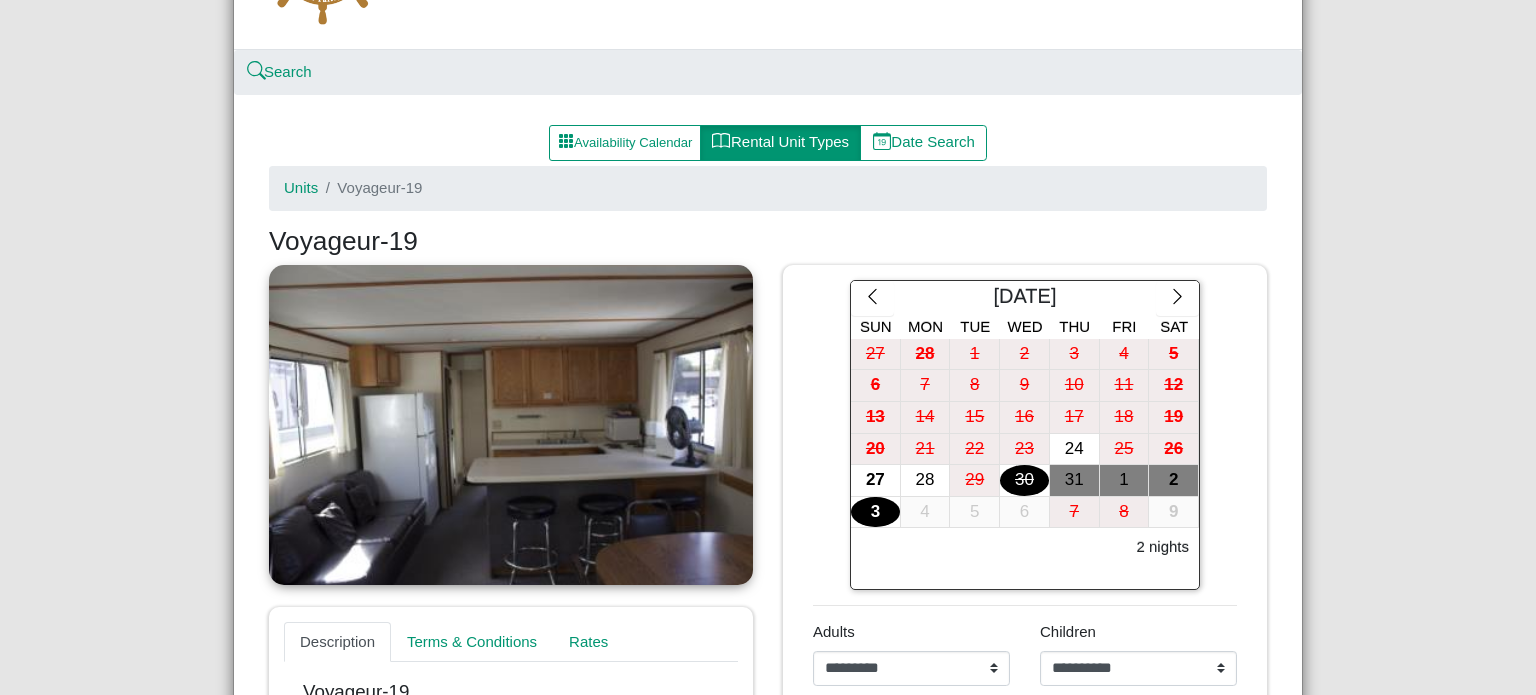 scroll, scrollTop: 0, scrollLeft: 0, axis: both 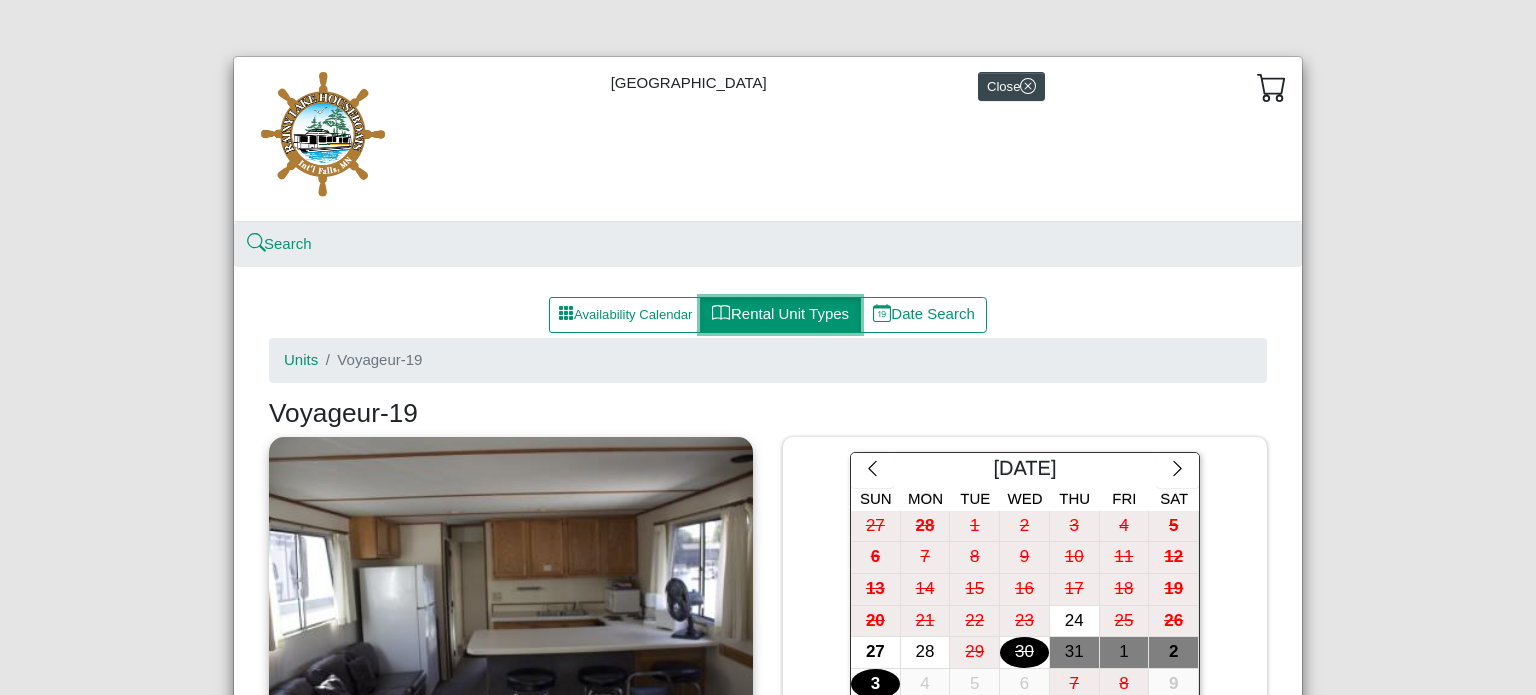 click on "Rental Unit Types" at bounding box center [780, 315] 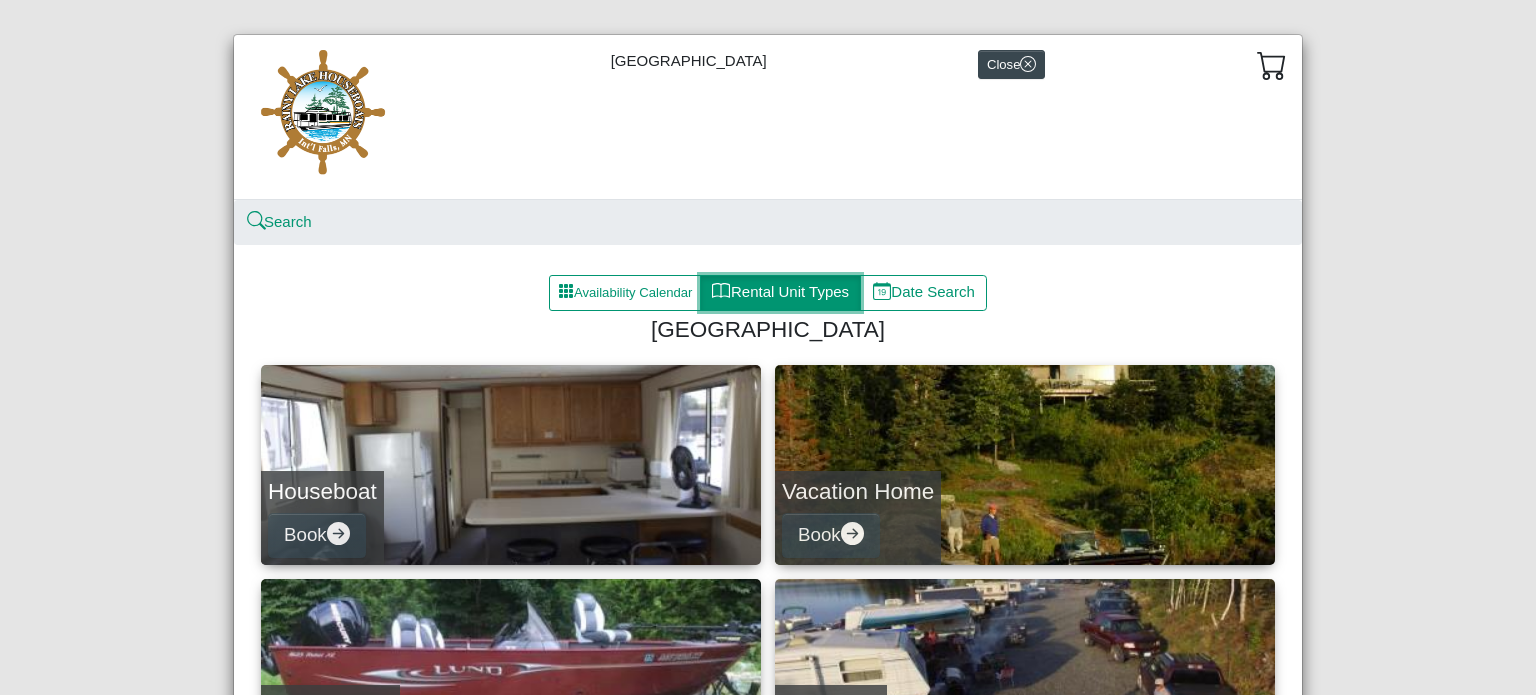 scroll, scrollTop: 0, scrollLeft: 0, axis: both 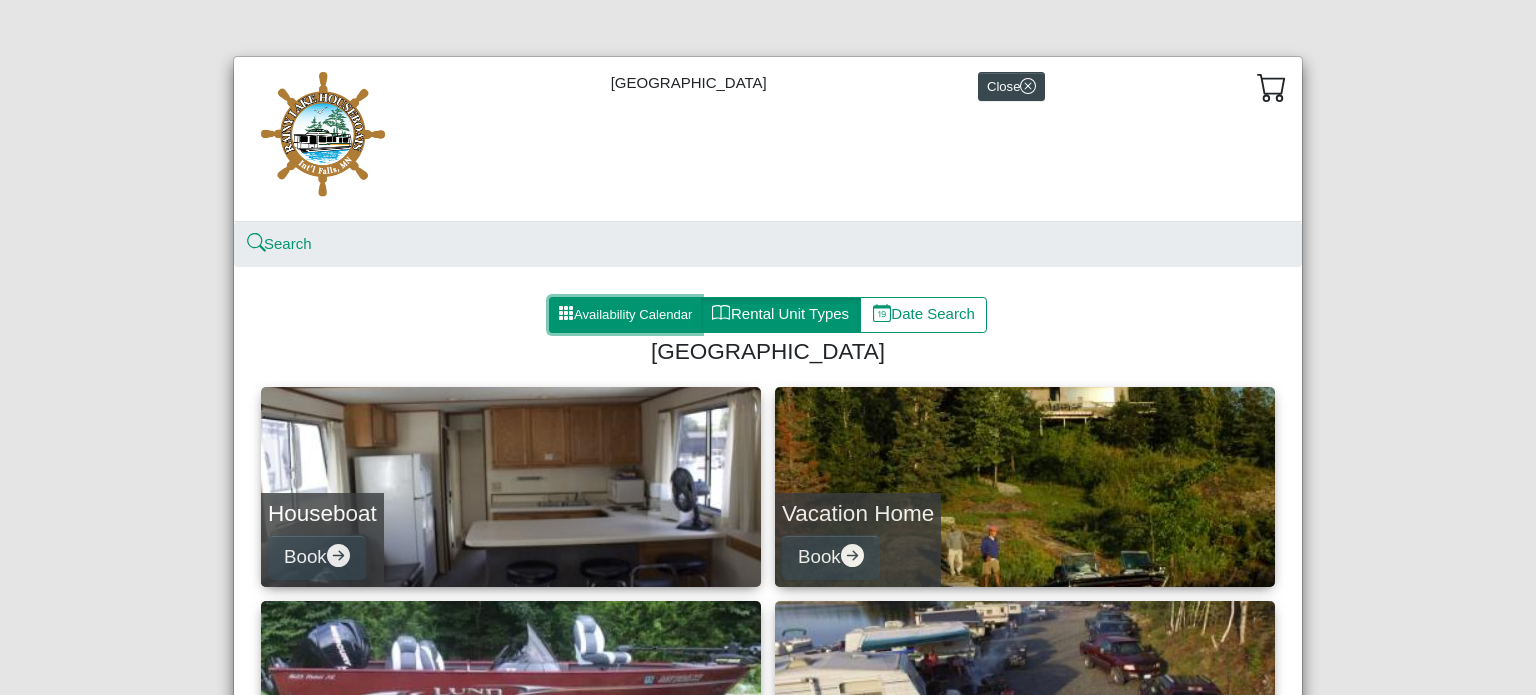 click on "Availability Calendar" at bounding box center [625, 315] 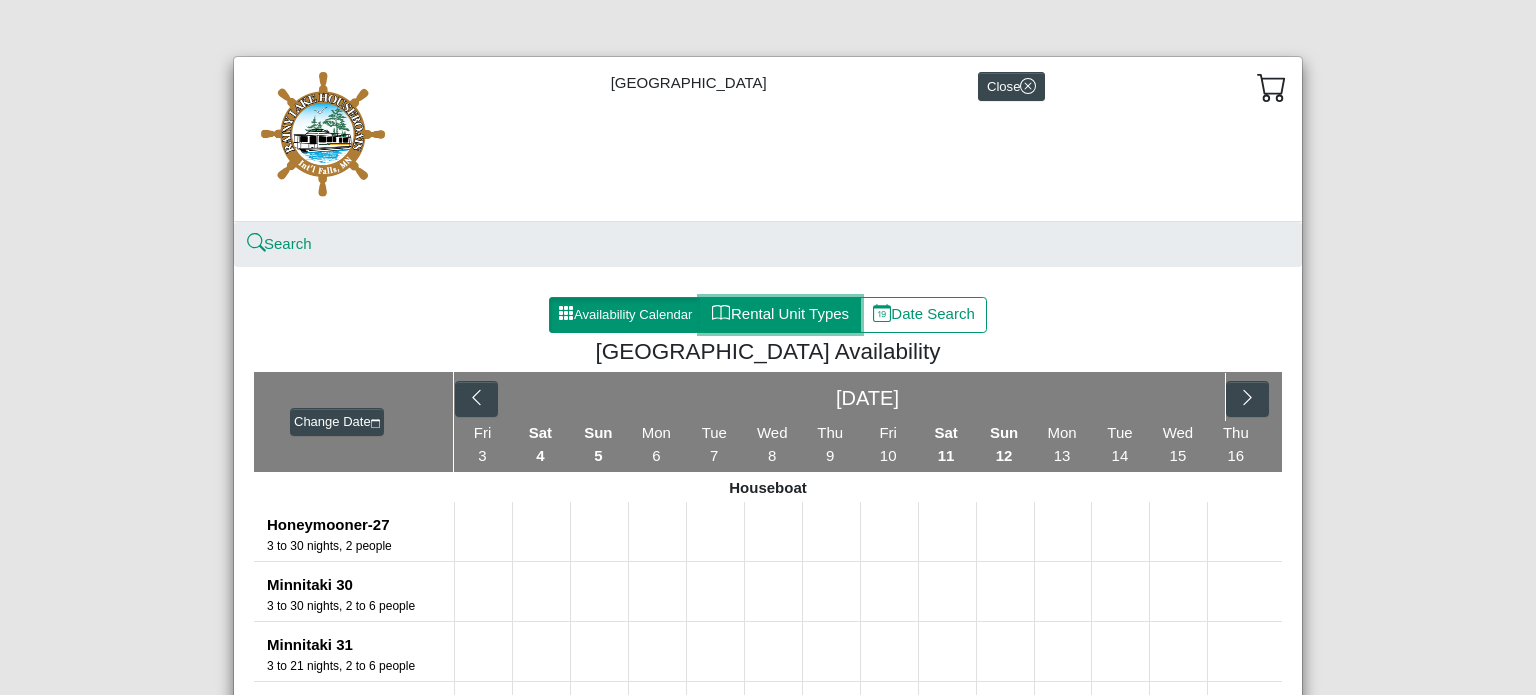 click on "Rental Unit Types" at bounding box center (780, 315) 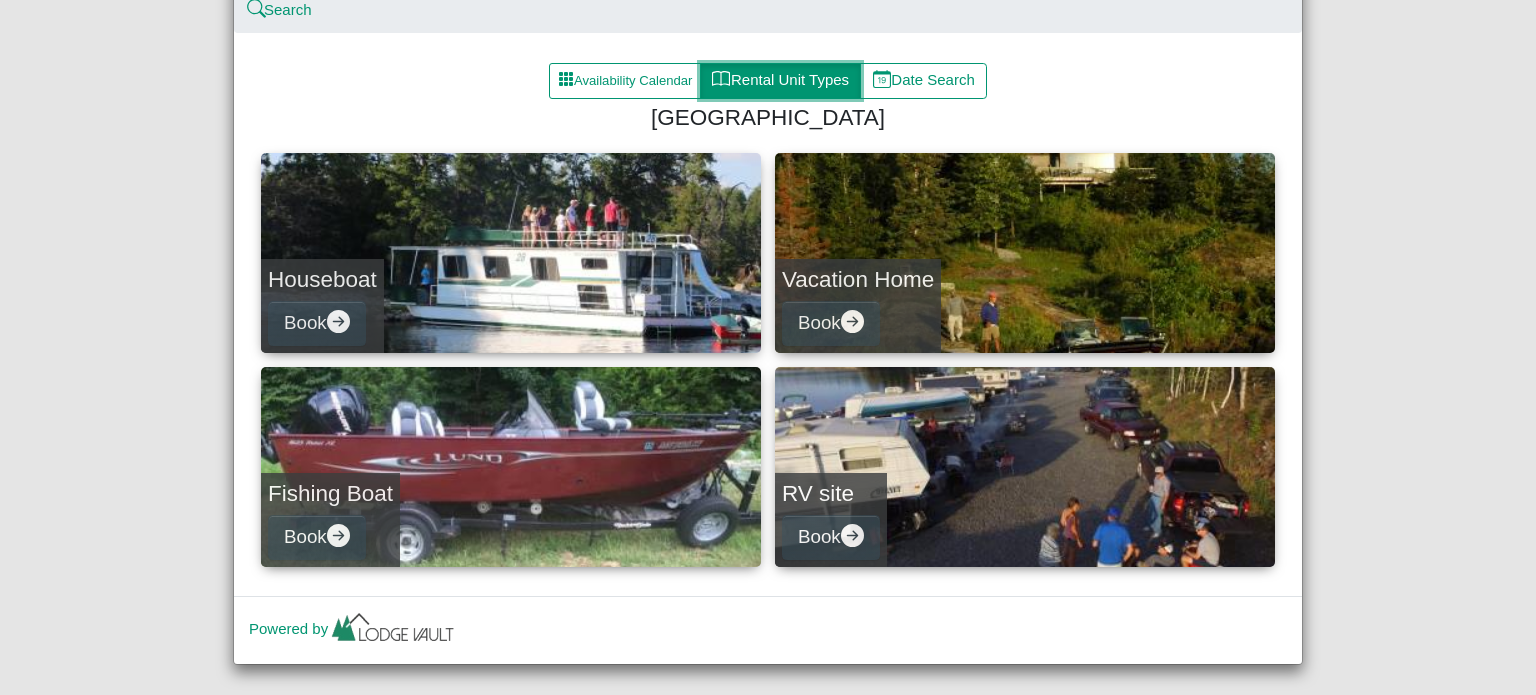 scroll, scrollTop: 258, scrollLeft: 0, axis: vertical 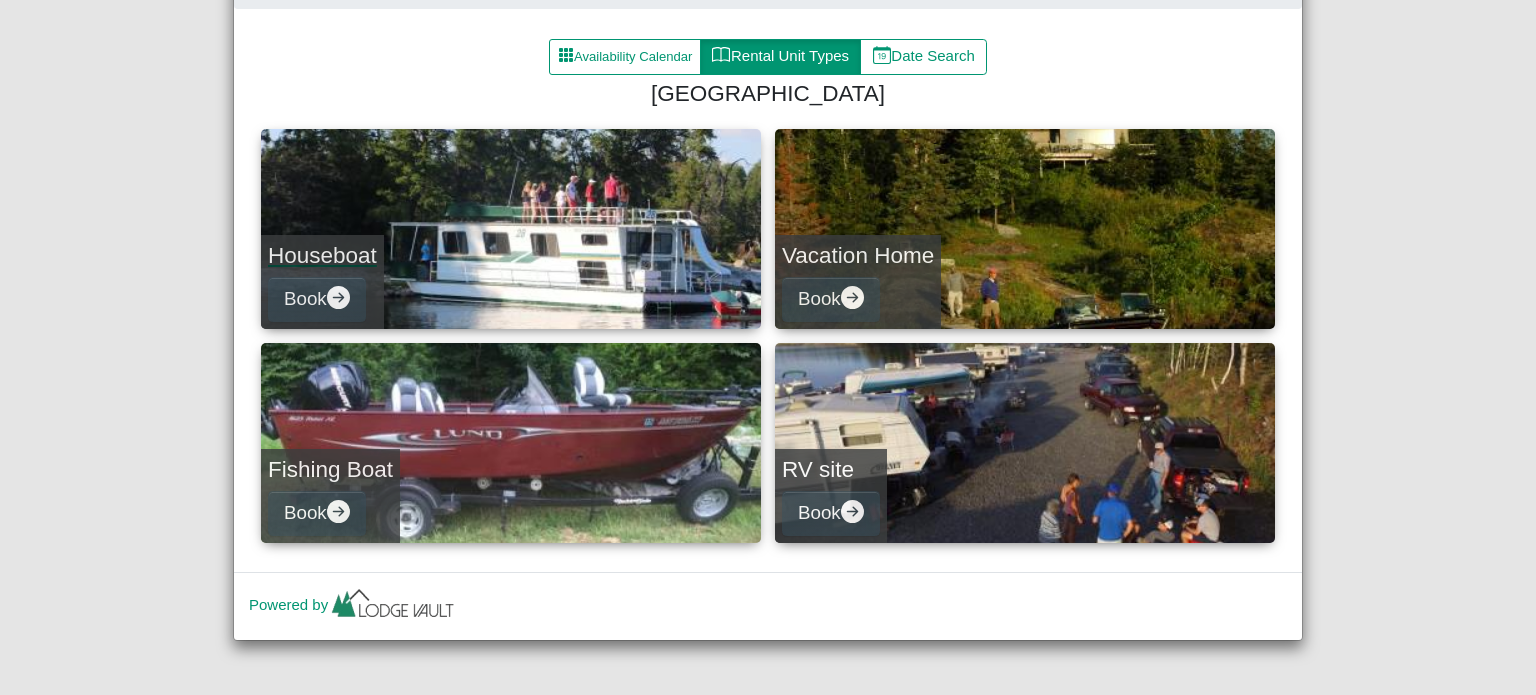 click on "Houseboat" at bounding box center (322, 255) 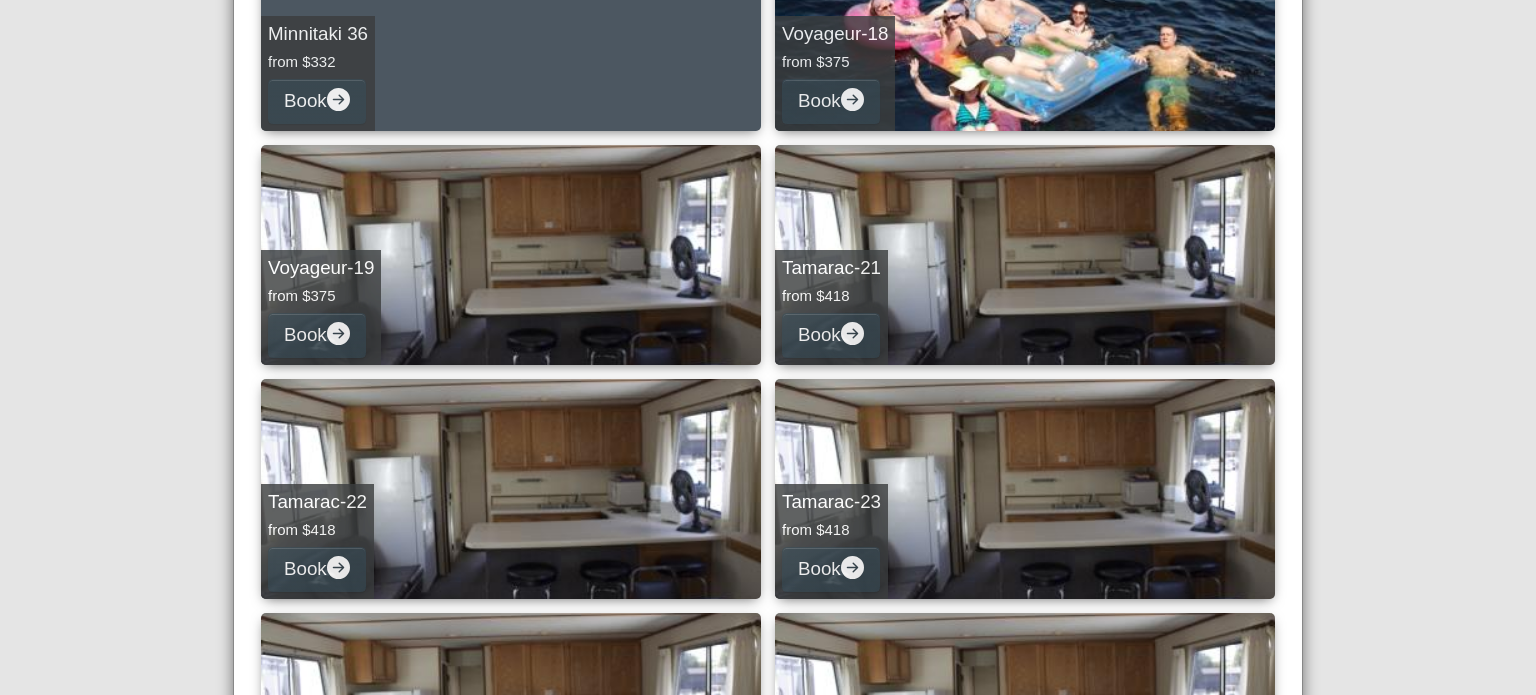 scroll, scrollTop: 927, scrollLeft: 0, axis: vertical 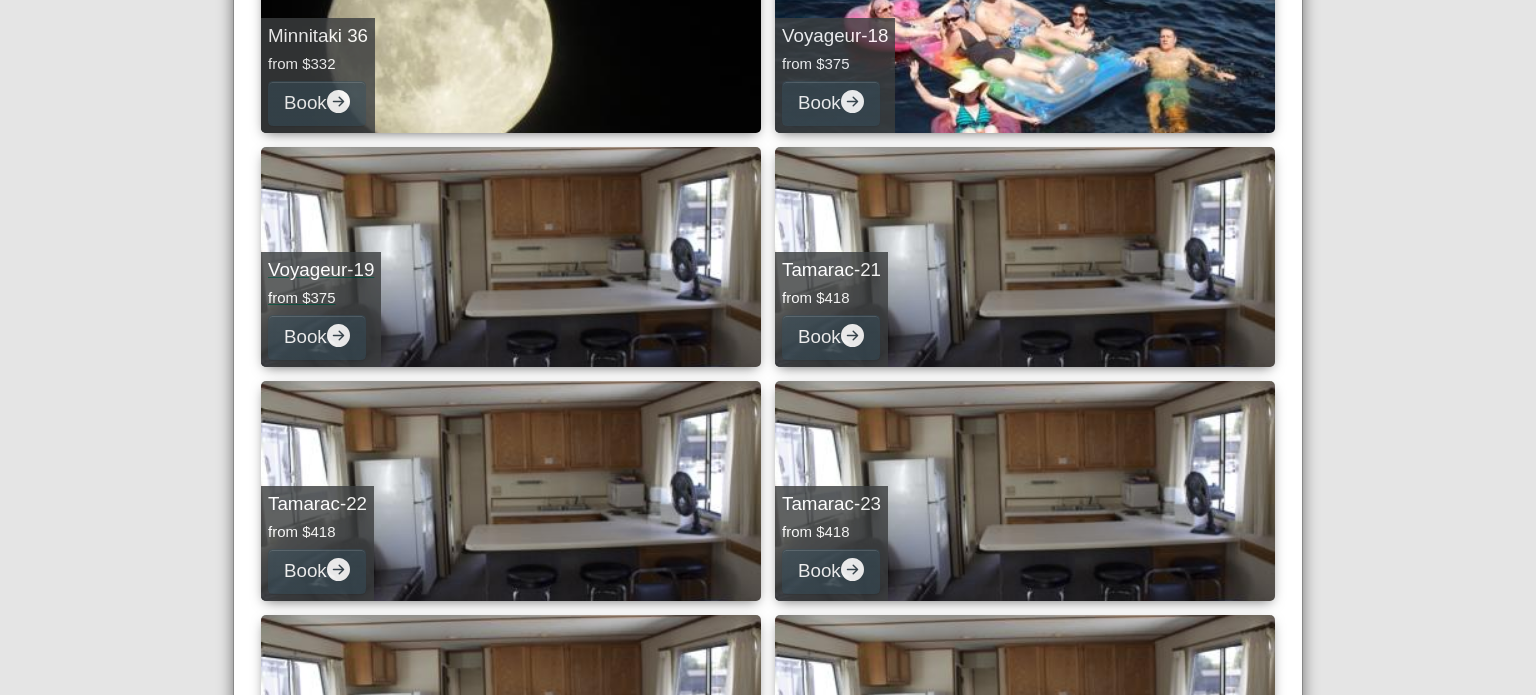 click on "from $375" at bounding box center [321, 298] 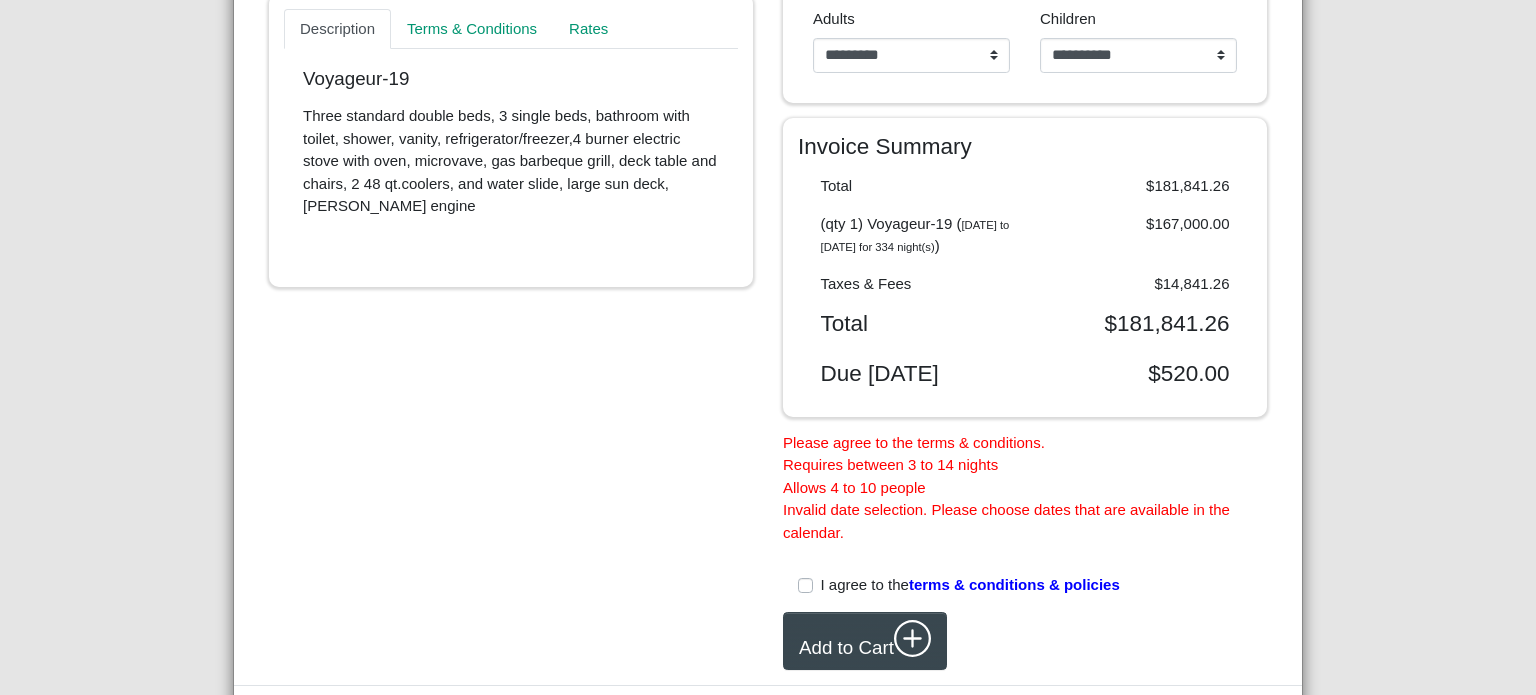 scroll, scrollTop: 774, scrollLeft: 0, axis: vertical 